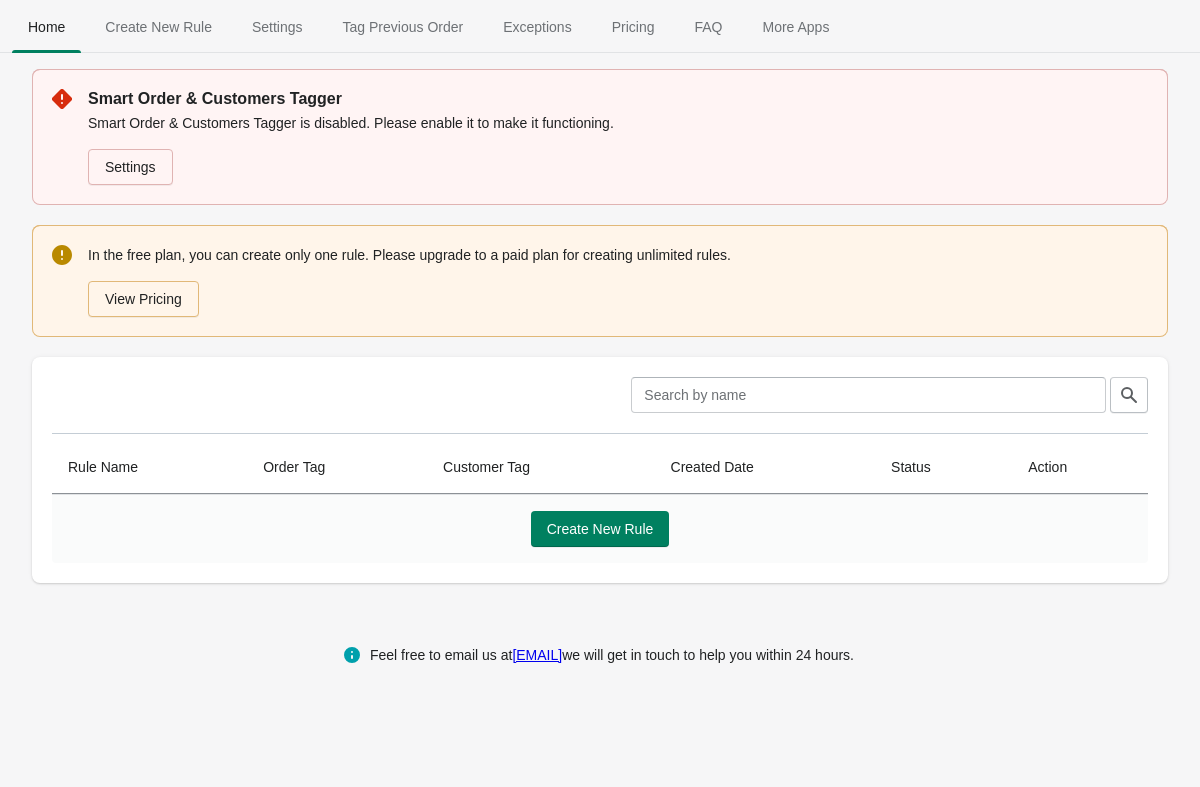 scroll, scrollTop: 0, scrollLeft: 0, axis: both 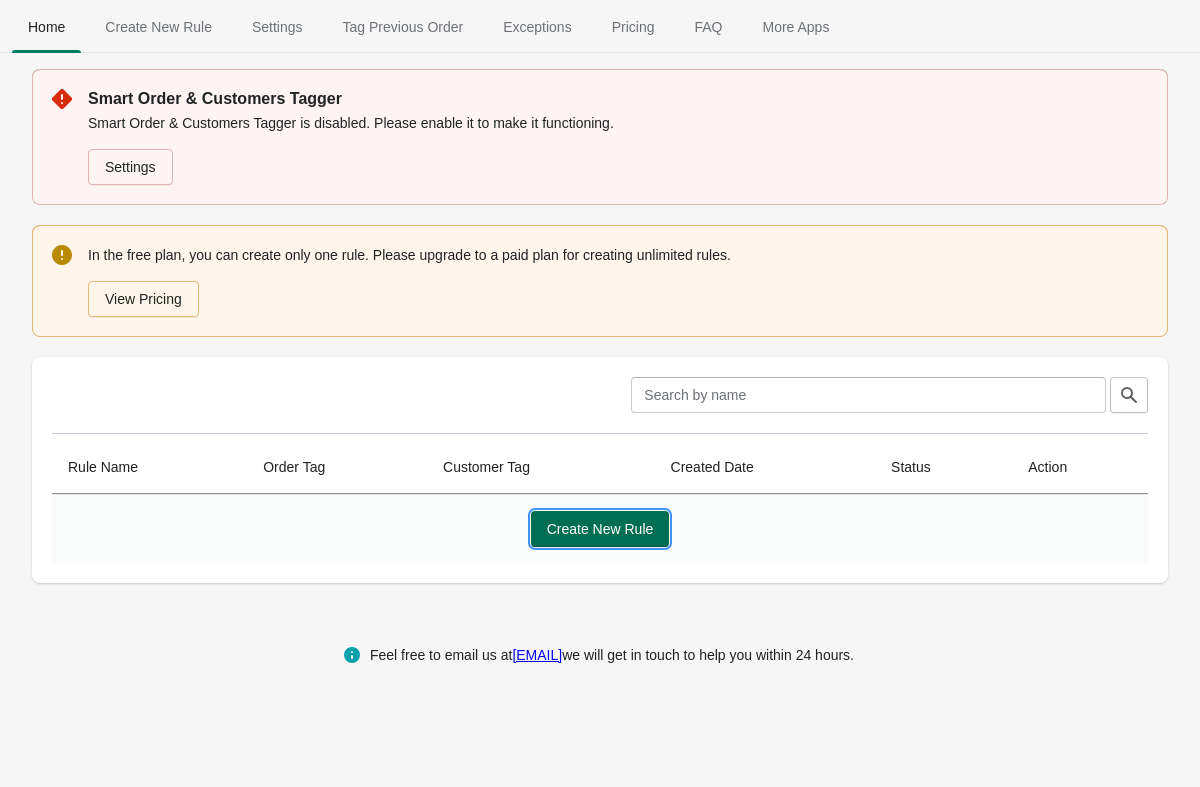 click on "Create New Rule" at bounding box center (600, 529) 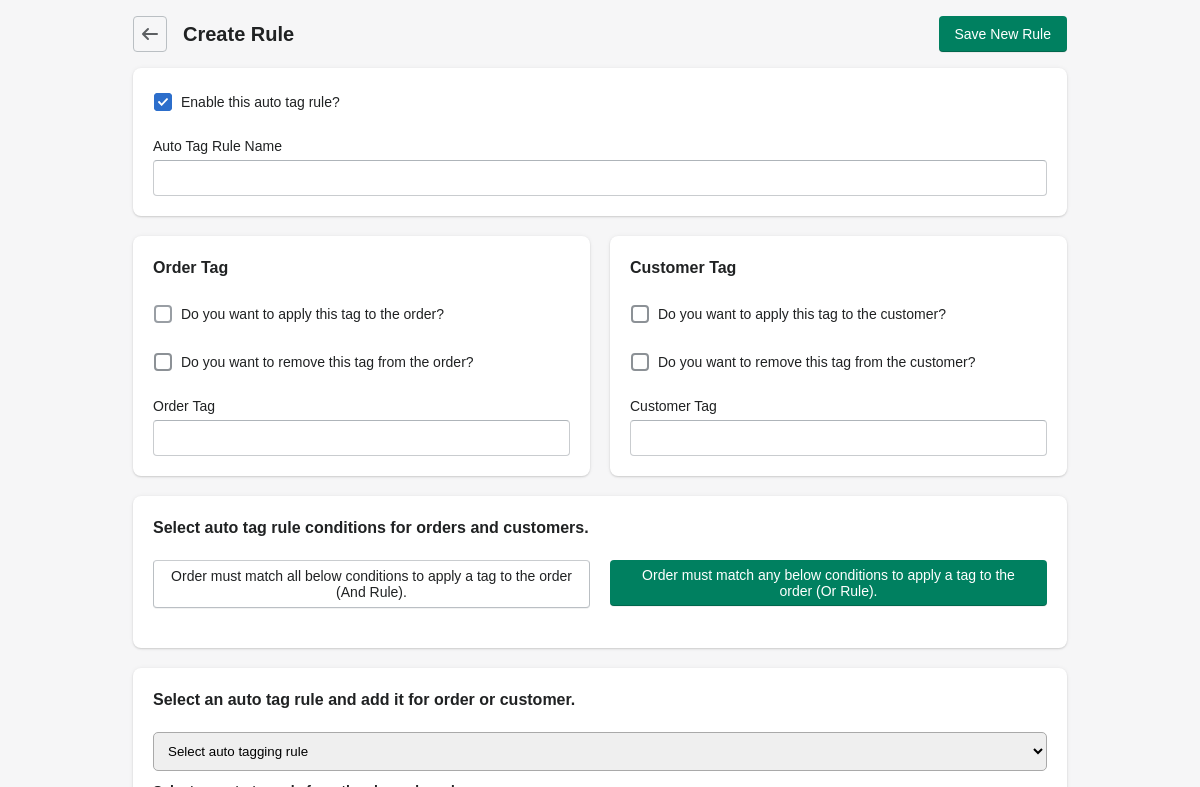 click on "Do you want to apply this tag to the order?" at bounding box center (312, 314) 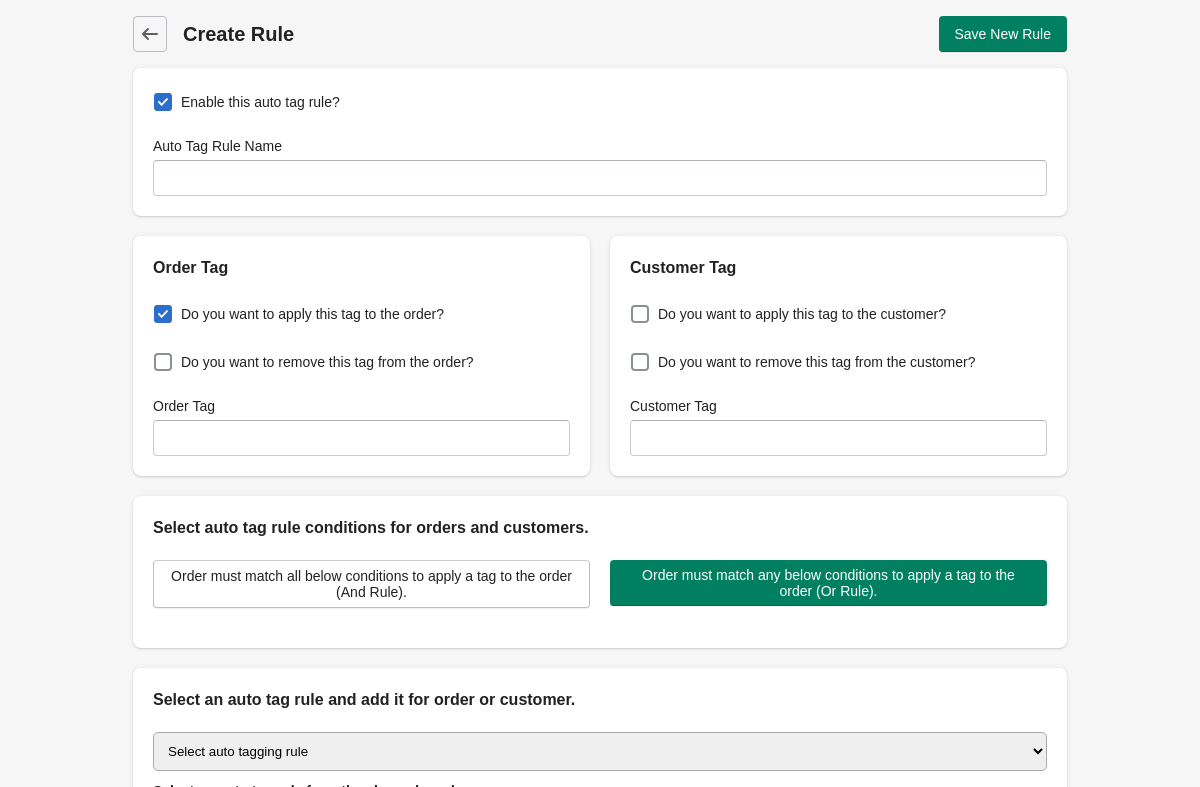 click on "Do you want to apply this tag to the order?" at bounding box center (158, 308) 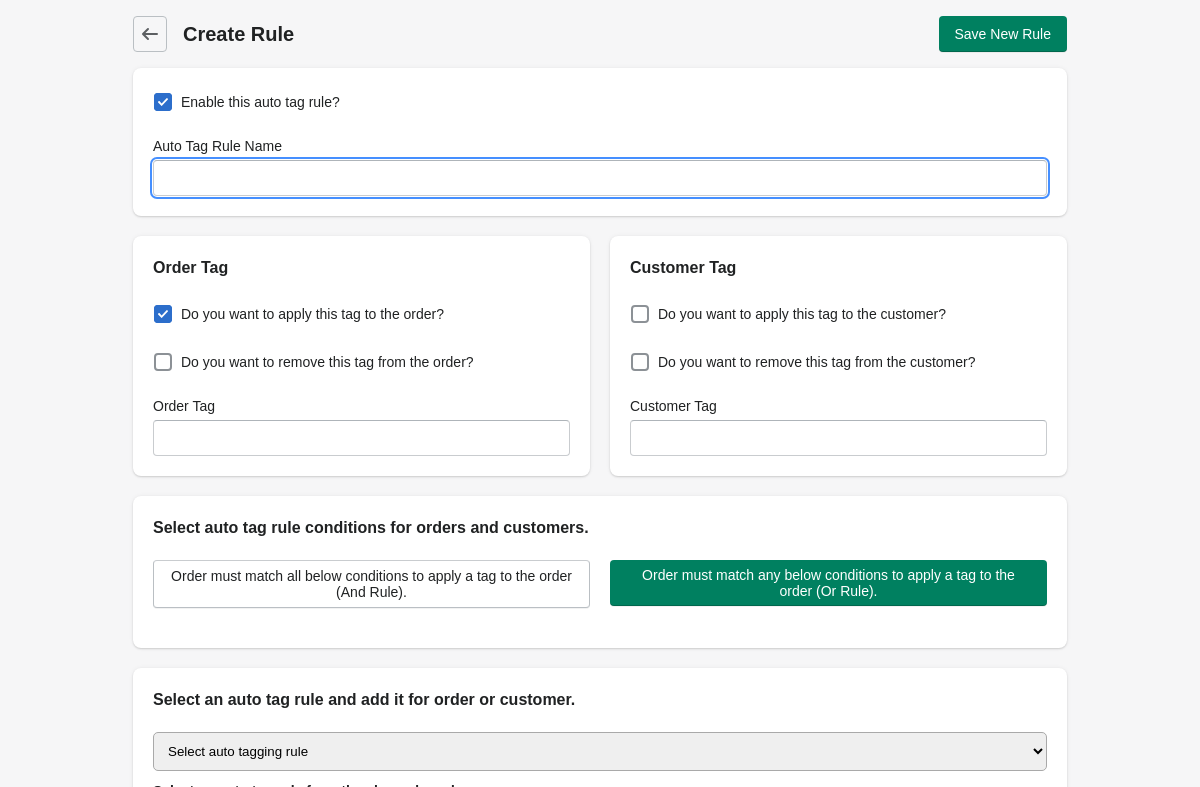 click on "Auto Tag Rule Name" at bounding box center [600, 178] 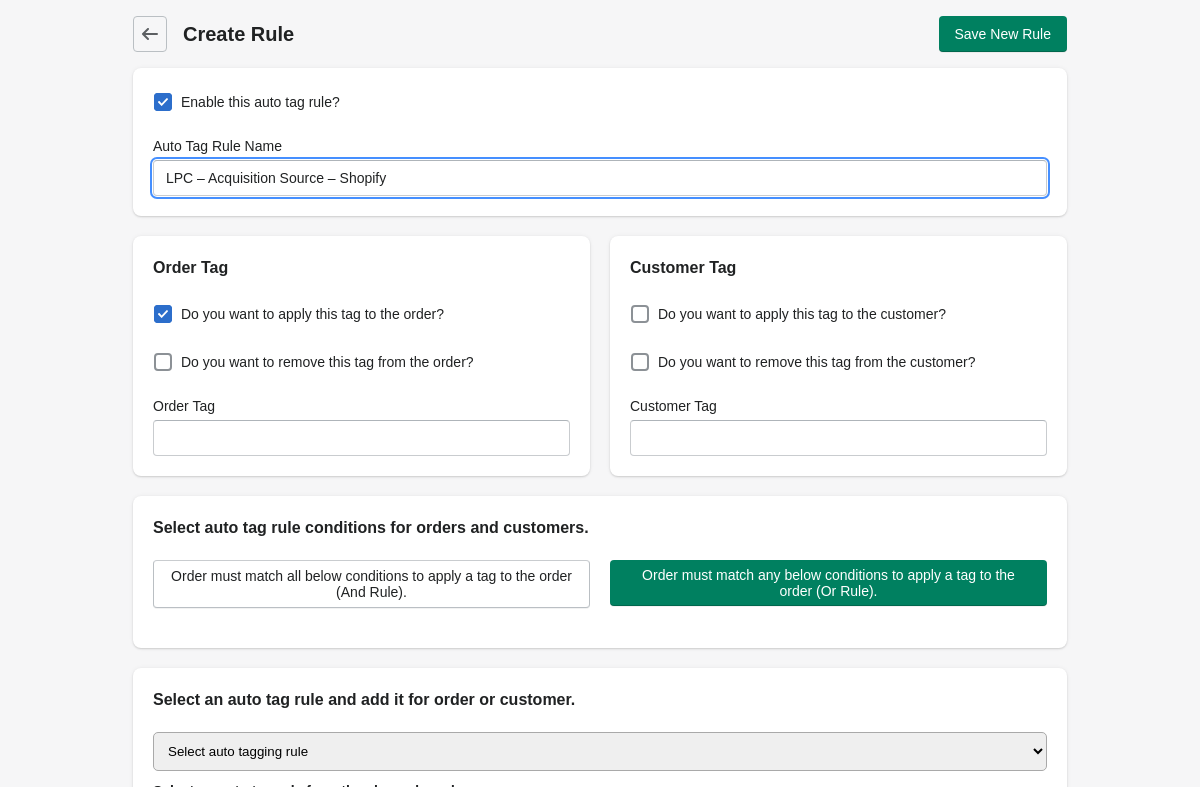 type on "LPC – Acquisition Source – Shopify" 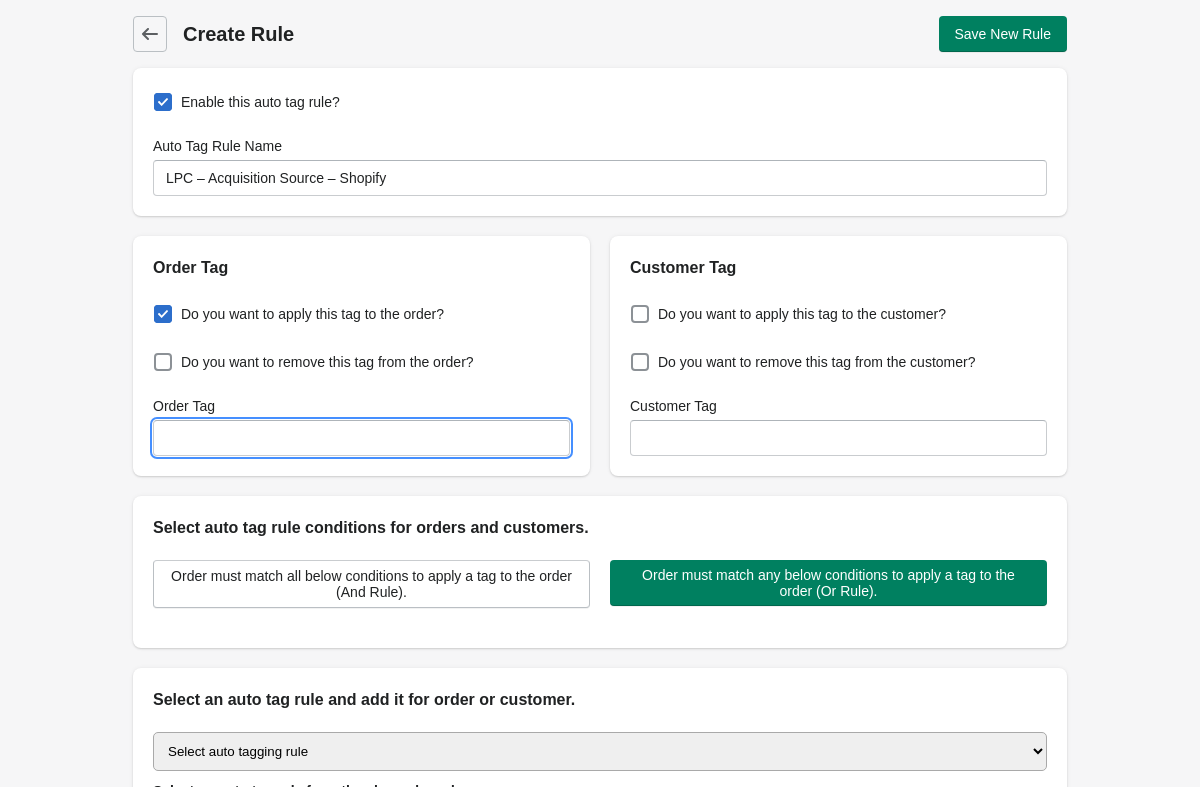 click on "Order Tag" at bounding box center [361, 438] 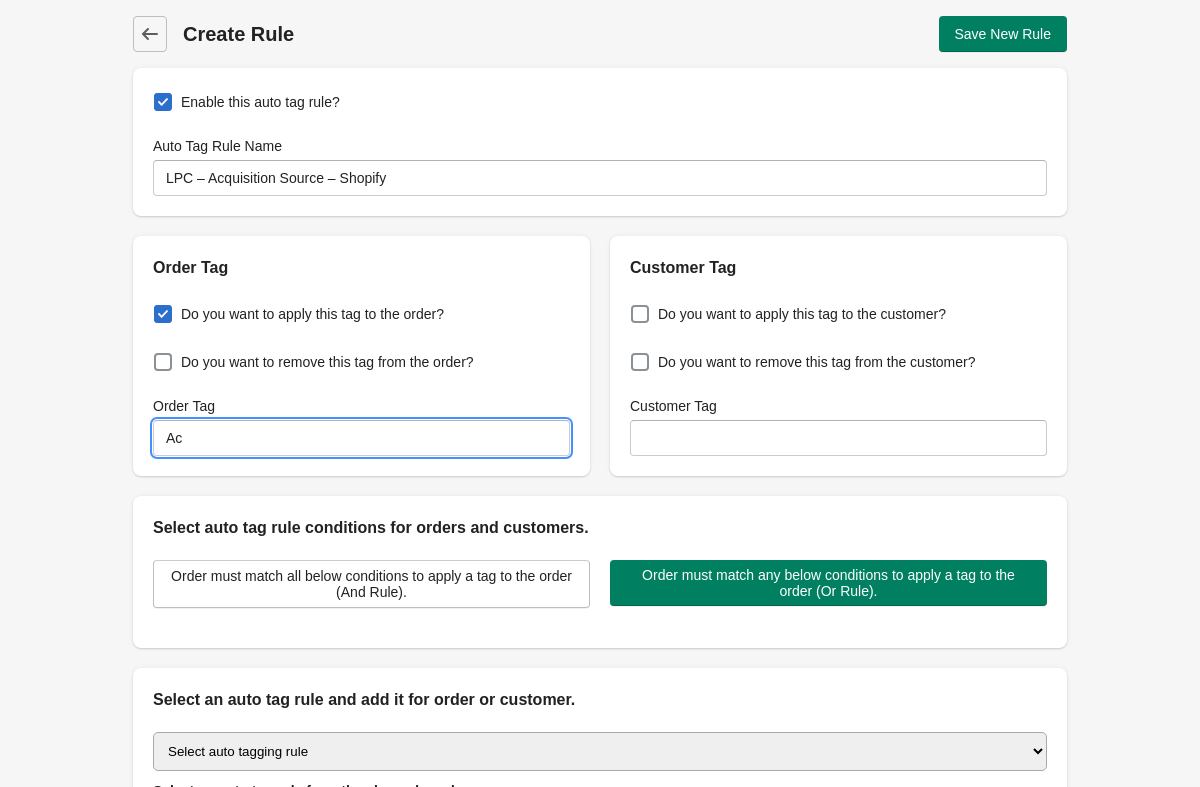 type on "A" 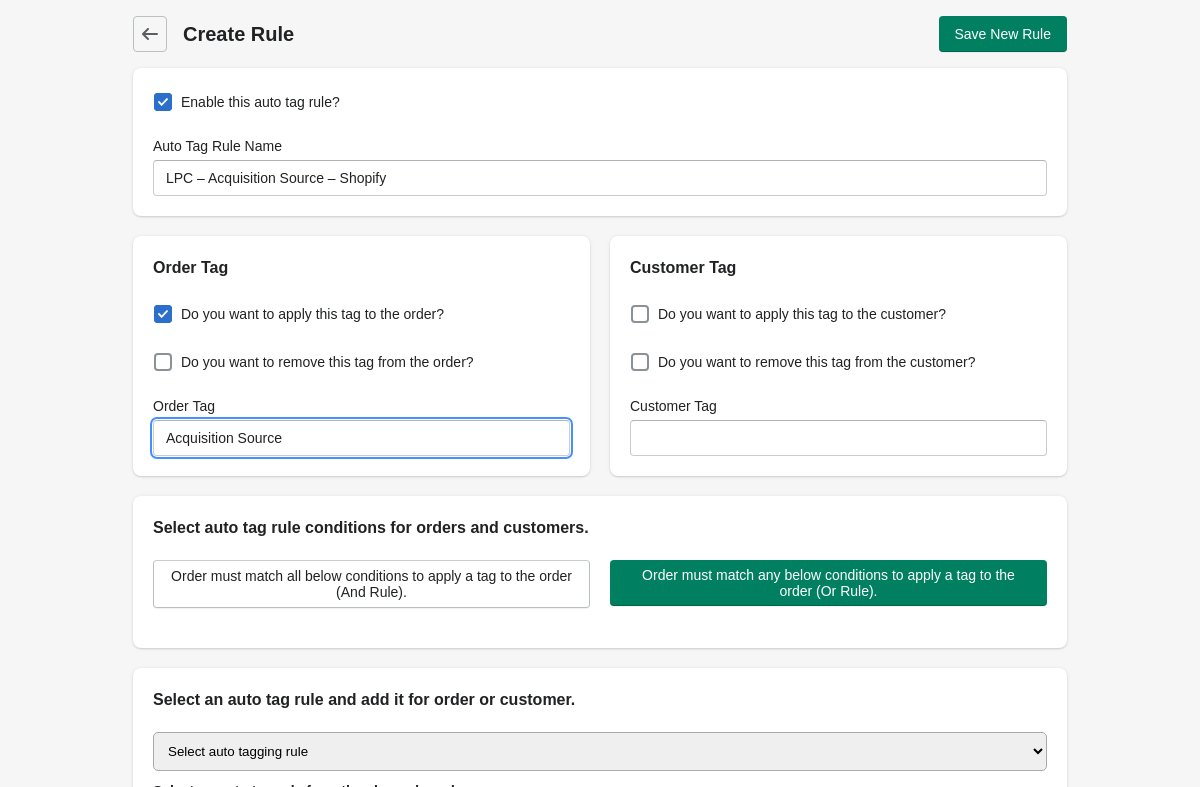 type on "Acquisition Source" 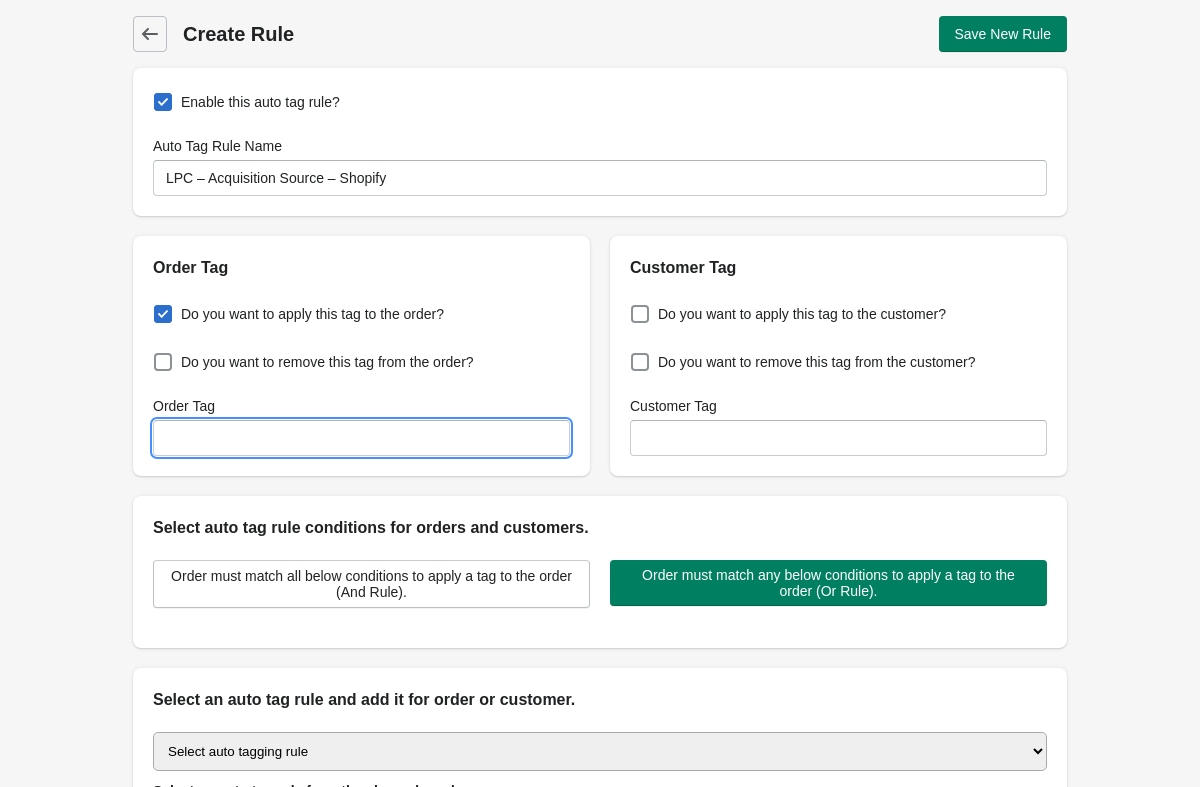 click at bounding box center (163, 314) 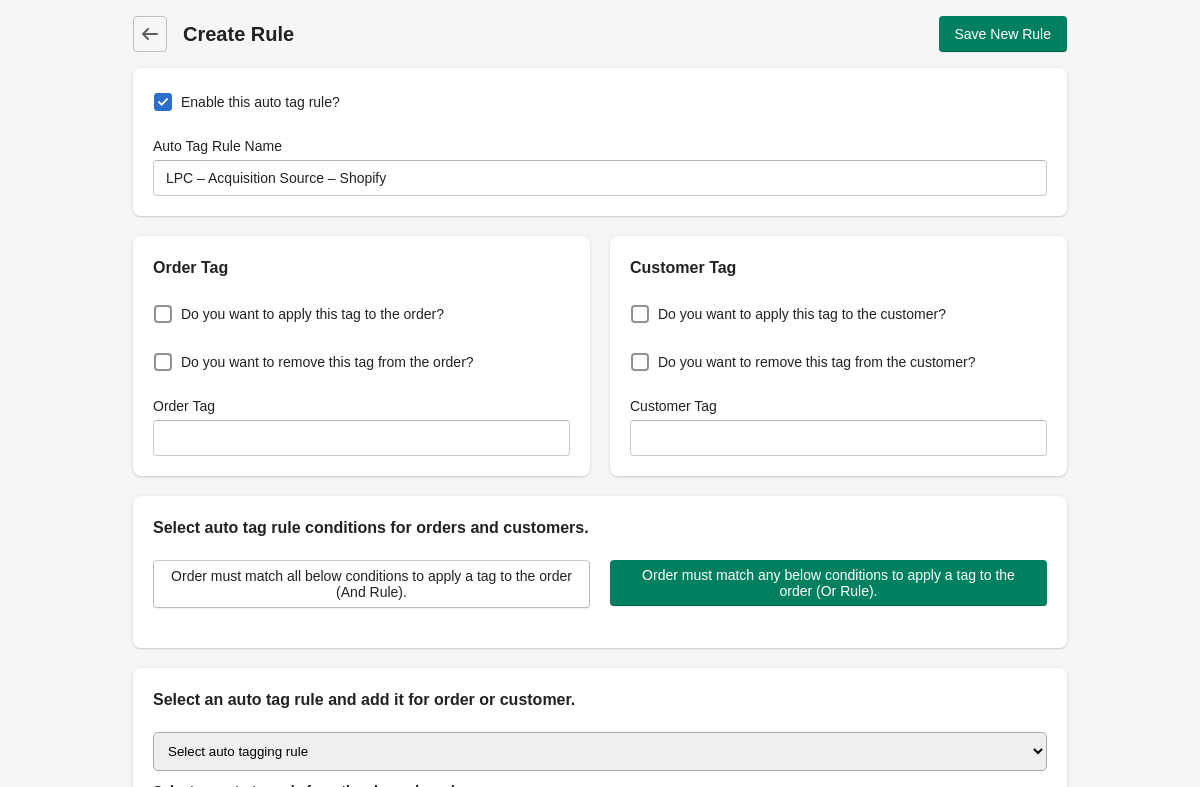 click on "Do you want to apply this tag to the customer? Do you want to remove this tag from the customer? Customer Tag" at bounding box center (838, 378) 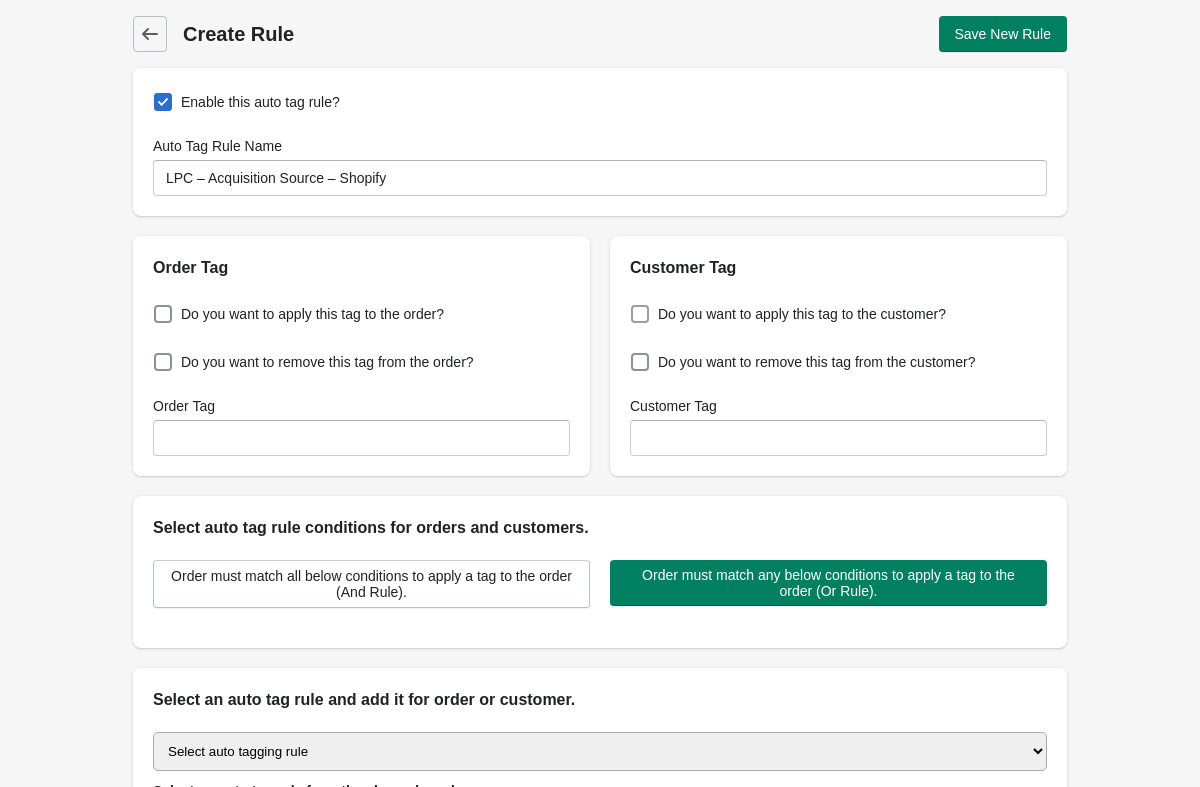 click at bounding box center (640, 314) 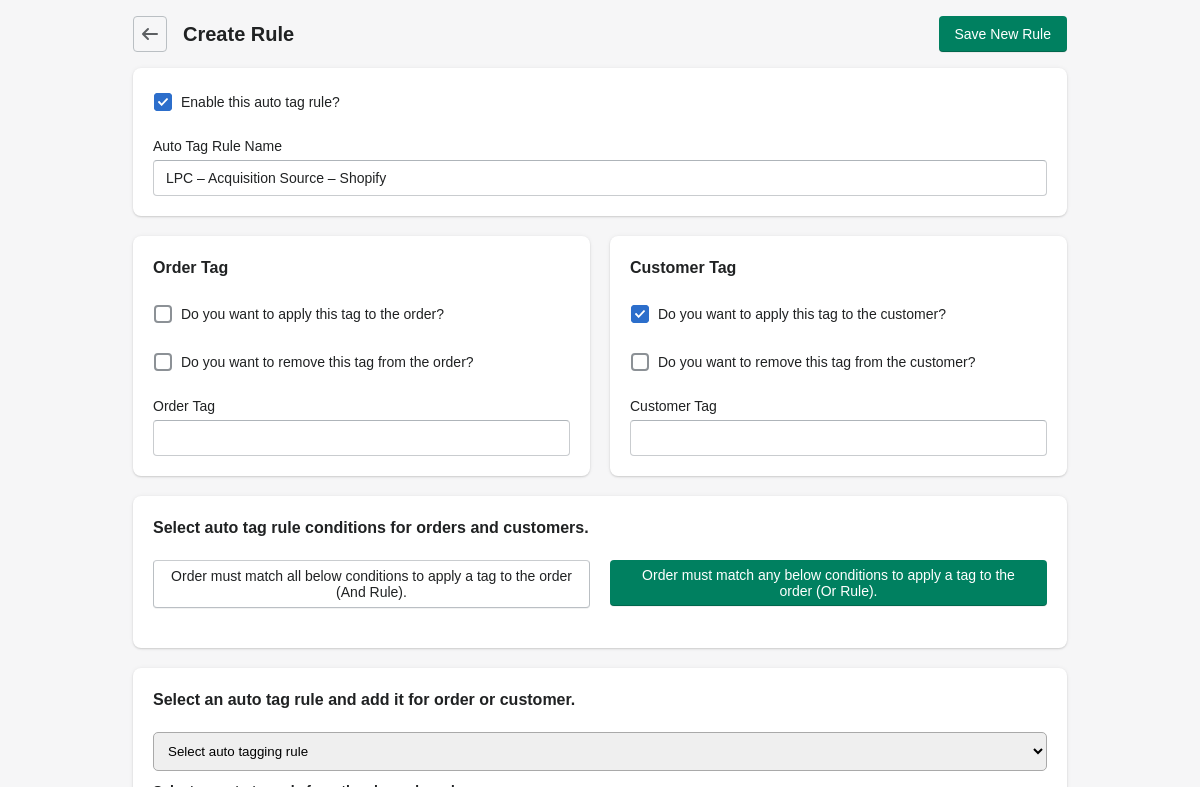 checkbox on "true" 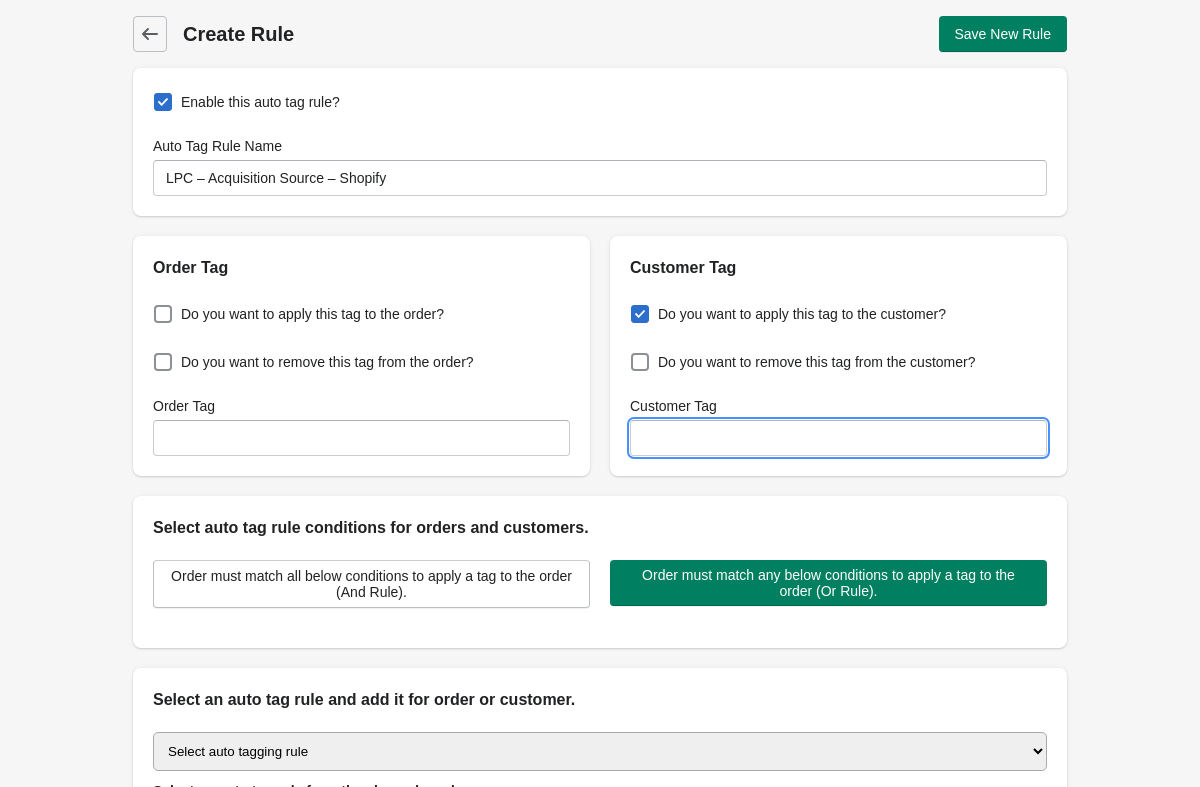 click on "Customer Tag" at bounding box center (838, 438) 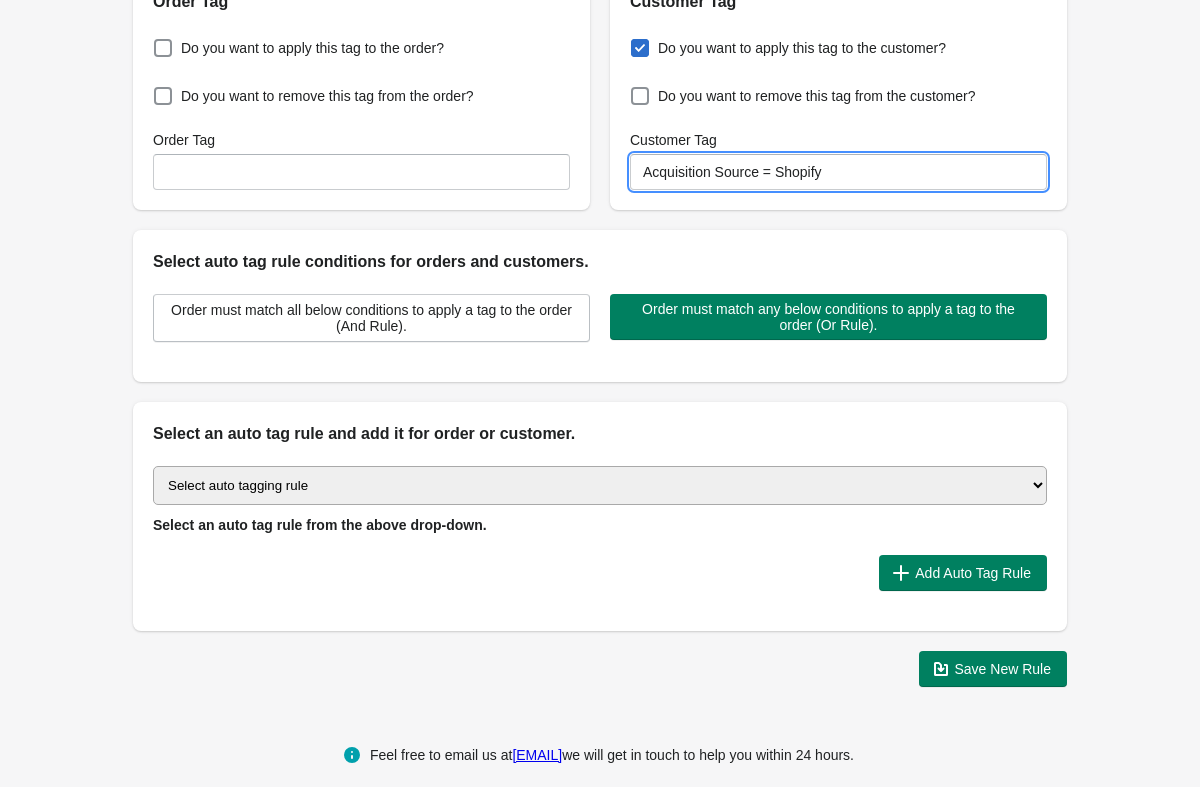 scroll, scrollTop: 273, scrollLeft: 0, axis: vertical 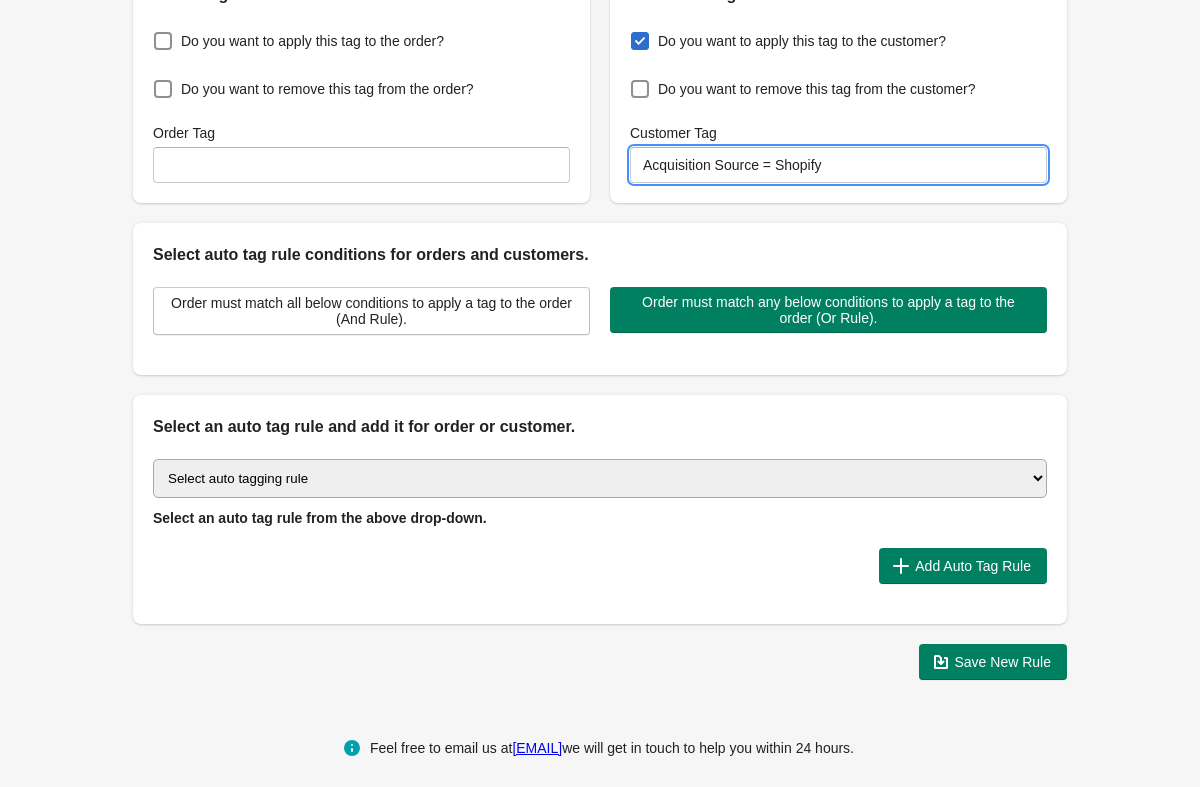 type on "Acquisition Source = Shopify" 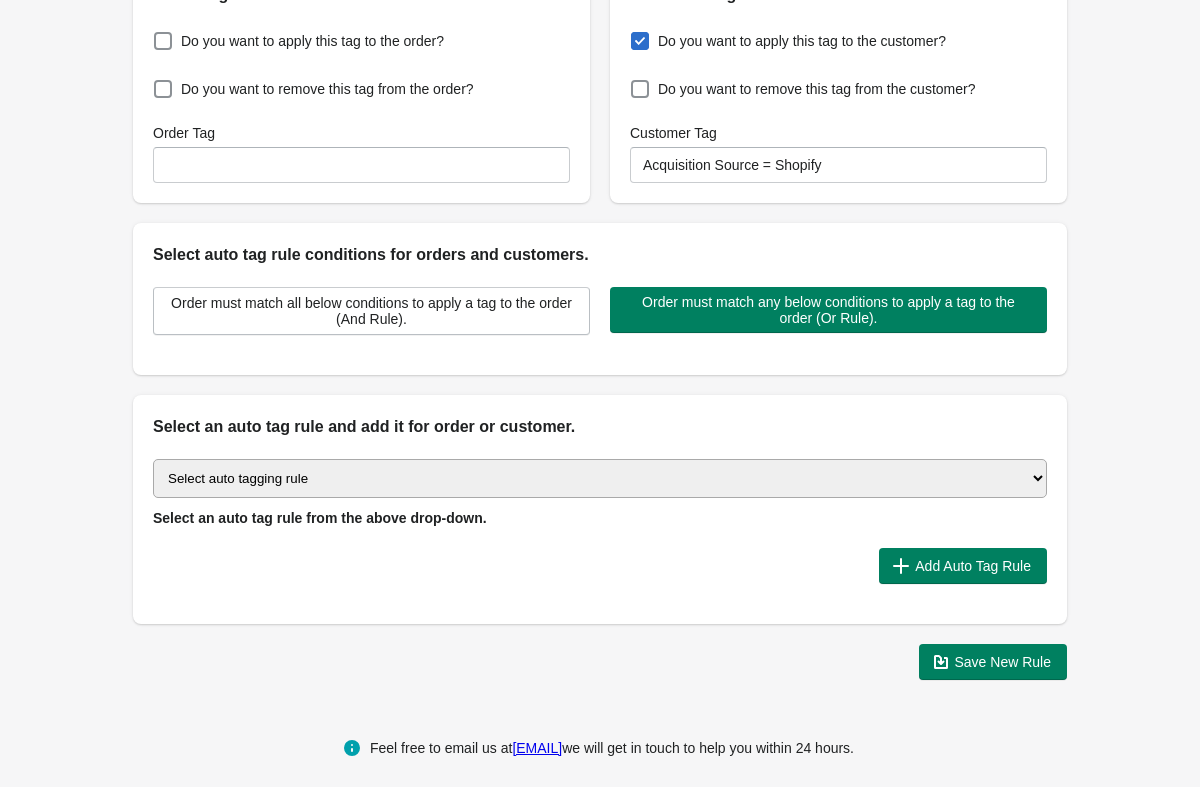 click on "Select auto tagging rule Tag by order amount Tag based on the order count (Volume) Tag by Discount Code Tag based on the Payment Method Tag based on the order additional details or additional attribute Tag based on payment status Tag based on fulfillment status Tag Based on the order source name Tag by order weight (weight is matched in grams) Tag based on the total order discount Use order additional fields value as a tag Add a tag based on the order creation date Add a tag based on the order note Add a tag based on the order tag Tag orders or customers based on the order's customer locale(language) Add a tag based on the order status Add a tag based on the order taxes status. Tag order or customer based on the order risk level. Use the order discount code as a tag. Tag based on the POS location id Tag based on the order tip (tipping) amount Tag based on the fulfilment location id Tag based on the order total item count Use order variant SKUs as a tag Use order note as a tag Tag by Collection" at bounding box center [600, 478] 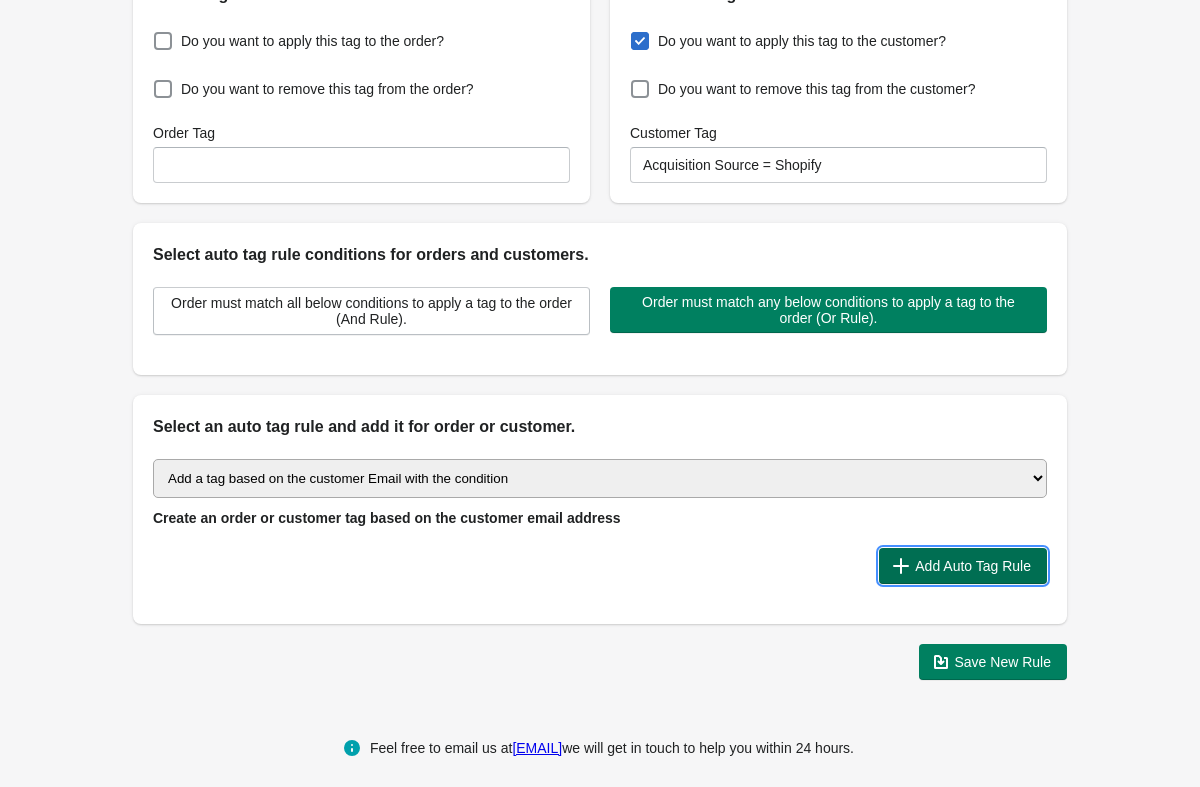 click on "Add Auto Tag Rule" at bounding box center (973, 566) 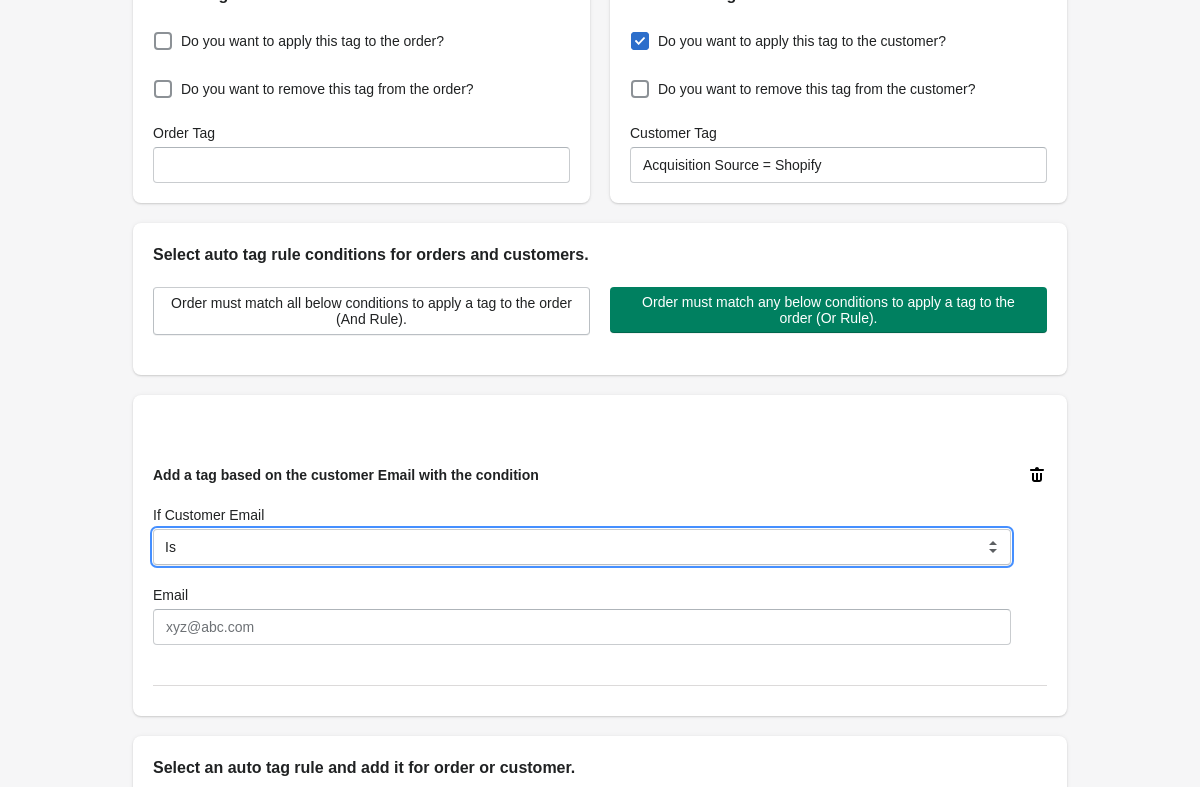 click on "Is Contain Is Not Is Not Contain Start With" at bounding box center (582, 547) 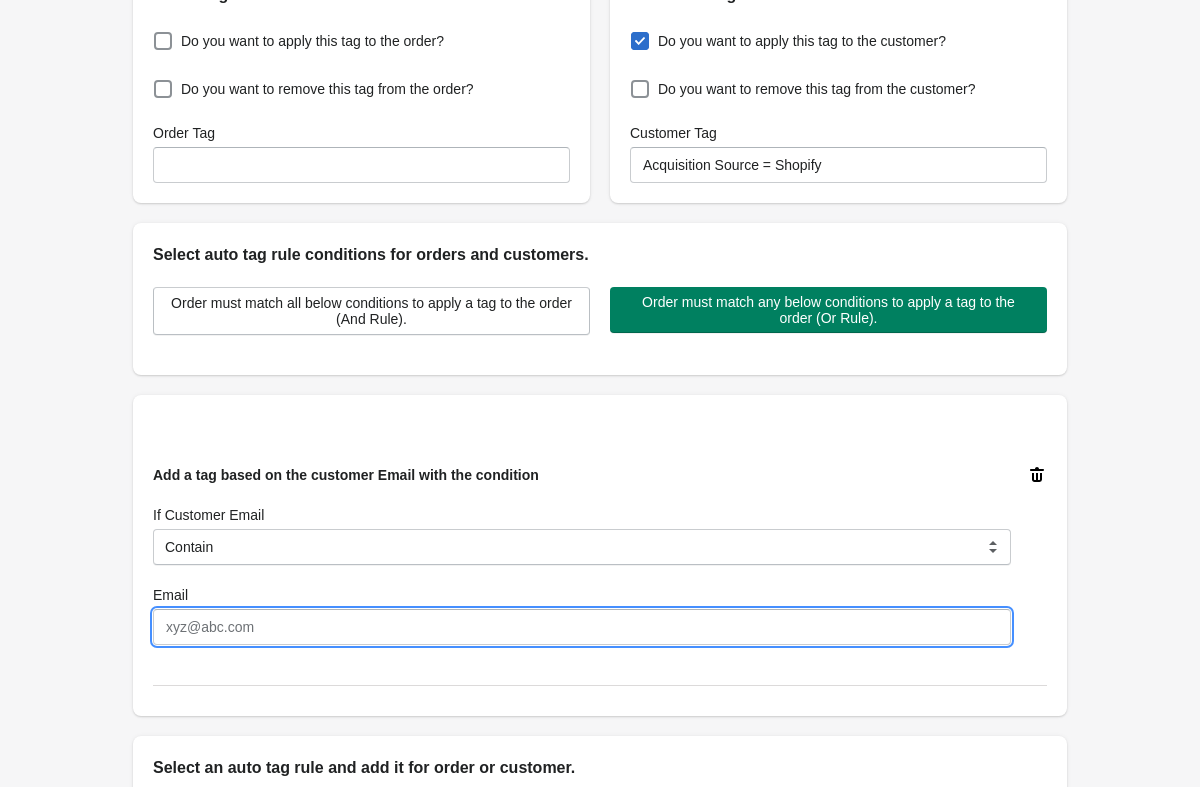 click on "Email" at bounding box center [582, 627] 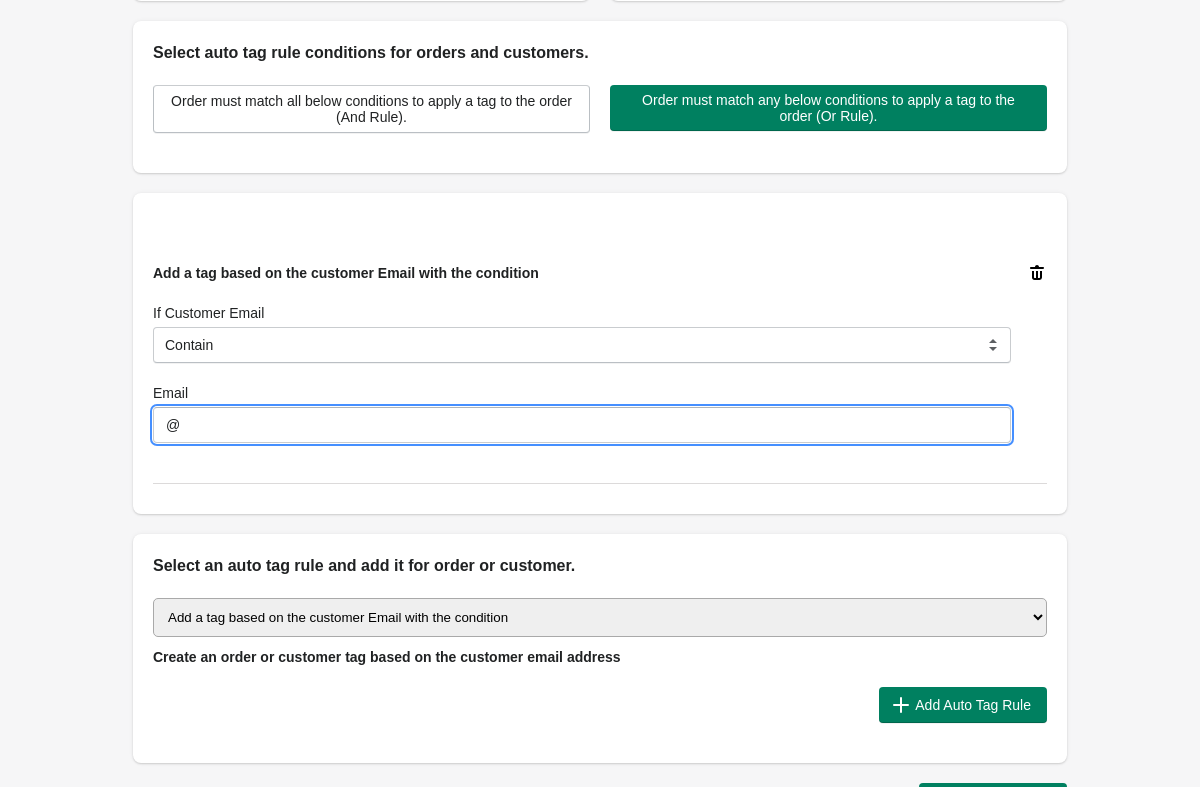 scroll, scrollTop: 479, scrollLeft: 0, axis: vertical 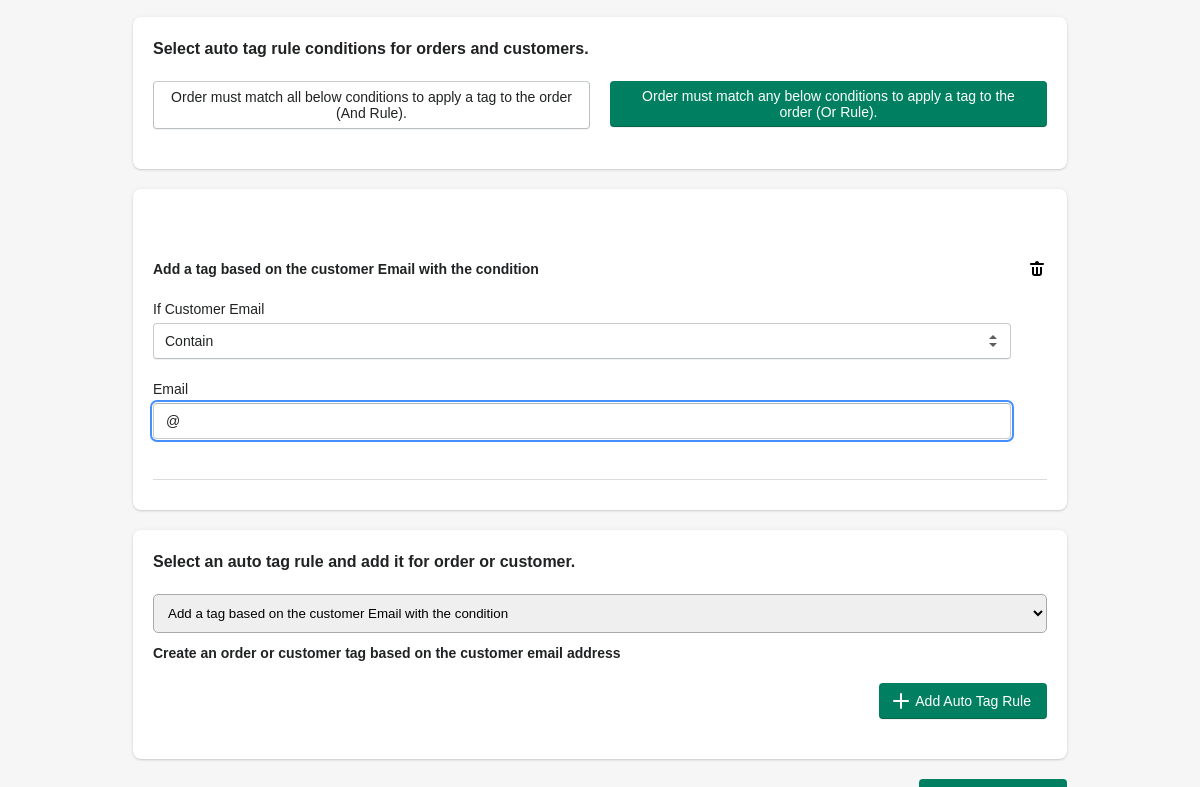 type on "@" 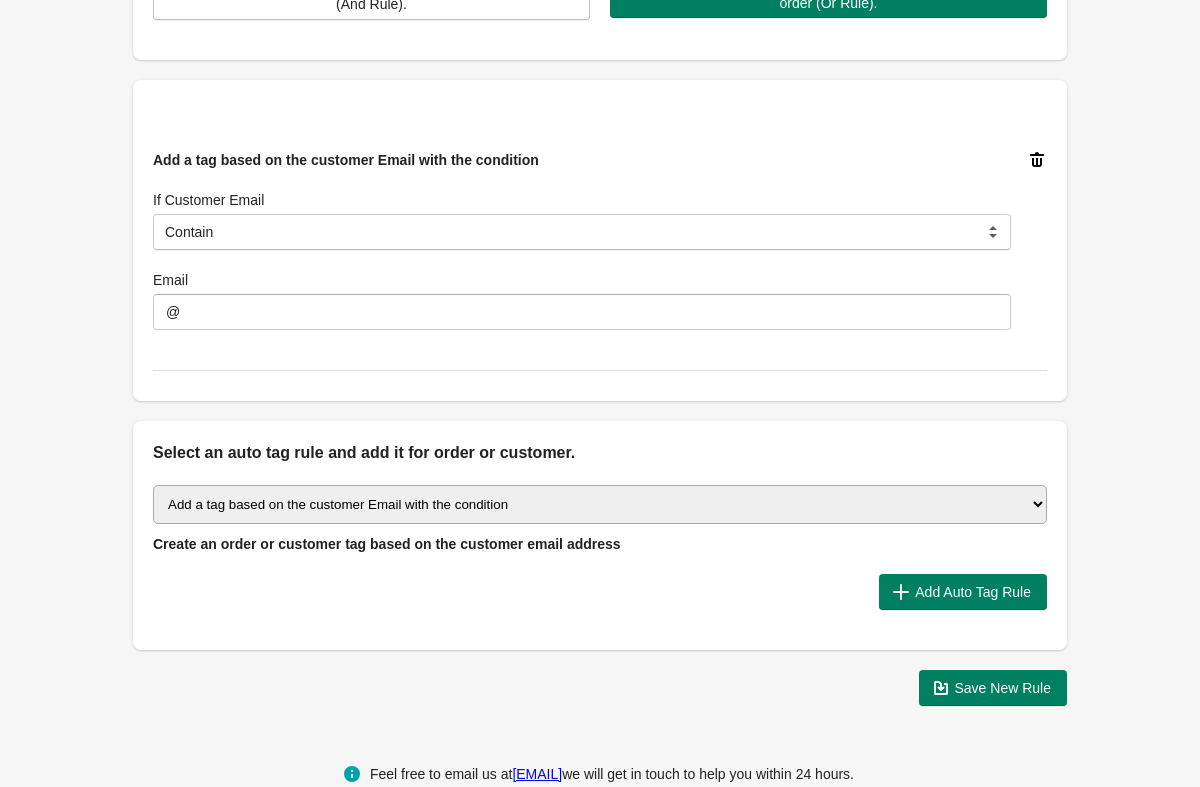 scroll, scrollTop: 627, scrollLeft: 0, axis: vertical 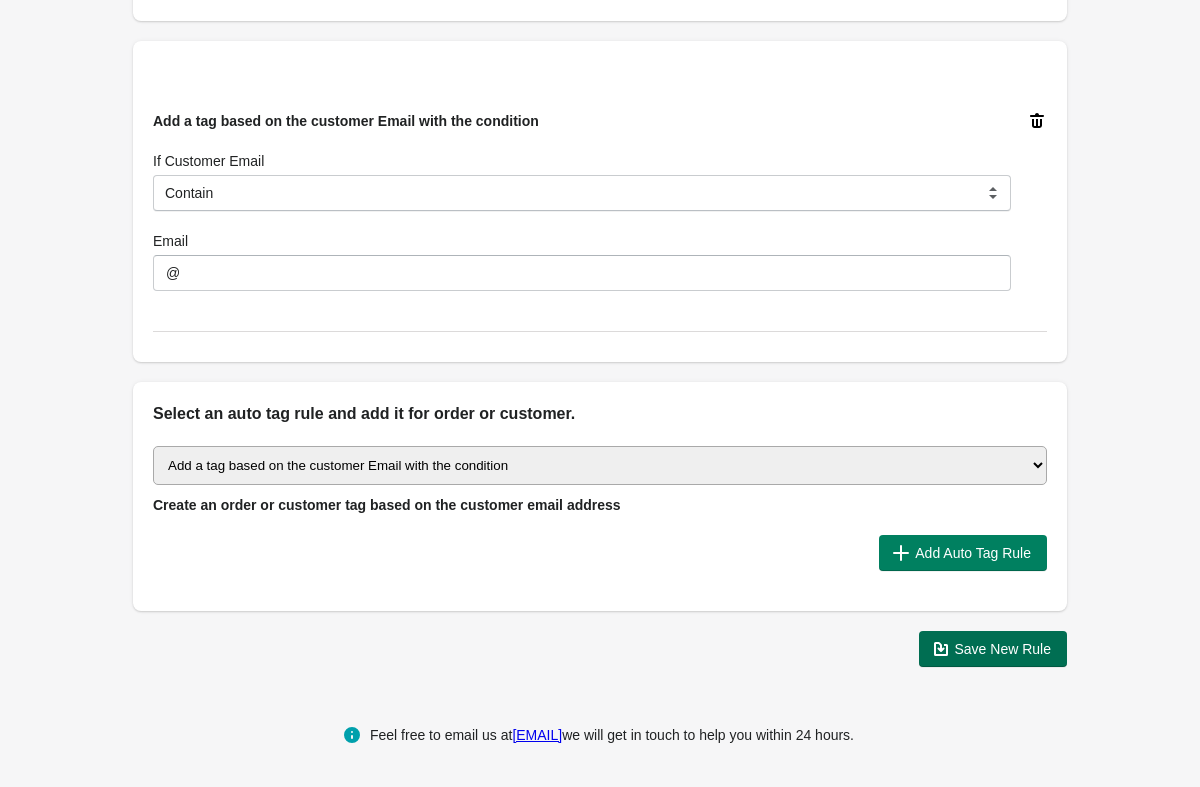 click on "Save New Rule" at bounding box center (993, 649) 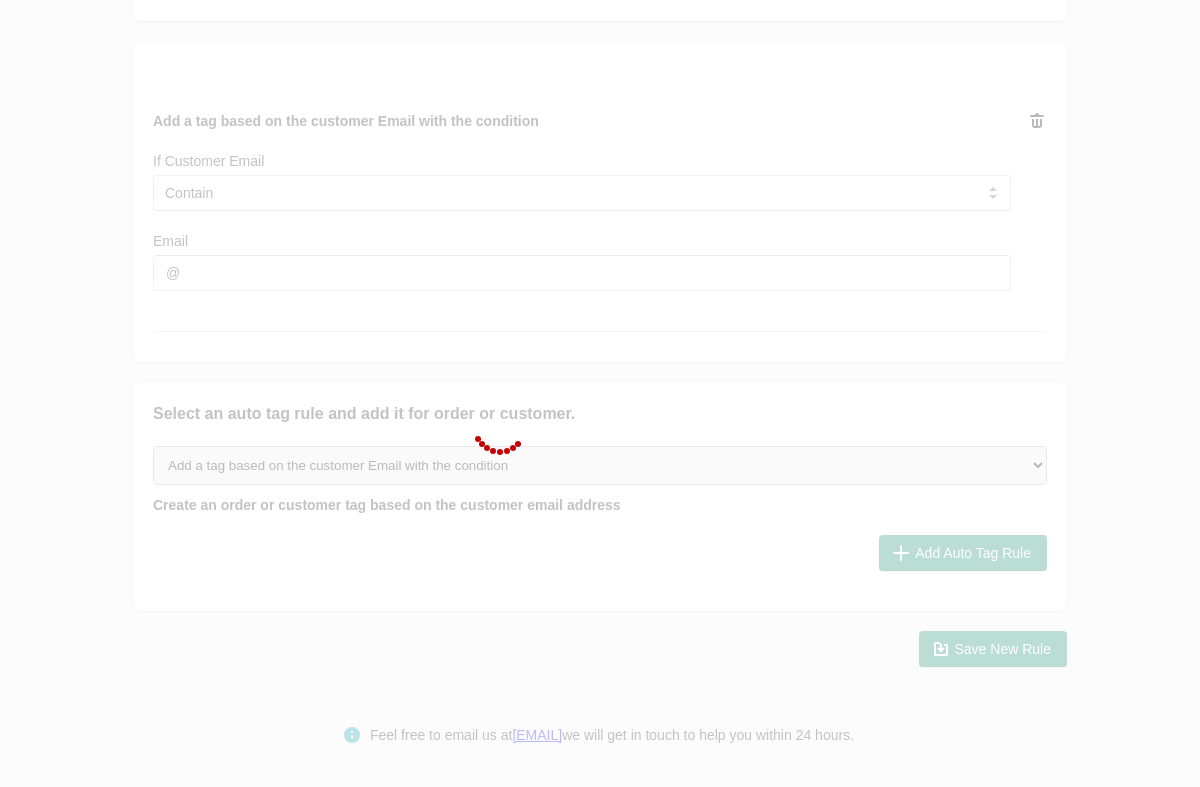 scroll, scrollTop: 0, scrollLeft: 0, axis: both 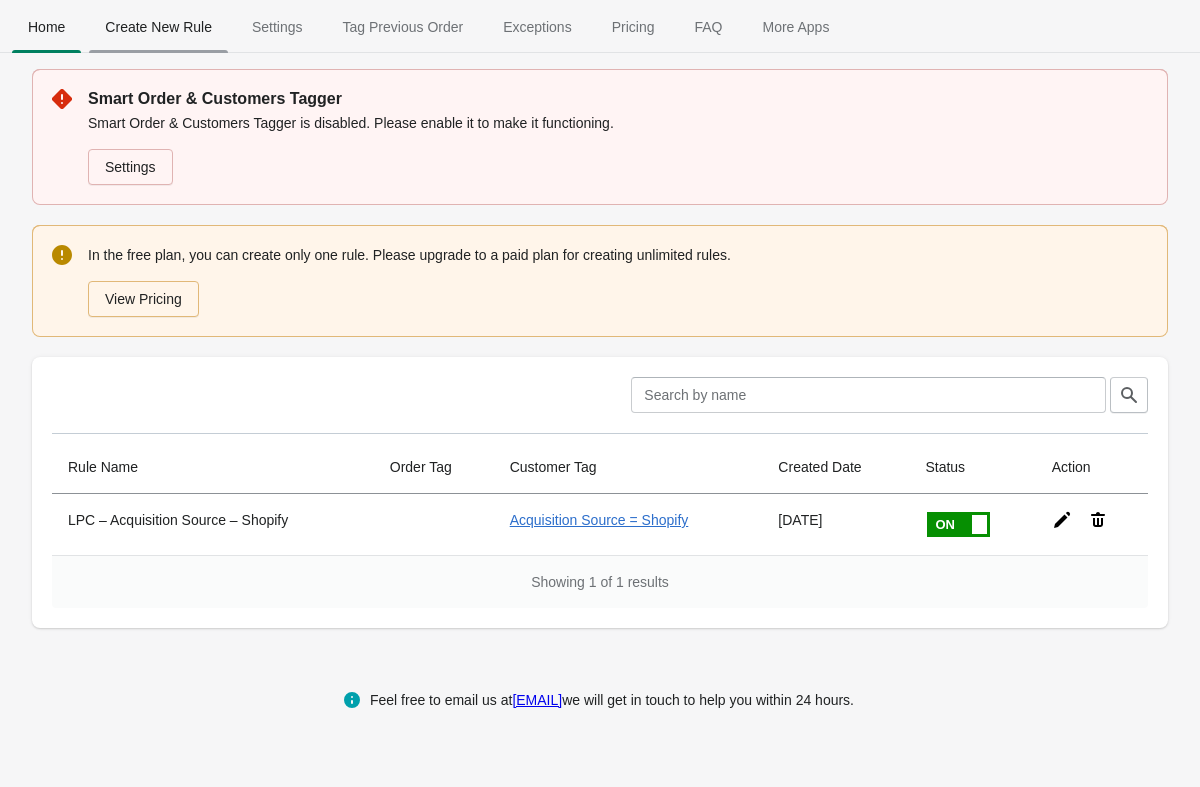 click on "Create New Rule" at bounding box center (158, 27) 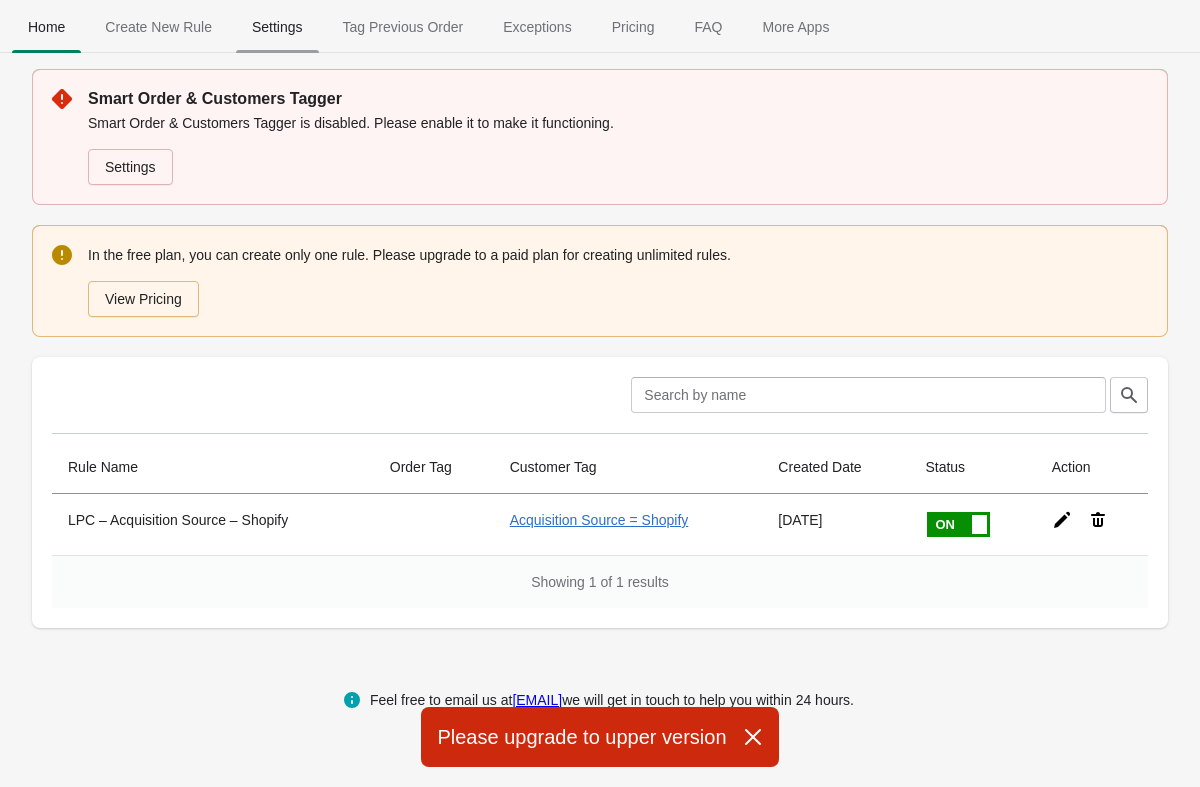 click on "Settings" at bounding box center (277, 27) 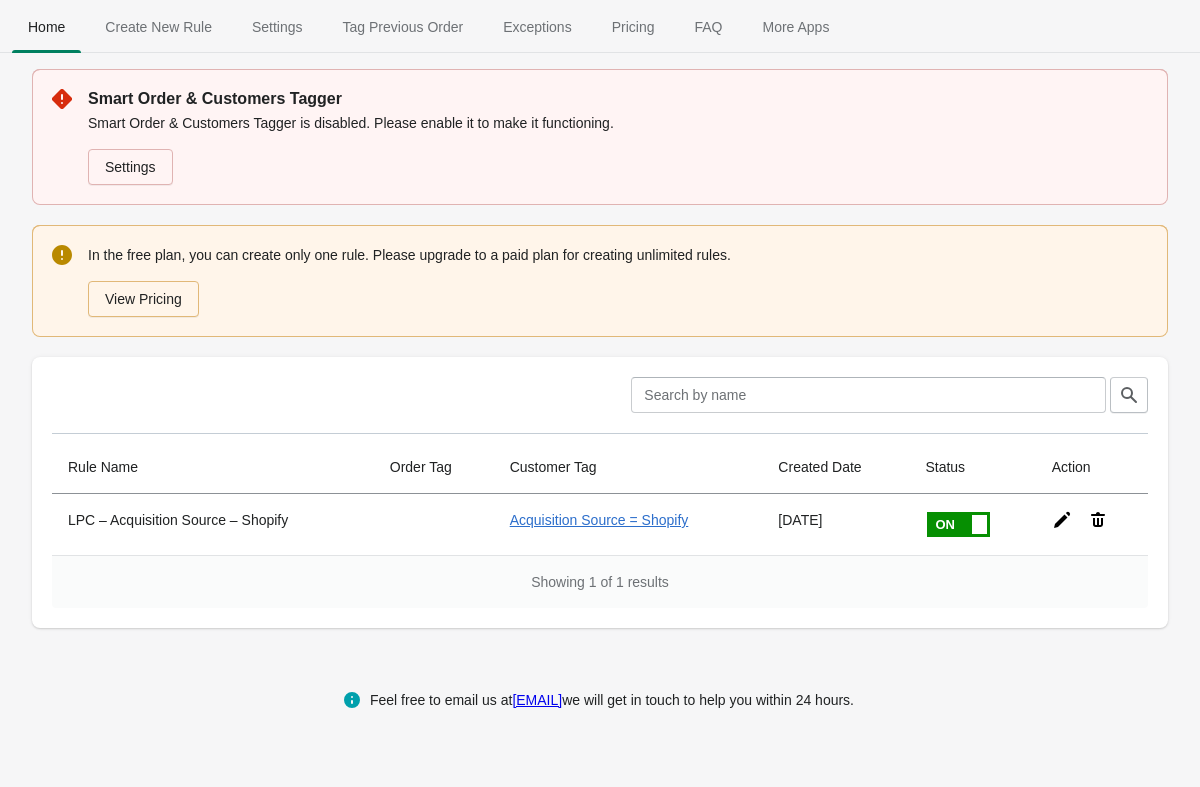 scroll, scrollTop: 0, scrollLeft: 0, axis: both 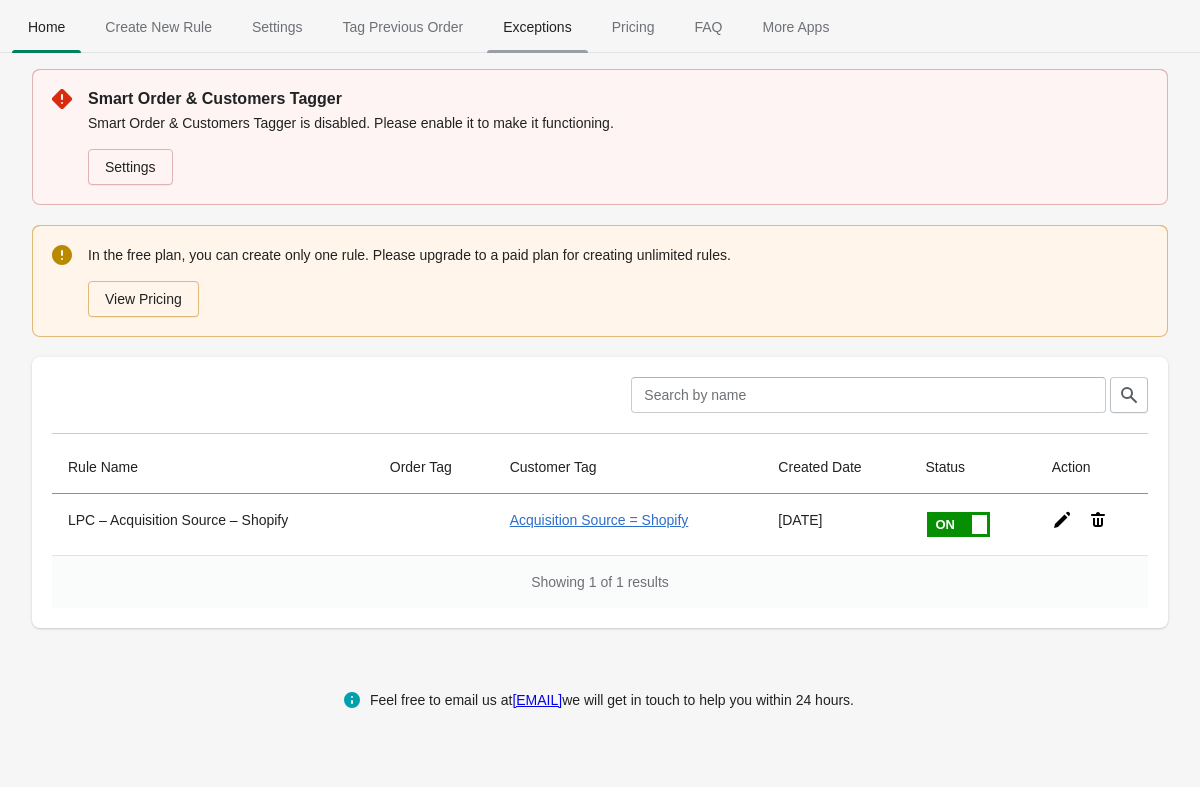 click on "Exceptions" at bounding box center [537, 27] 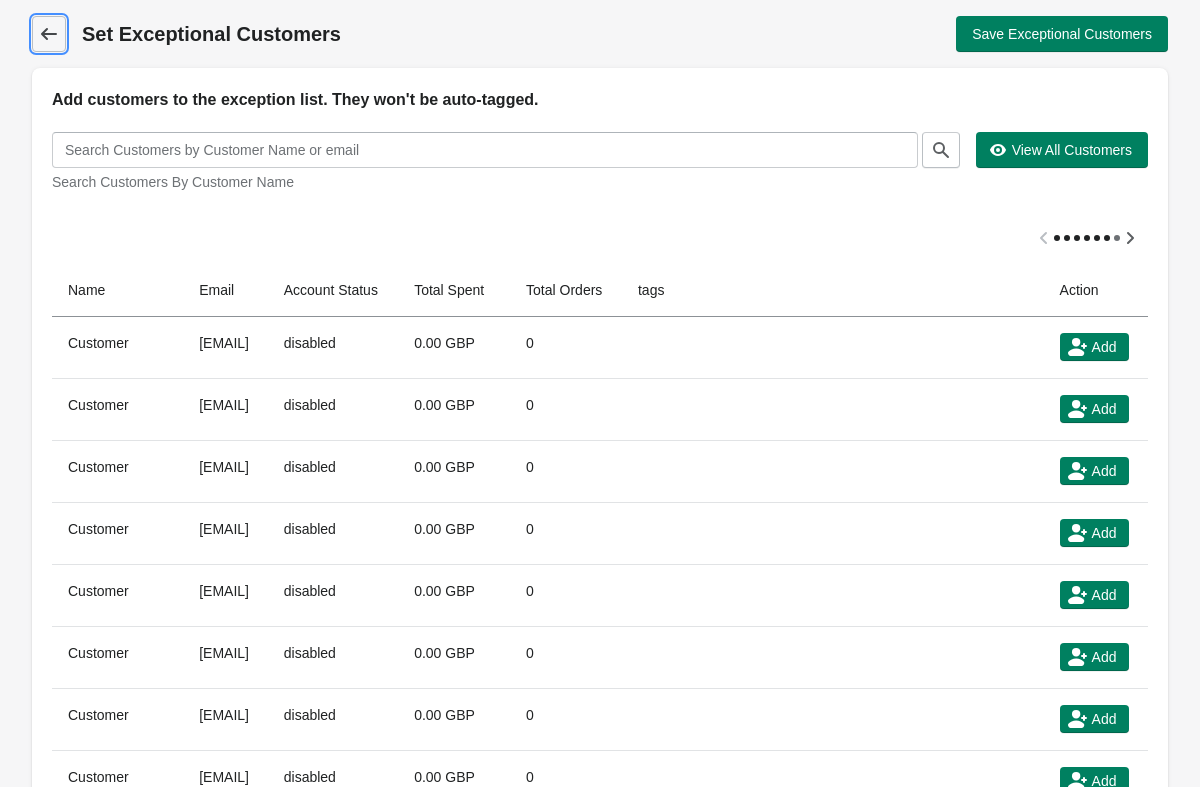 click on "Back" at bounding box center (49, 34) 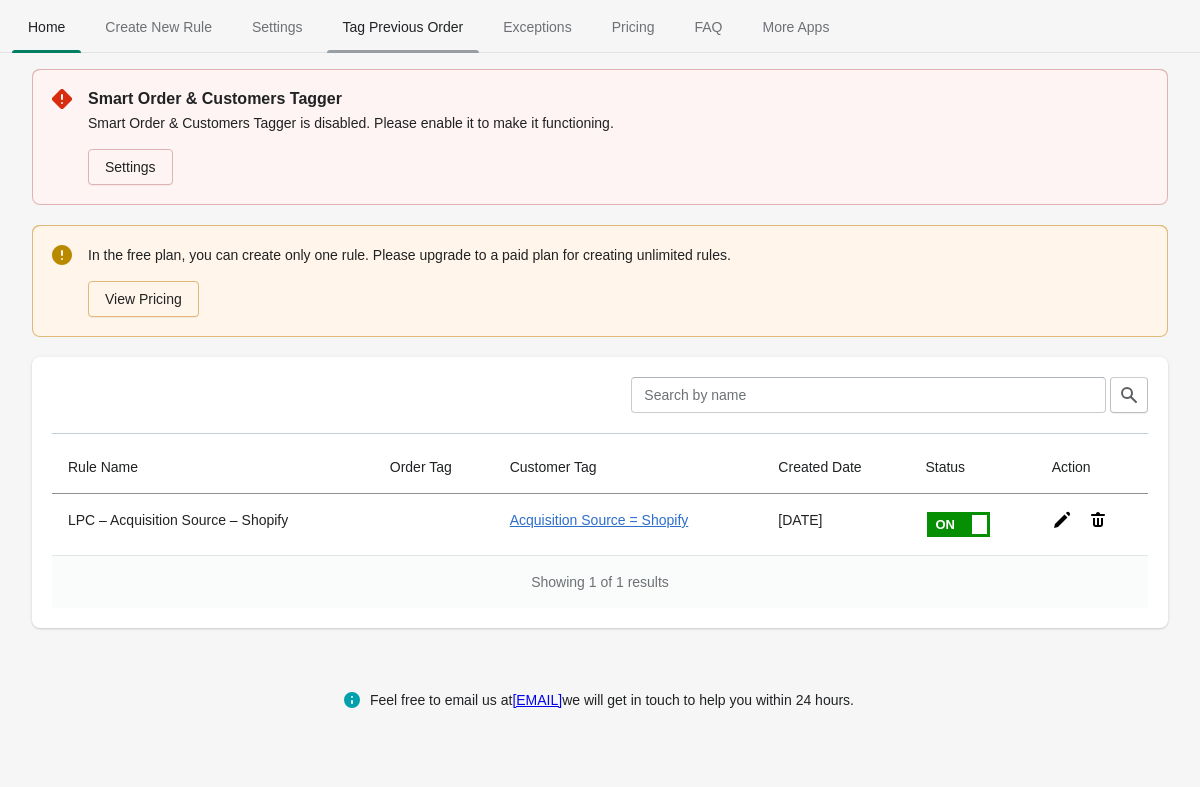 click on "Tag Previous Order" at bounding box center [403, 27] 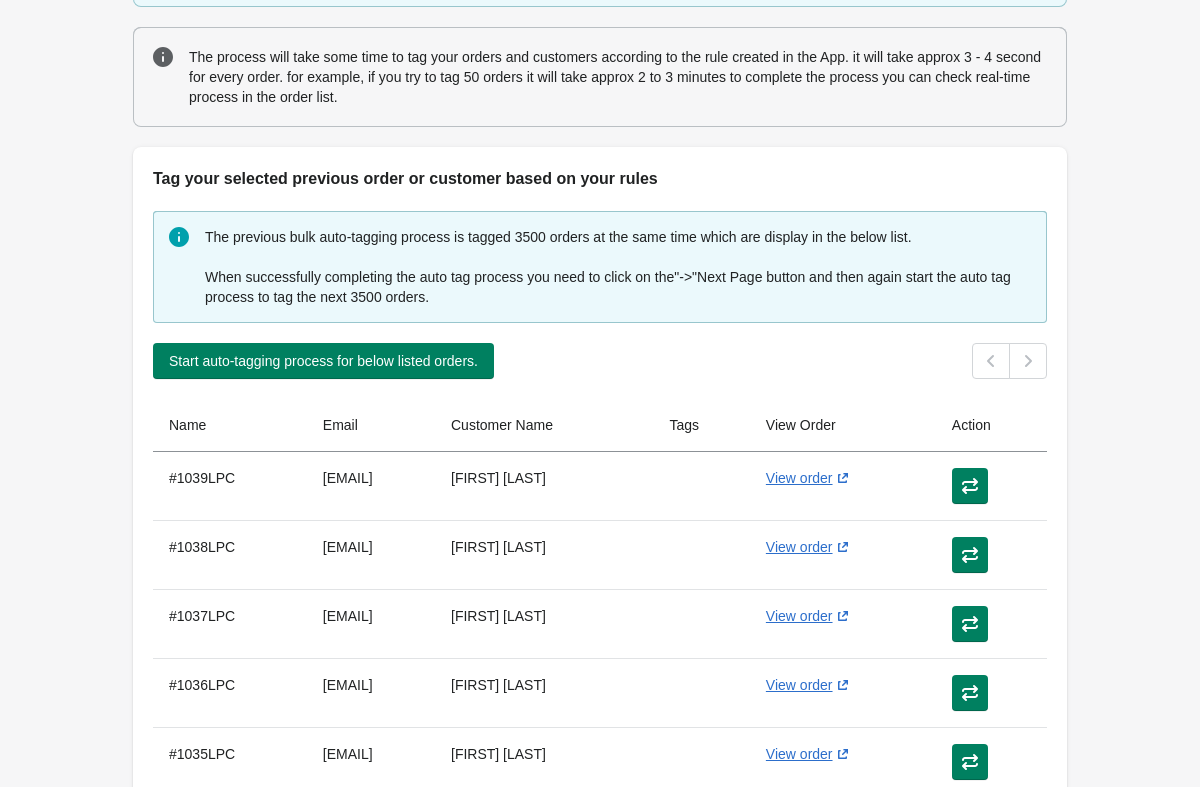 scroll, scrollTop: 361, scrollLeft: 0, axis: vertical 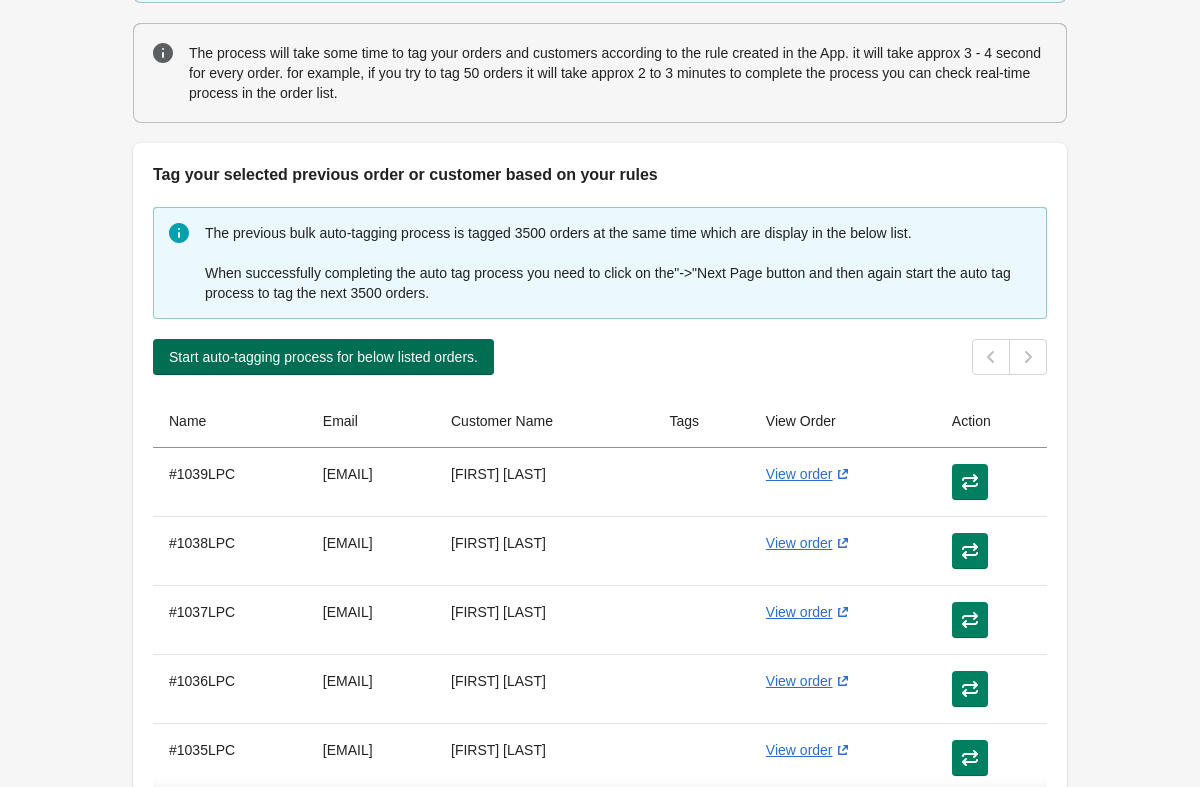 click on "Start auto-tagging process for below listed orders." at bounding box center [323, 357] 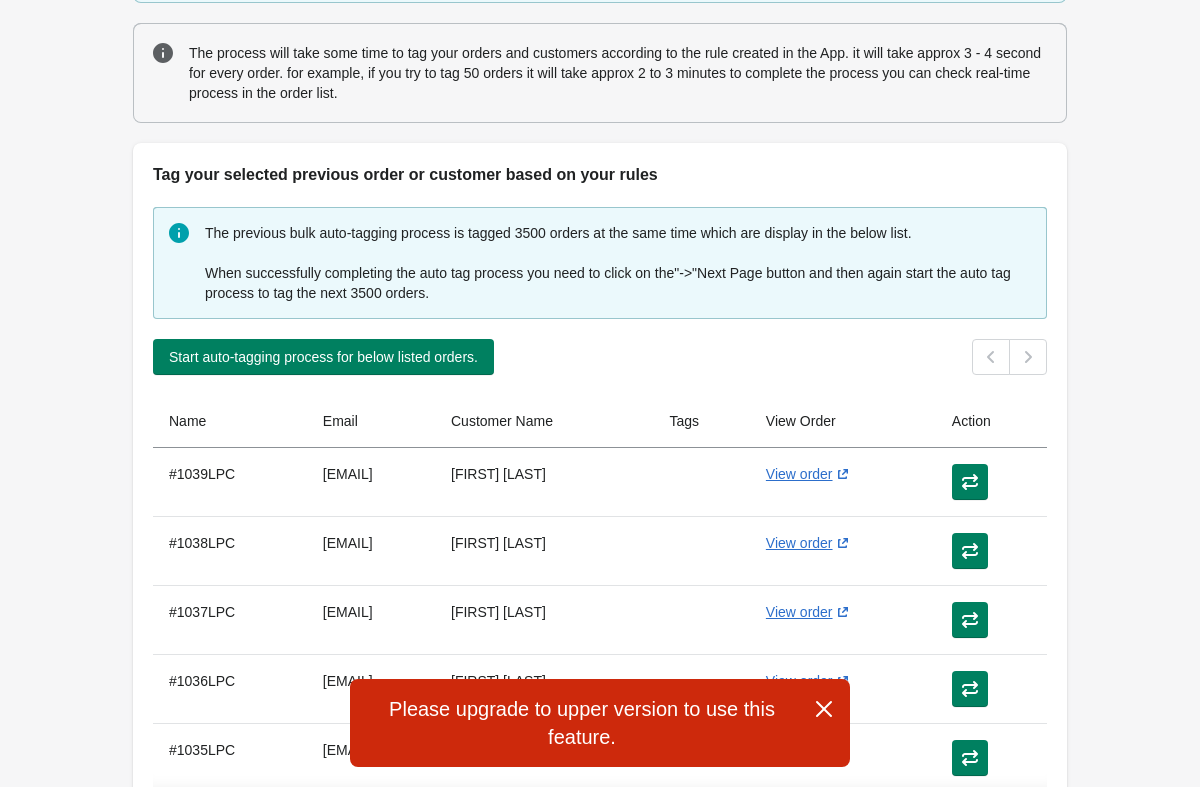 click 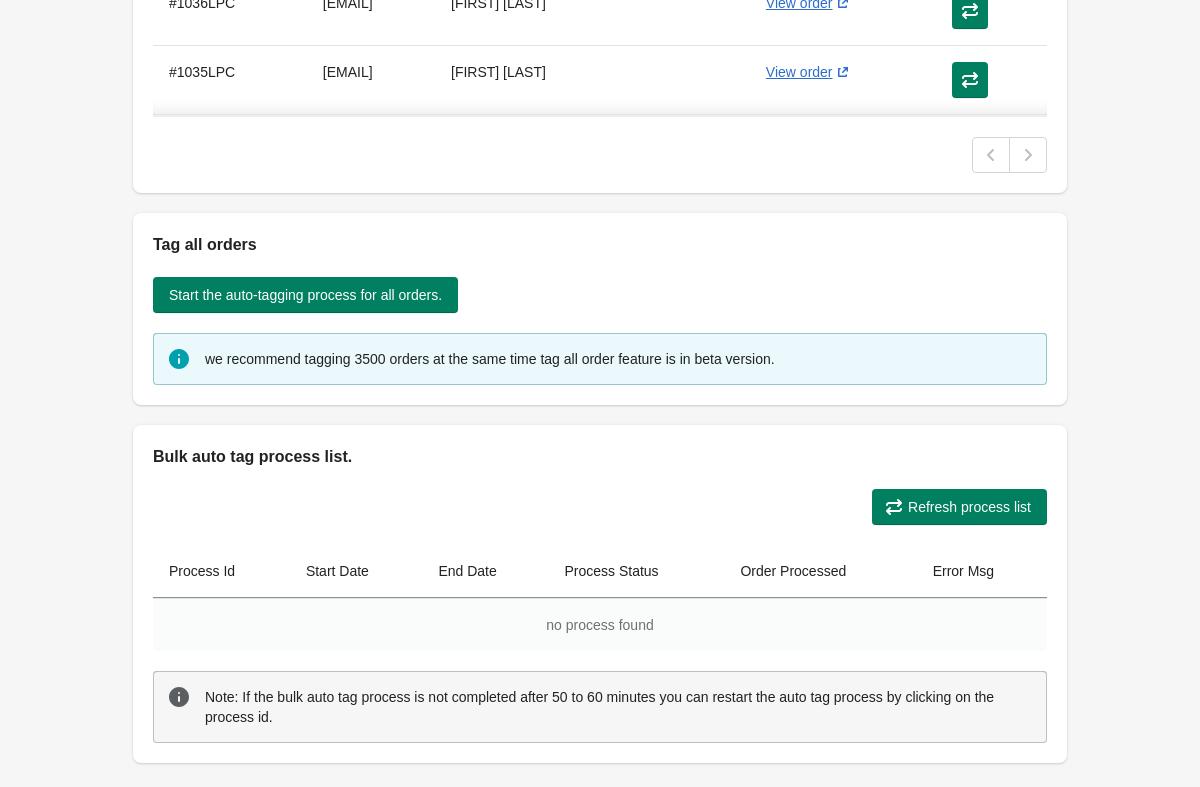 scroll, scrollTop: 909, scrollLeft: 0, axis: vertical 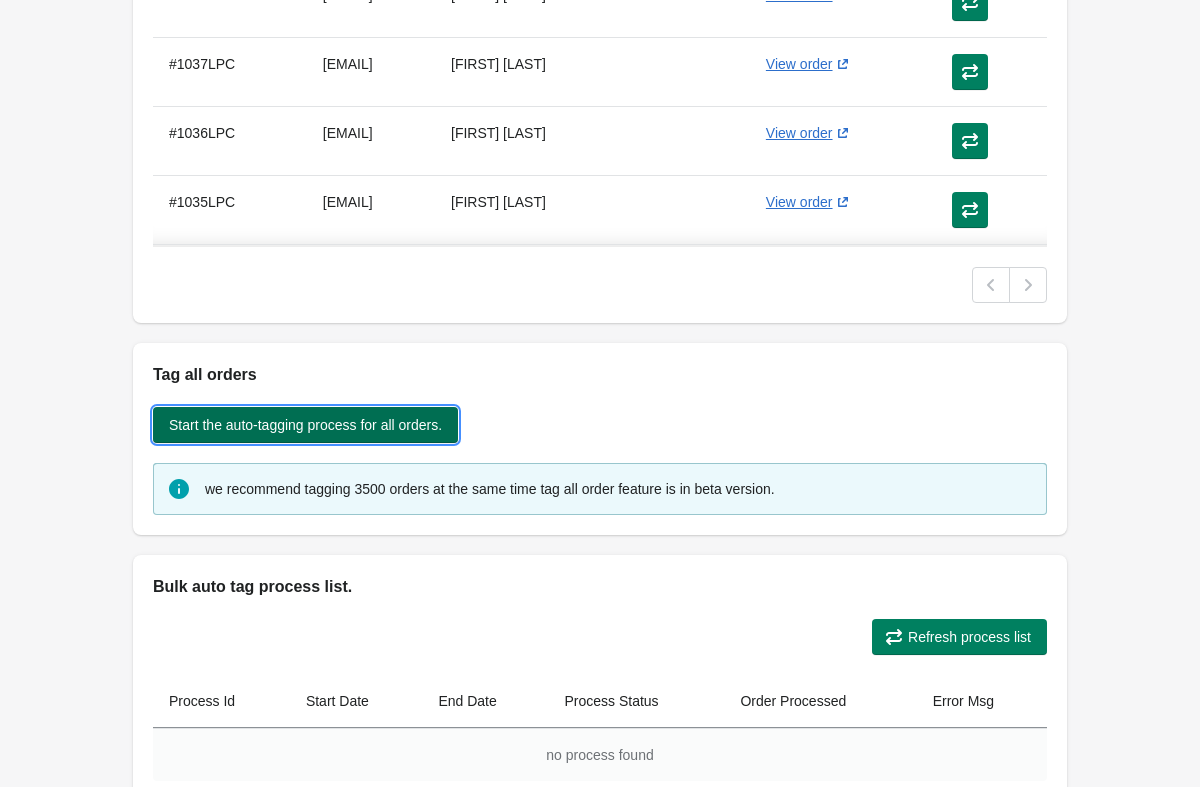 click on "Start the auto-tagging process for all orders." at bounding box center [305, 425] 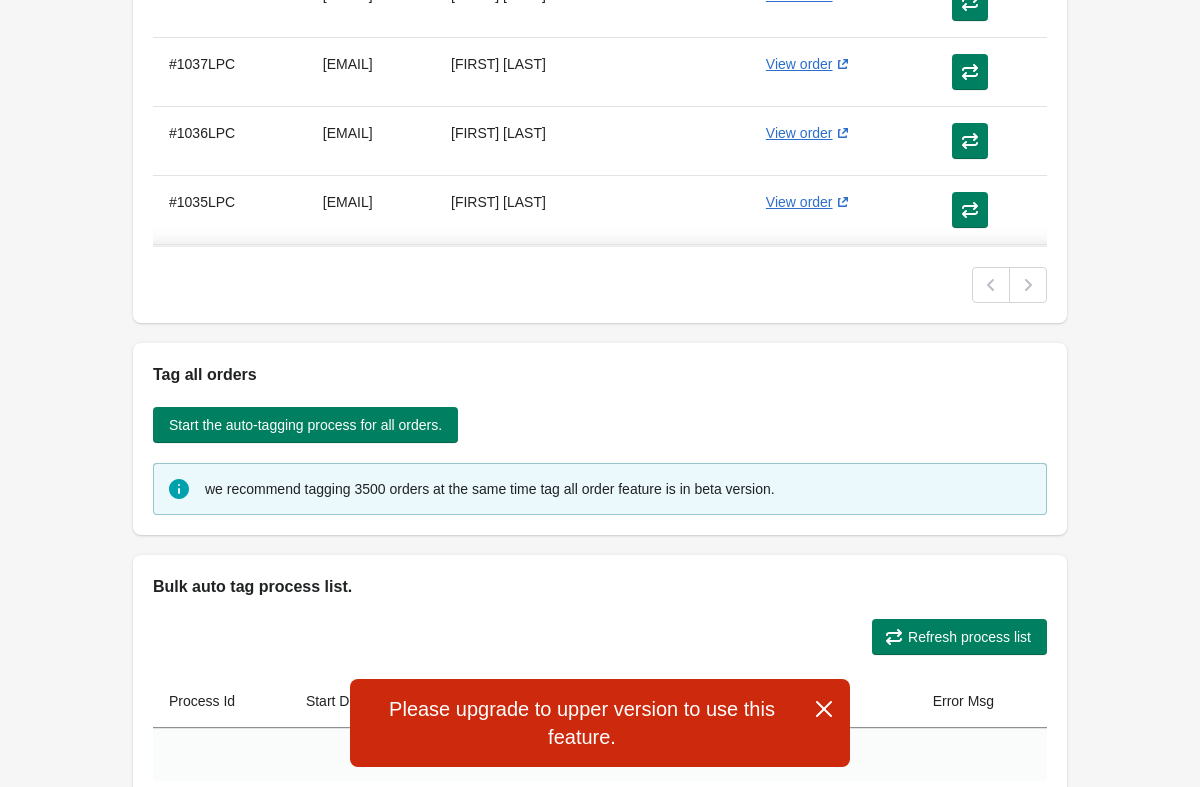 click 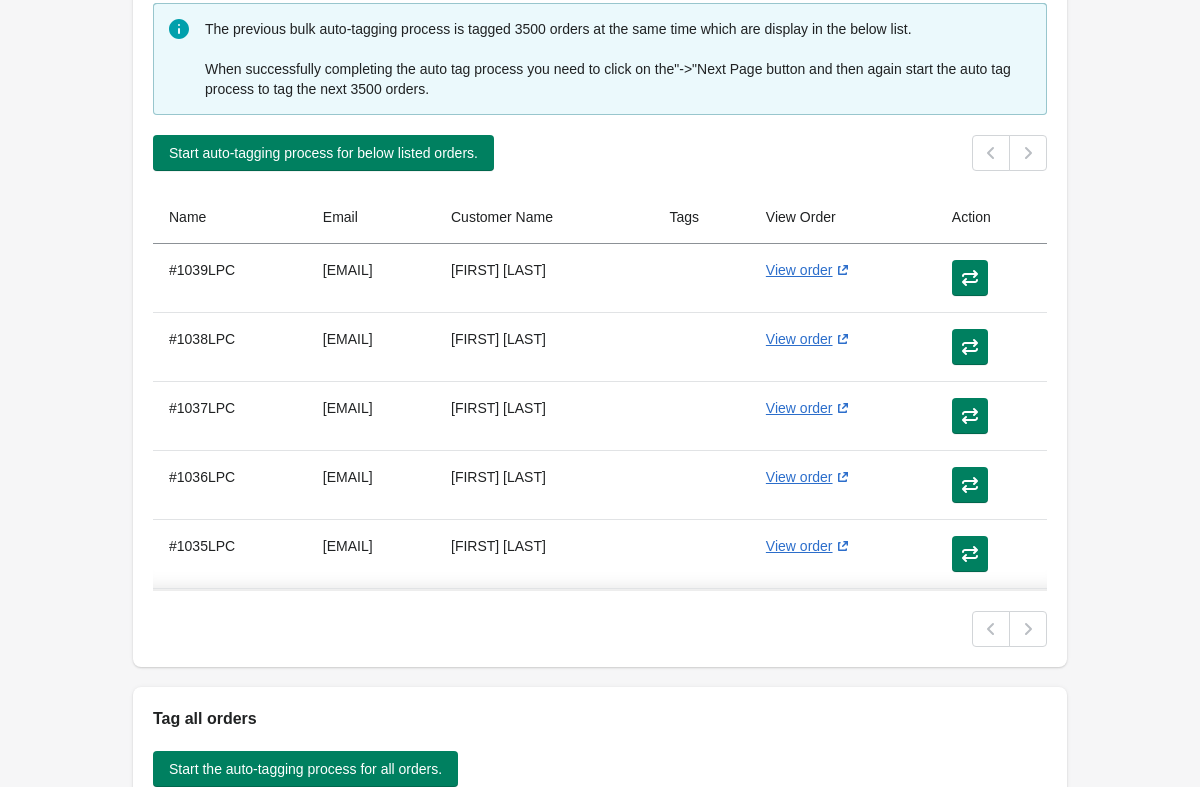 scroll, scrollTop: 0, scrollLeft: 0, axis: both 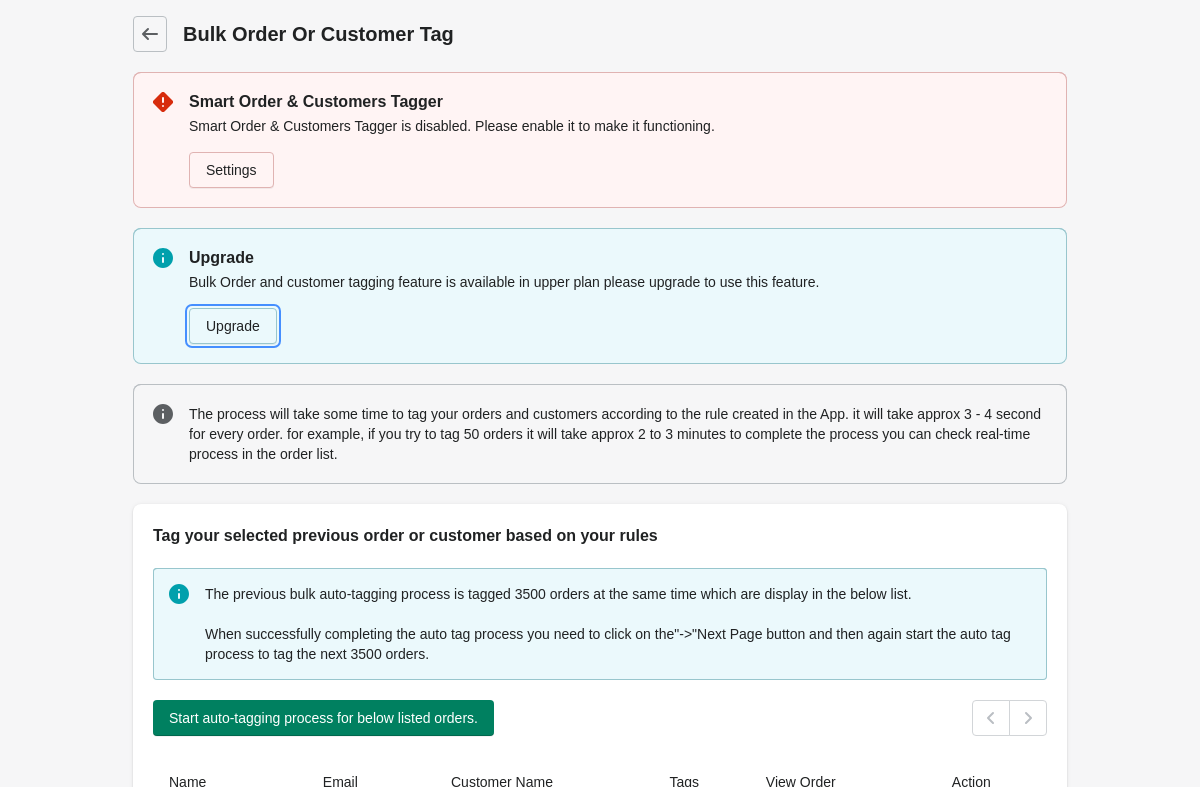click on "Upgrade" at bounding box center (233, 326) 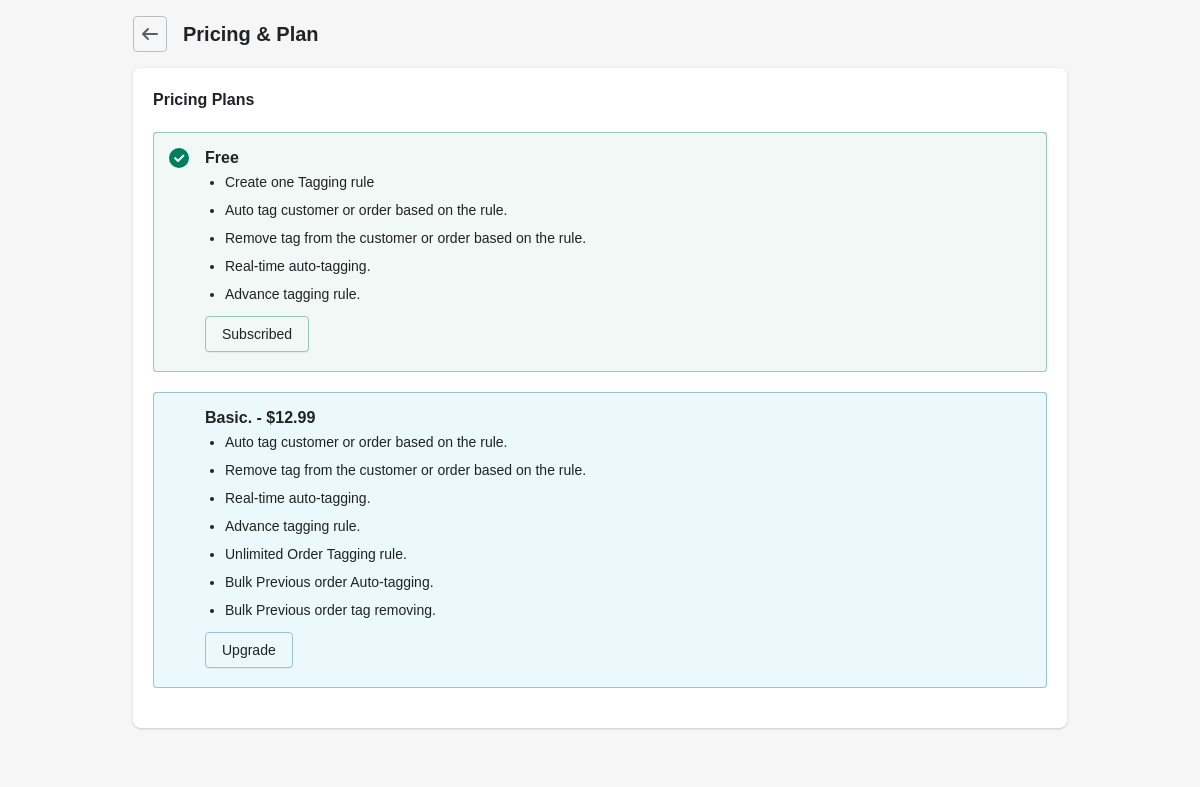 click on "Back Pricing & Plan Pricing Plans Free Create one Tagging rule Auto tag customer or order based on the rule. Remove tag from the customer or order based on the rule. Real-time auto-tagging. Advance tagging rule. Subscribed Basic. - $12.99 Auto tag customer or order based on the rule. Remove tag from the customer or order based on the rule. Real-time auto-tagging. Advance tagging rule. Unlimited Order Tagging rule. Bulk Previous order Auto-tagging. Bulk Previous order tag removing. Upgrade" at bounding box center (600, 372) 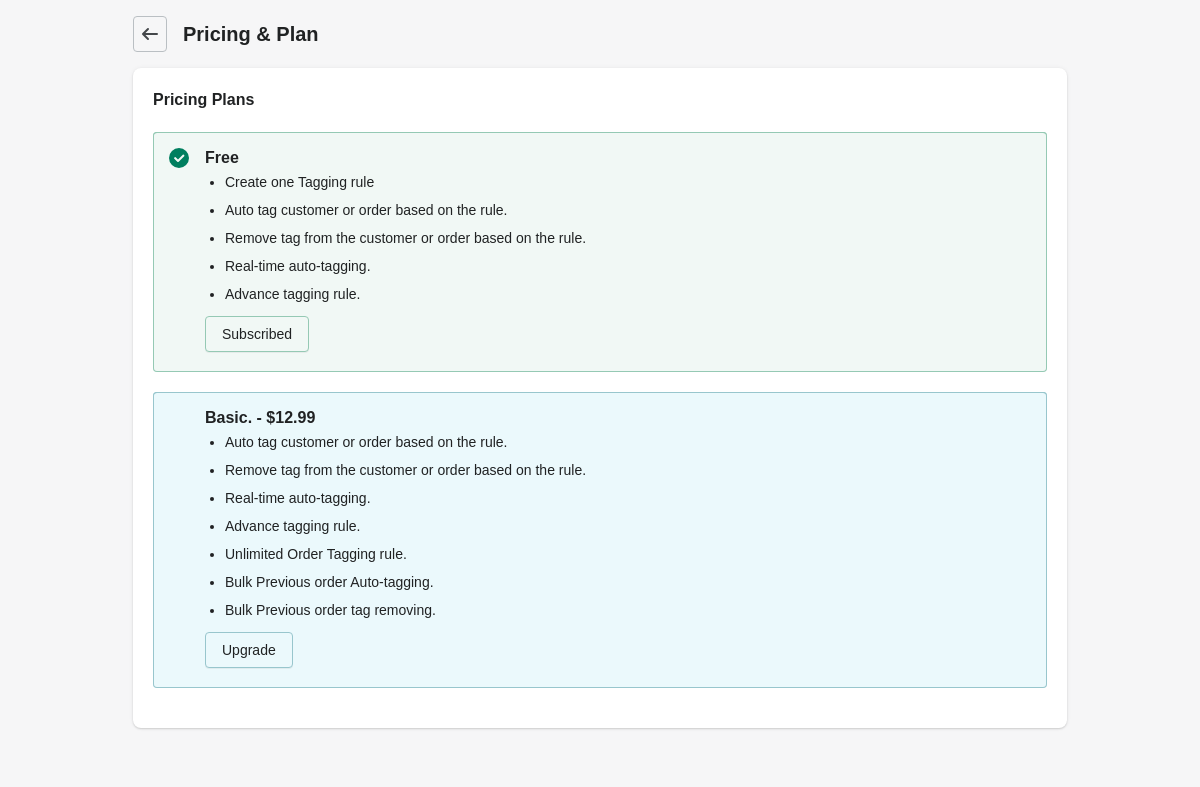 click 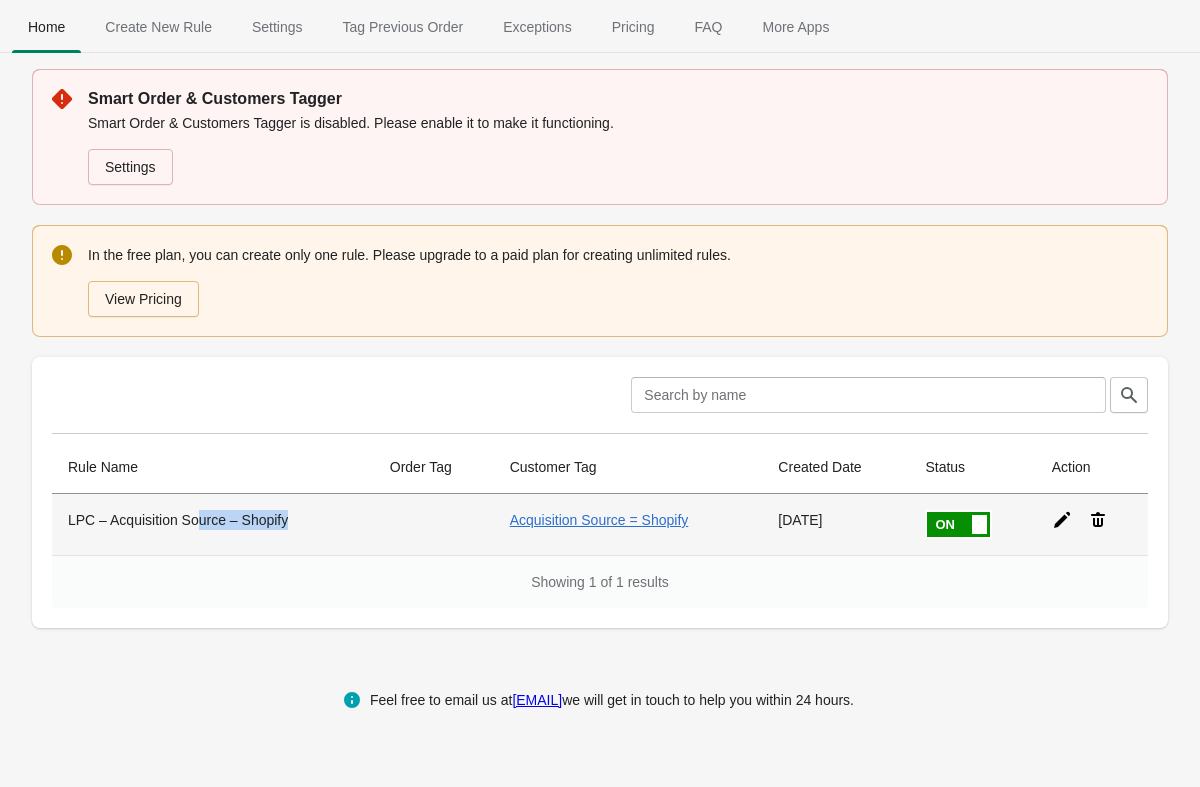 drag, startPoint x: 347, startPoint y: 522, endPoint x: 200, endPoint y: 518, distance: 147.05441 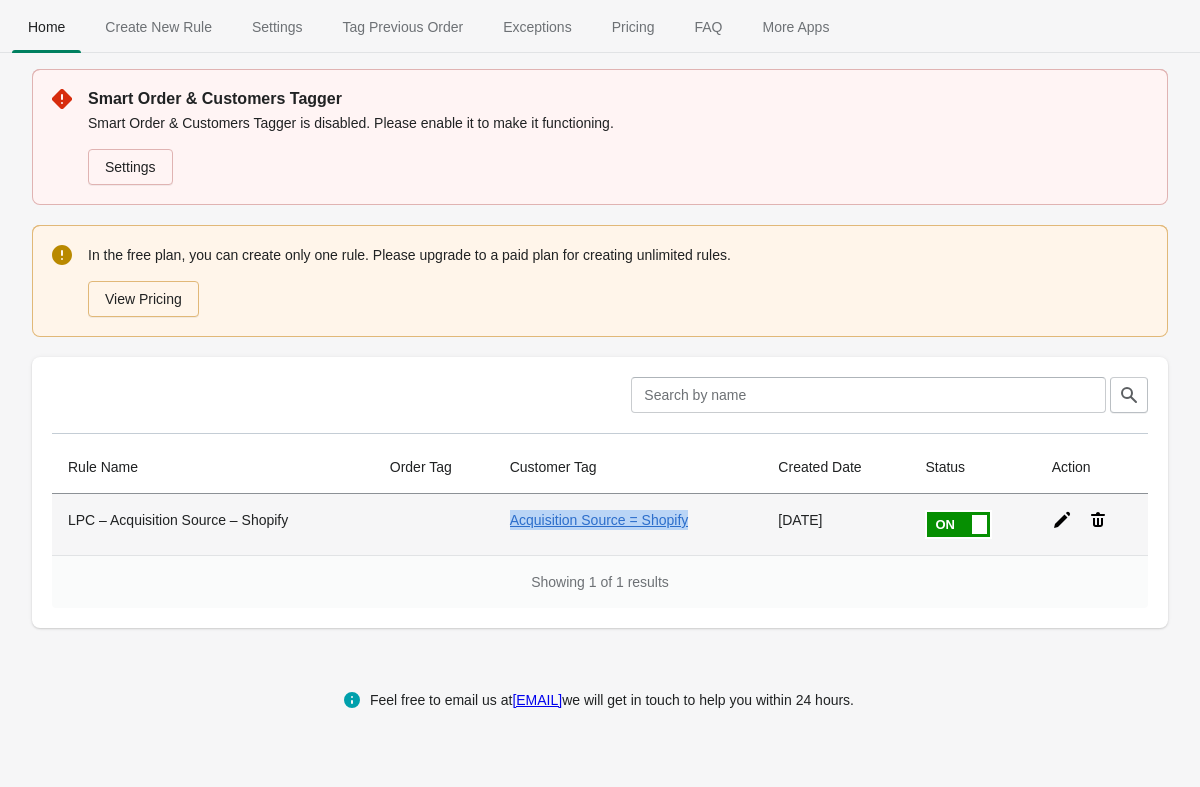 drag, startPoint x: 490, startPoint y: 519, endPoint x: 668, endPoint y: 530, distance: 178.33957 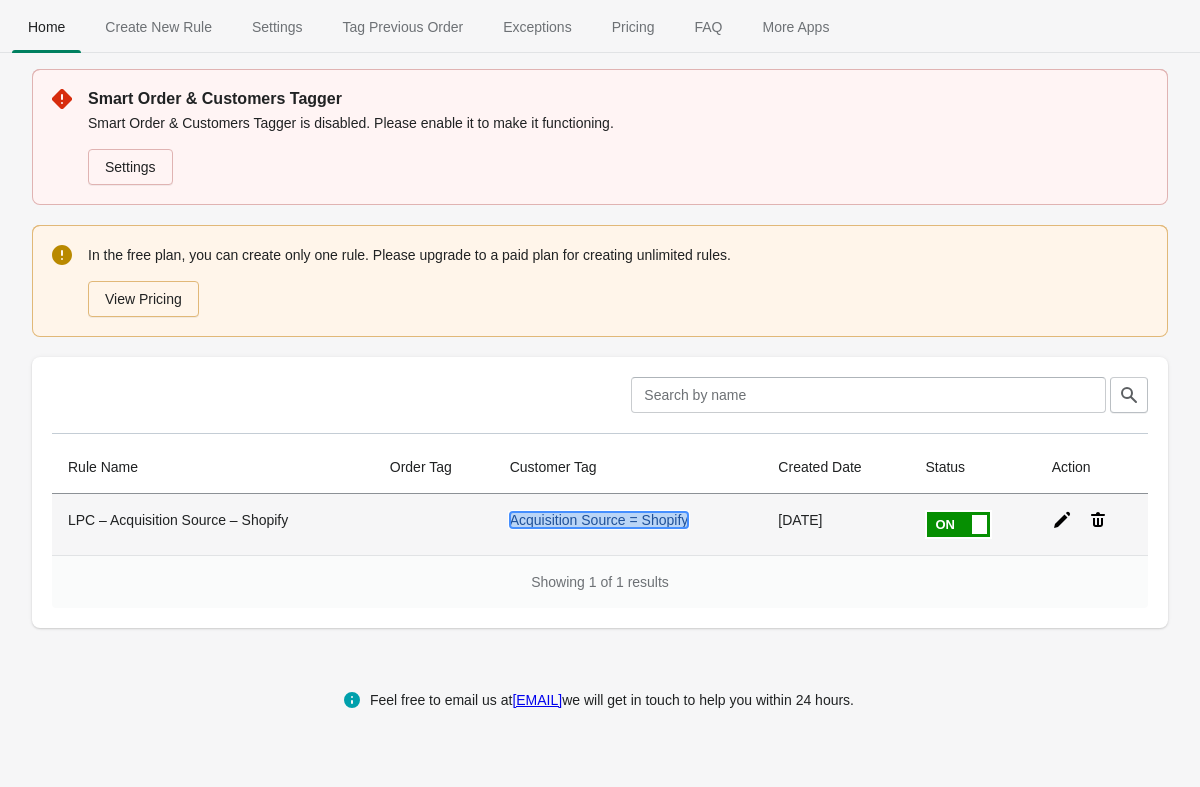 click on "Acquisition Source = Shopify" at bounding box center (599, 520) 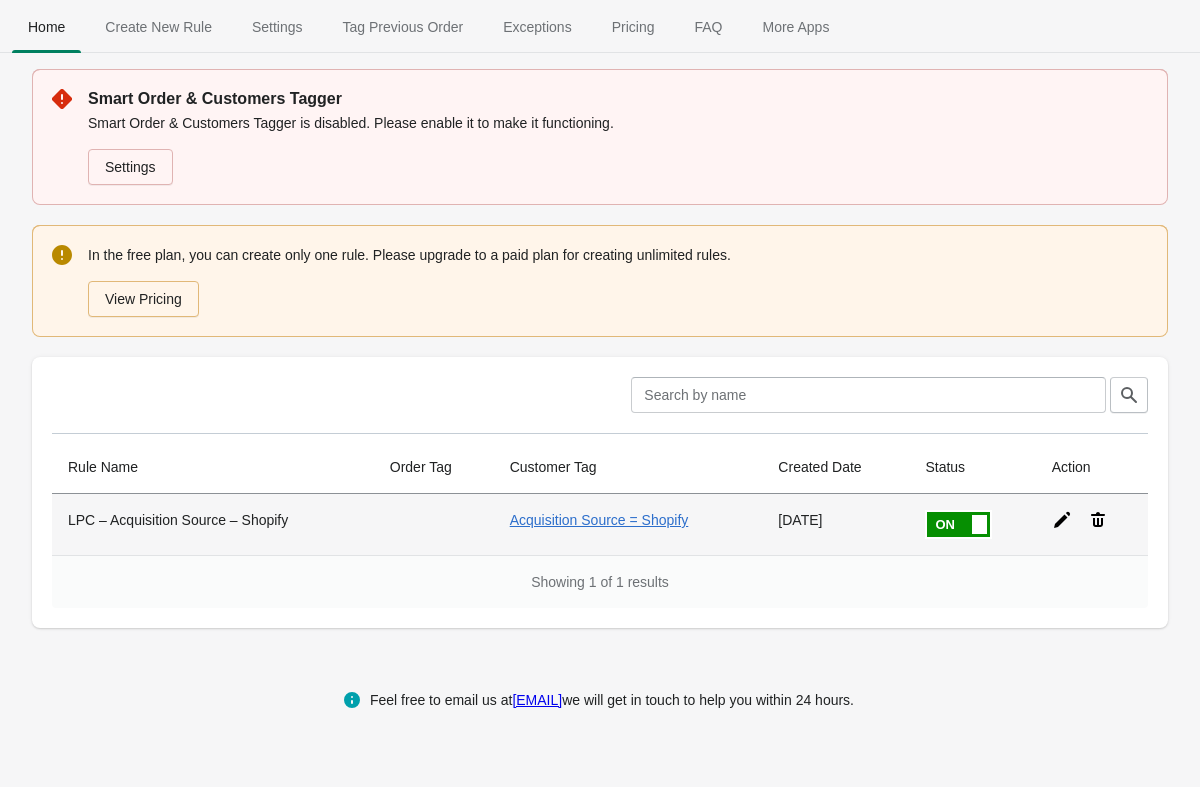 click 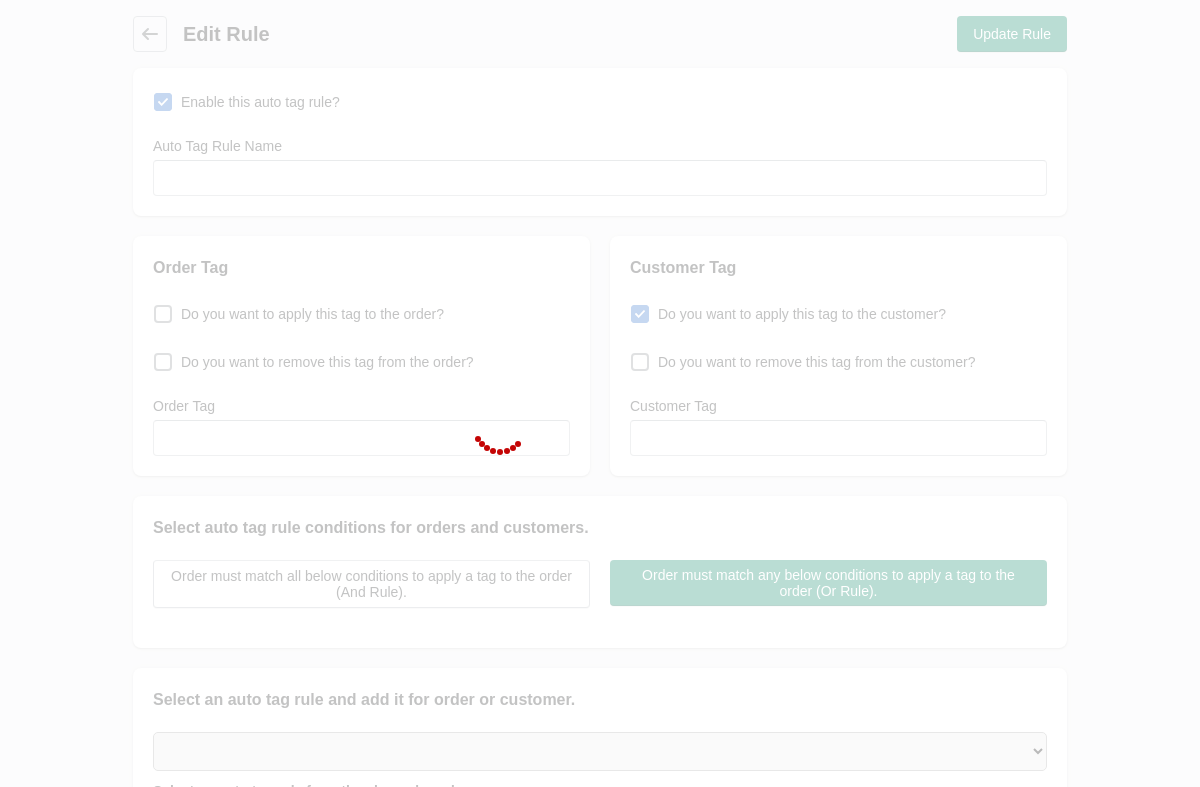 type on "LPC – Acquisition Source – Shopify" 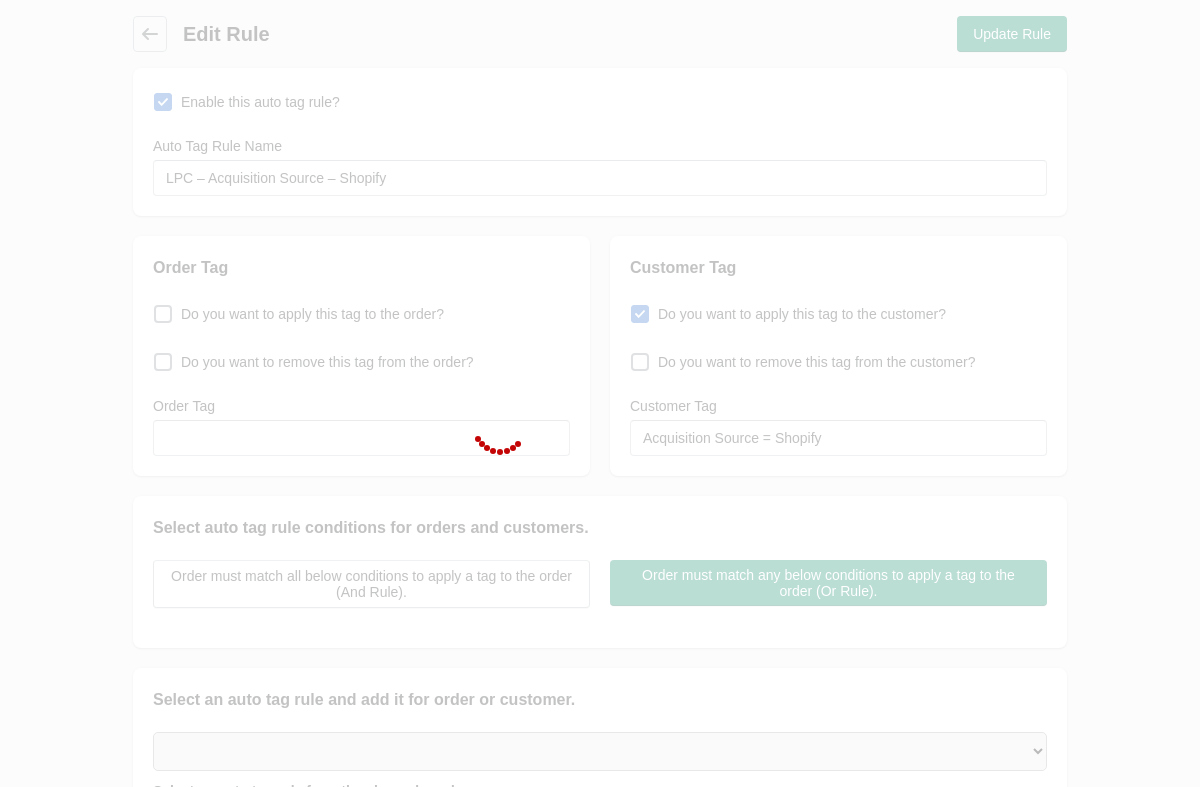 select on "5" 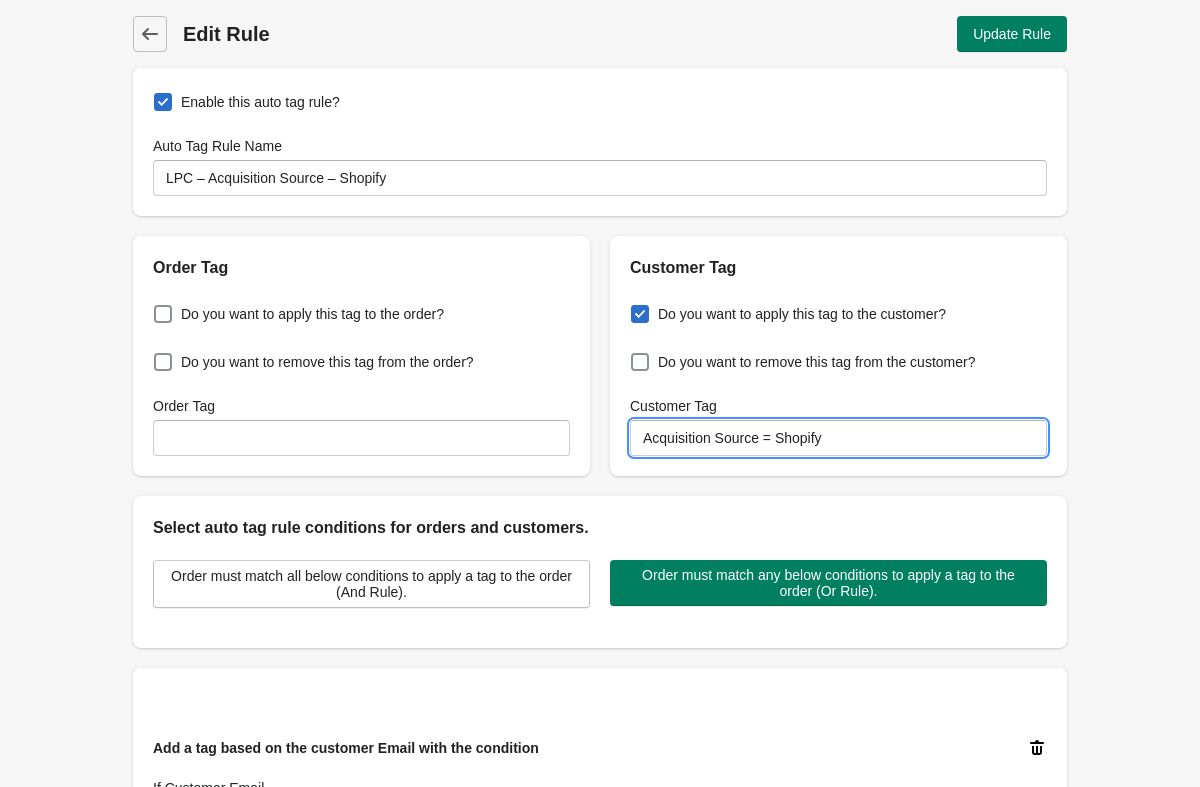 click on "Acquisition Source = Shopify" at bounding box center (838, 438) 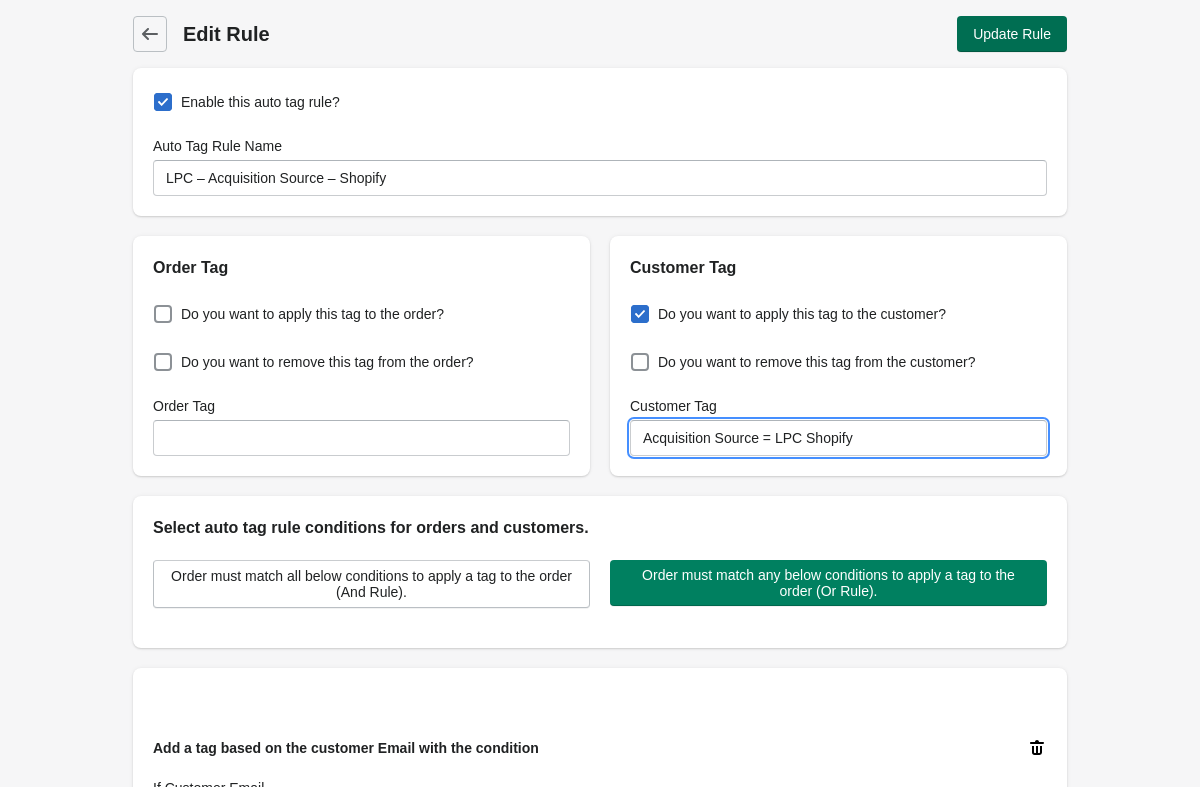 type on "Acquisition Source = LPC Shopify" 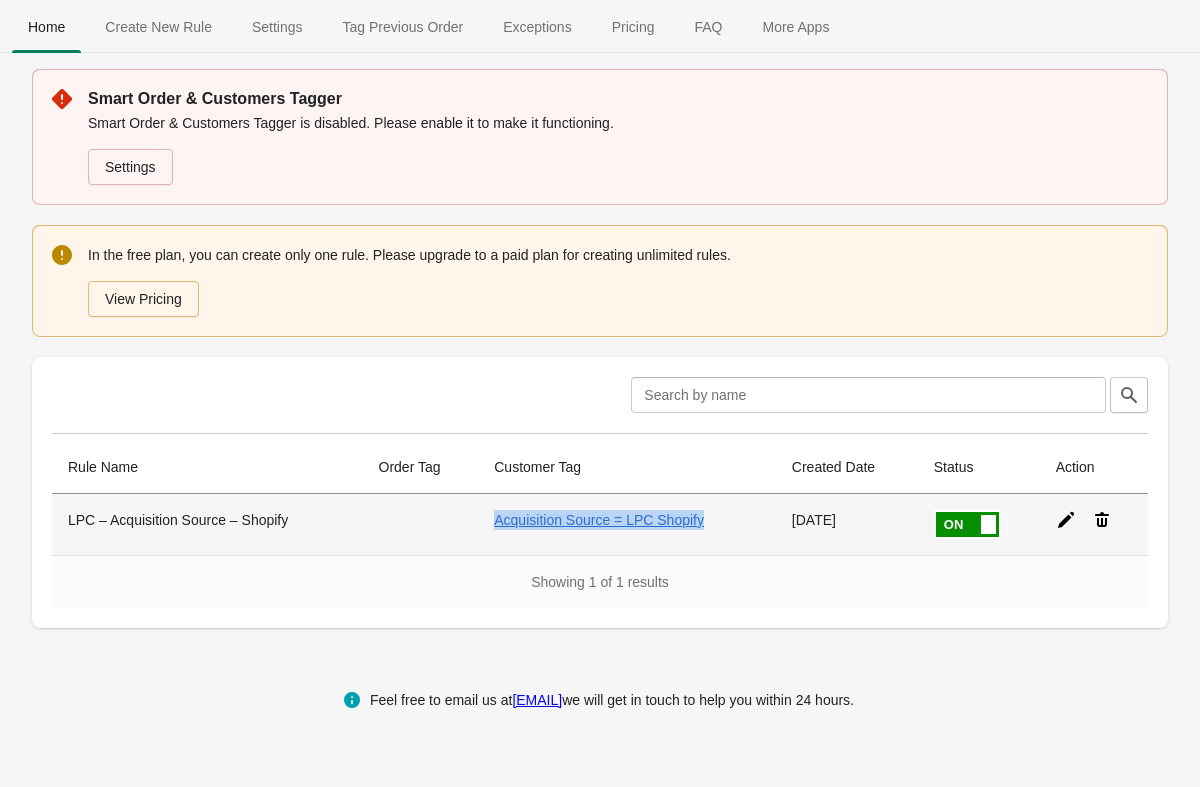 drag, startPoint x: 455, startPoint y: 521, endPoint x: 726, endPoint y: 524, distance: 271.0166 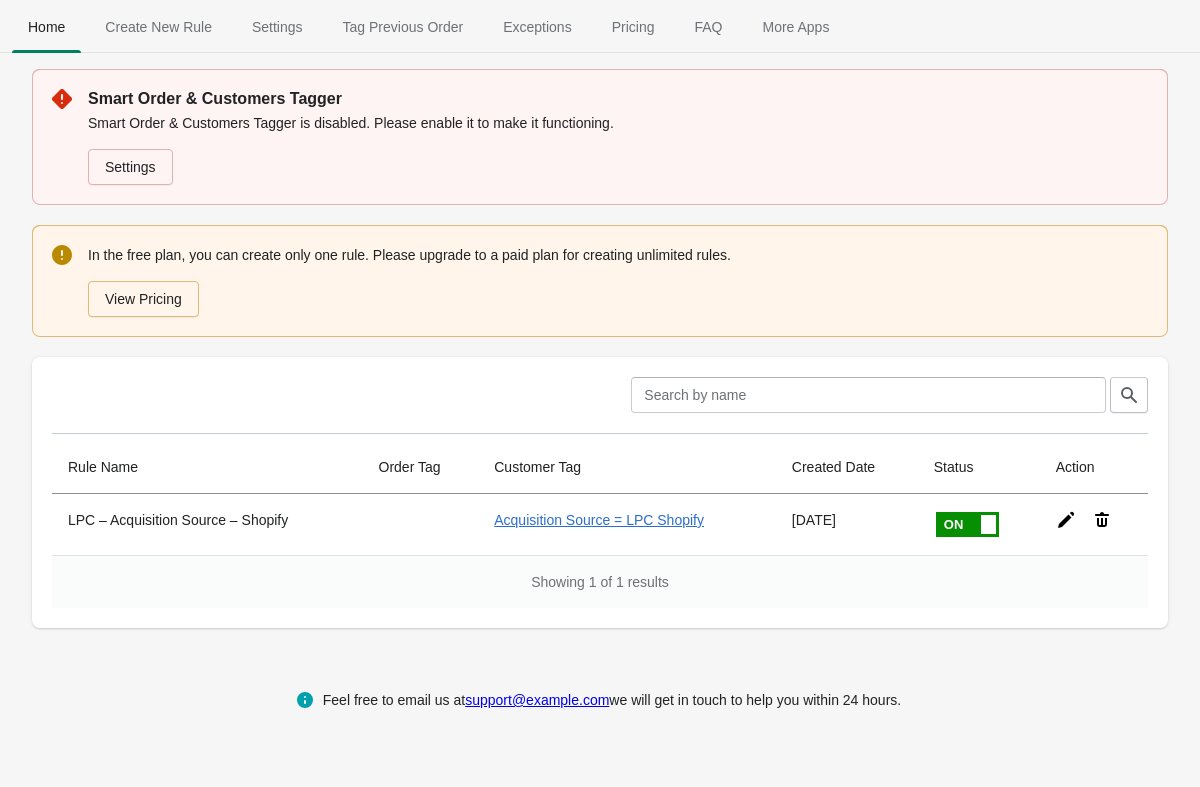 scroll, scrollTop: 0, scrollLeft: 0, axis: both 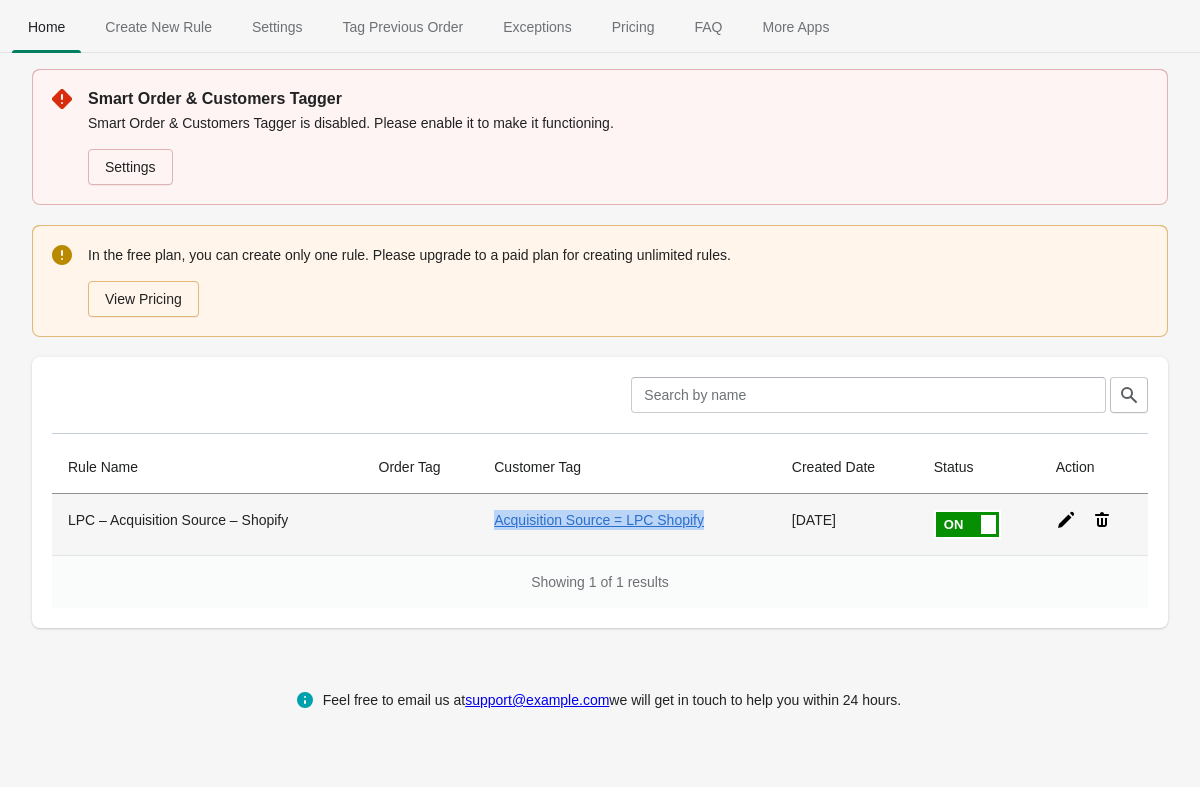drag, startPoint x: 728, startPoint y: 516, endPoint x: 491, endPoint y: 523, distance: 237.10335 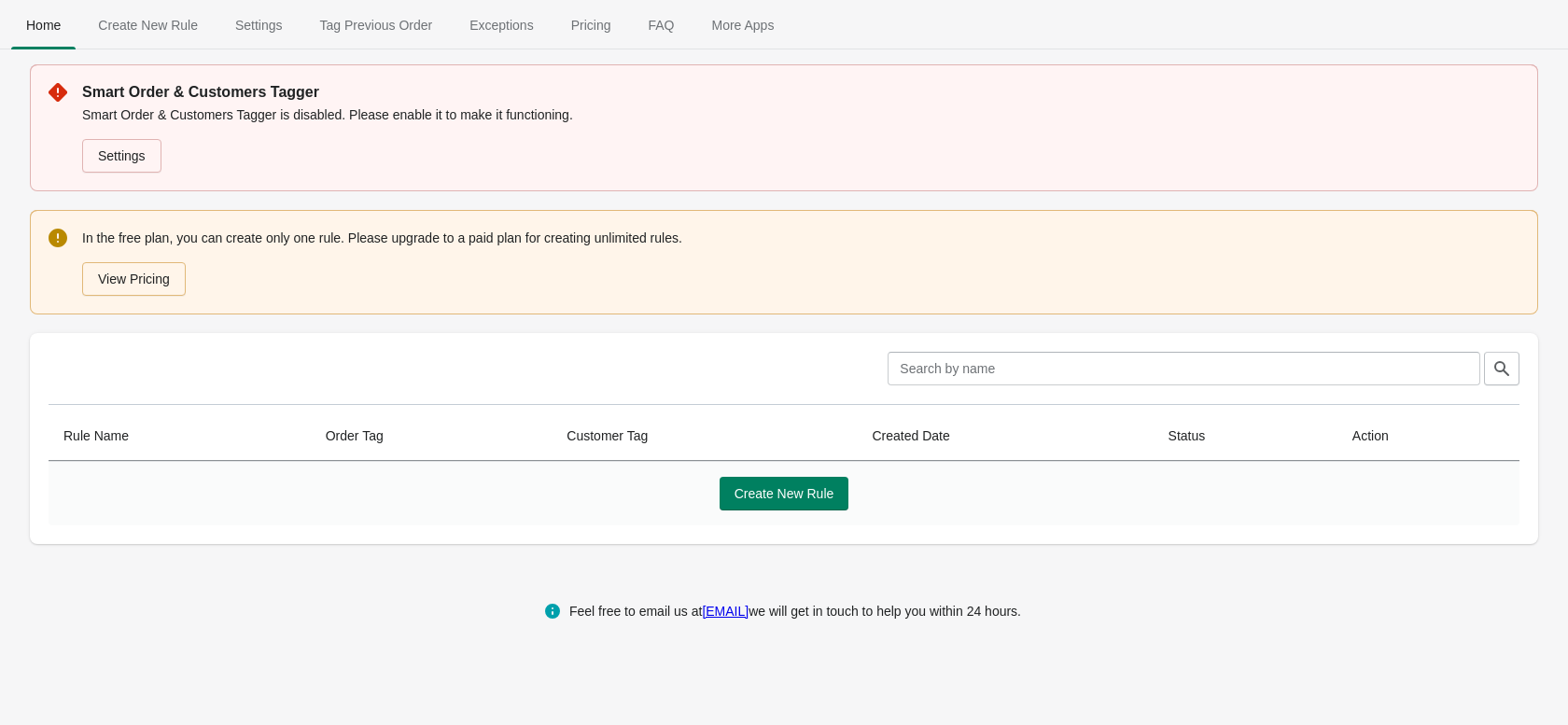 scroll, scrollTop: 0, scrollLeft: 0, axis: both 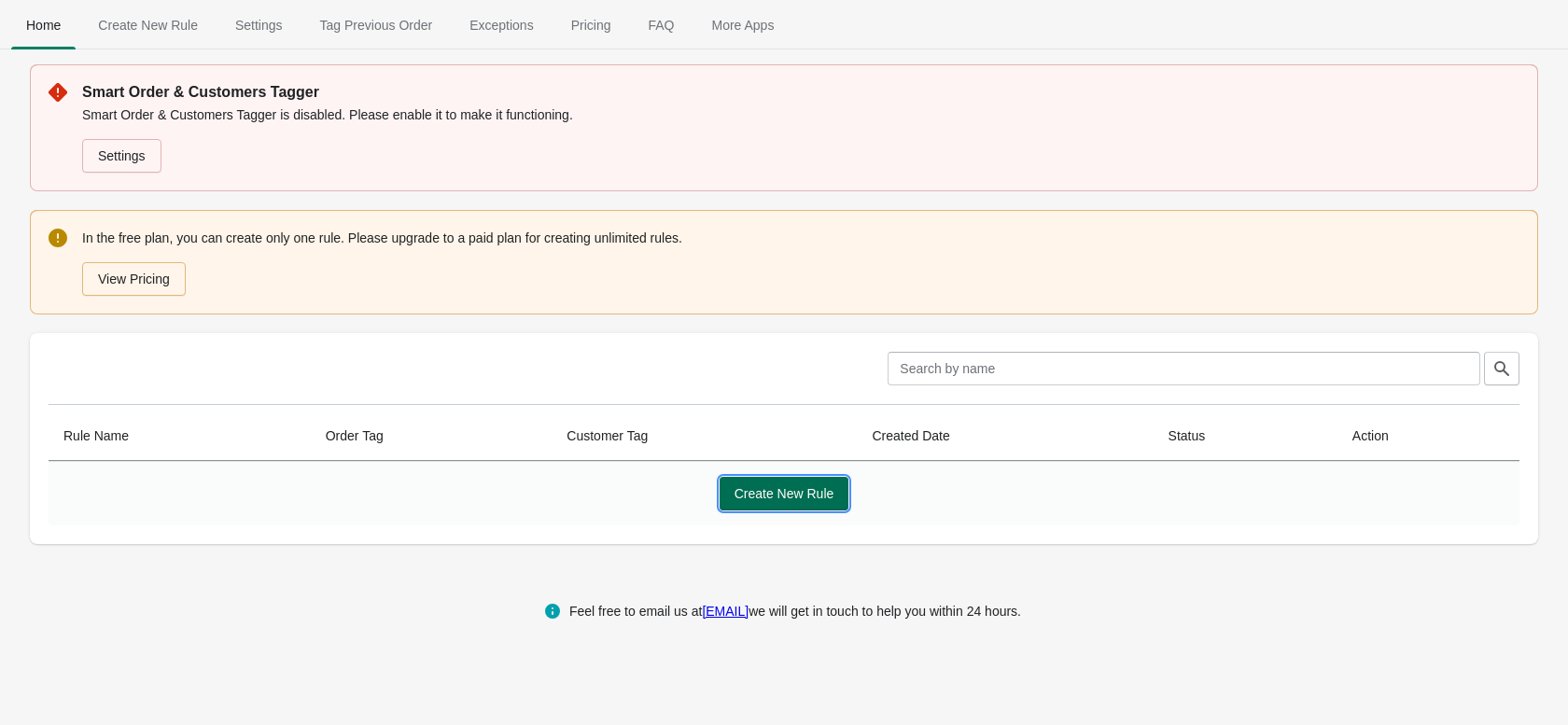click on "Create New Rule" at bounding box center (784, 494) 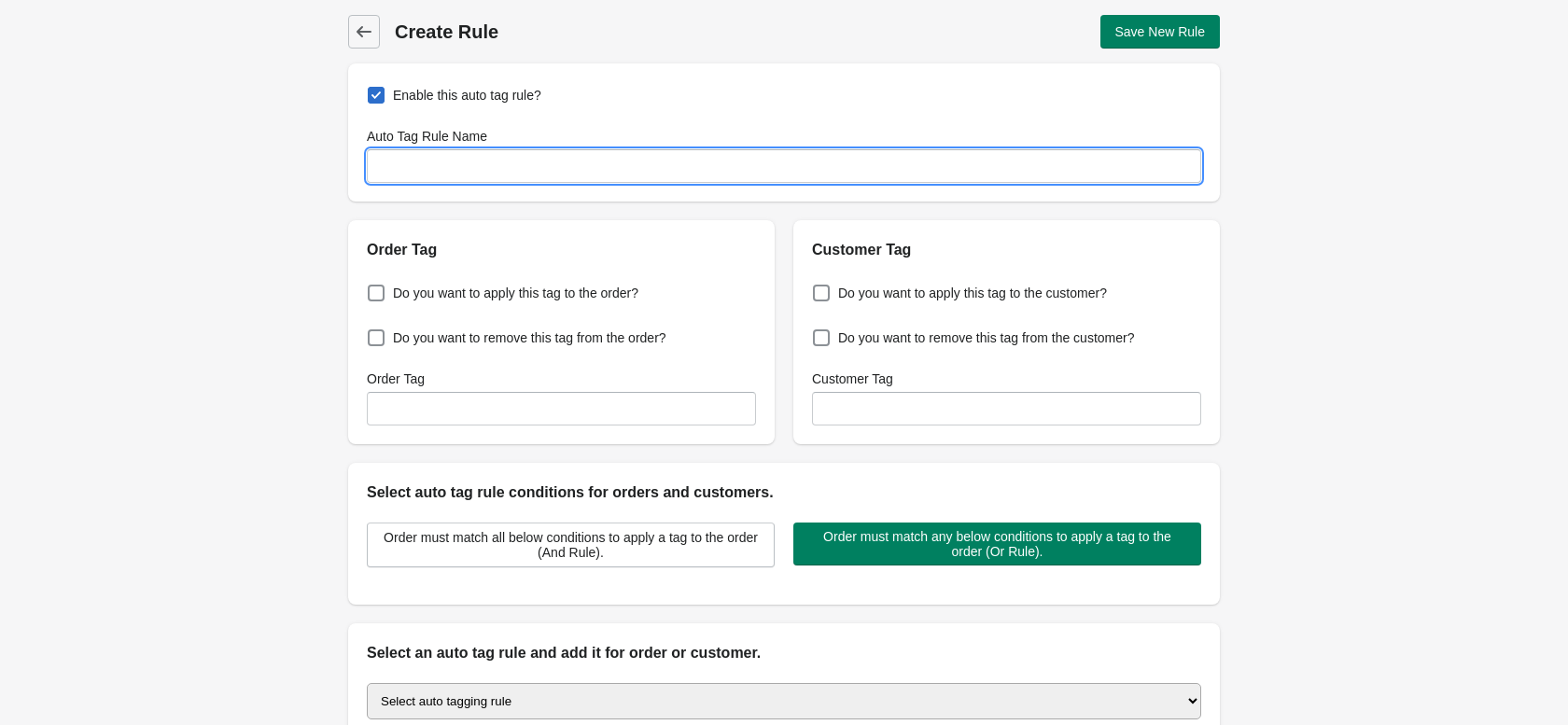 click on "Auto Tag Rule Name" at bounding box center [784, 166] 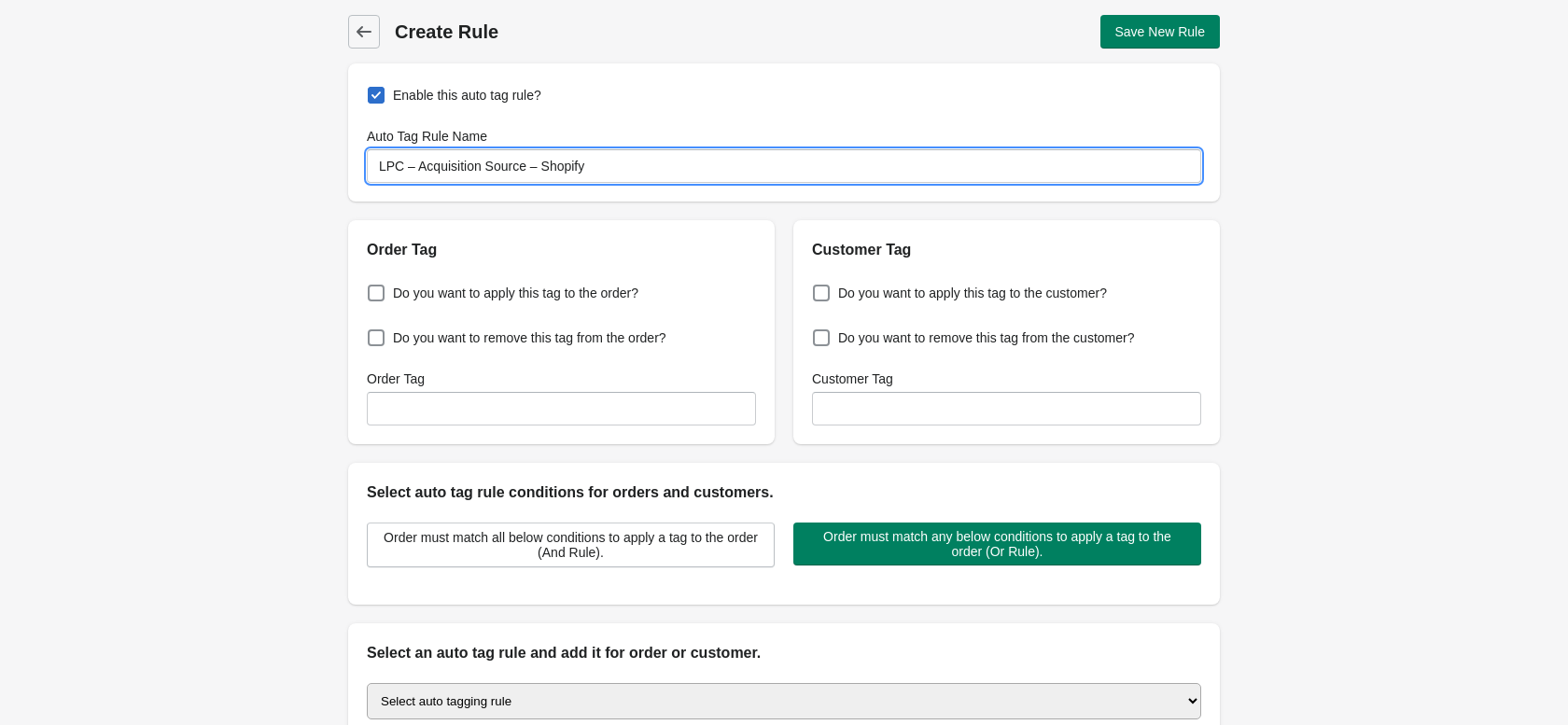 click on "LPC – Acquisition Source – Shopify" at bounding box center [784, 166] 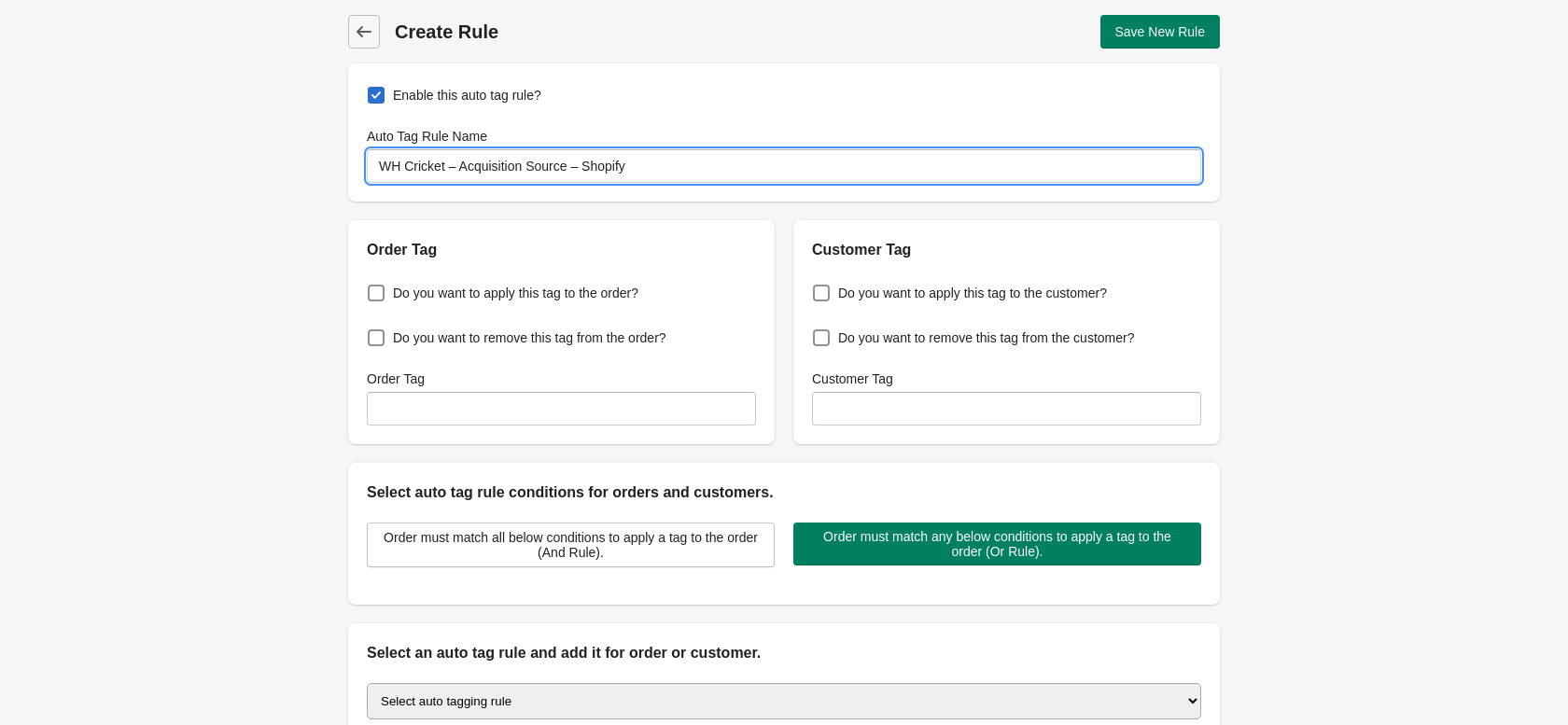 type on "WH Cricket – Acquisition Source – Shopify" 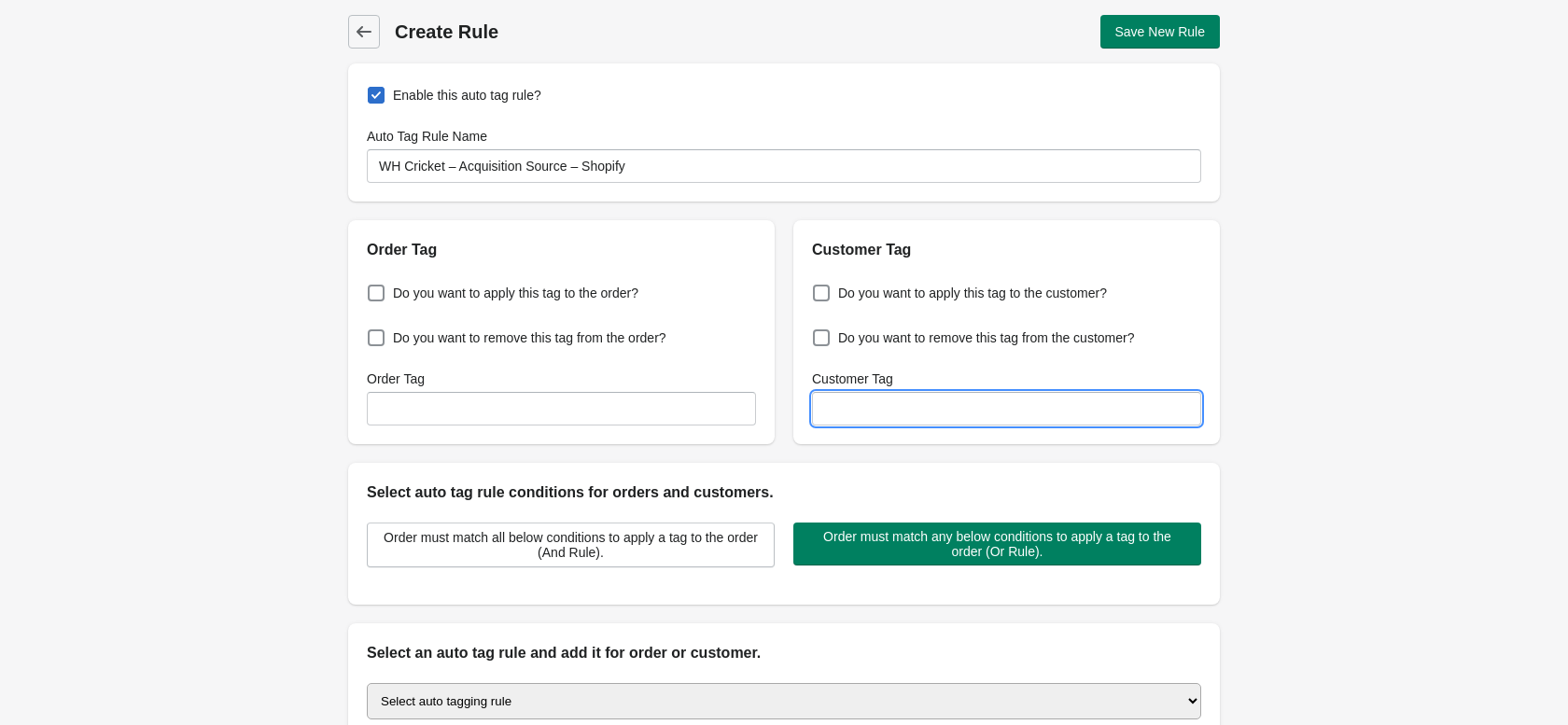 click on "Customer Tag" at bounding box center (1006, 409) 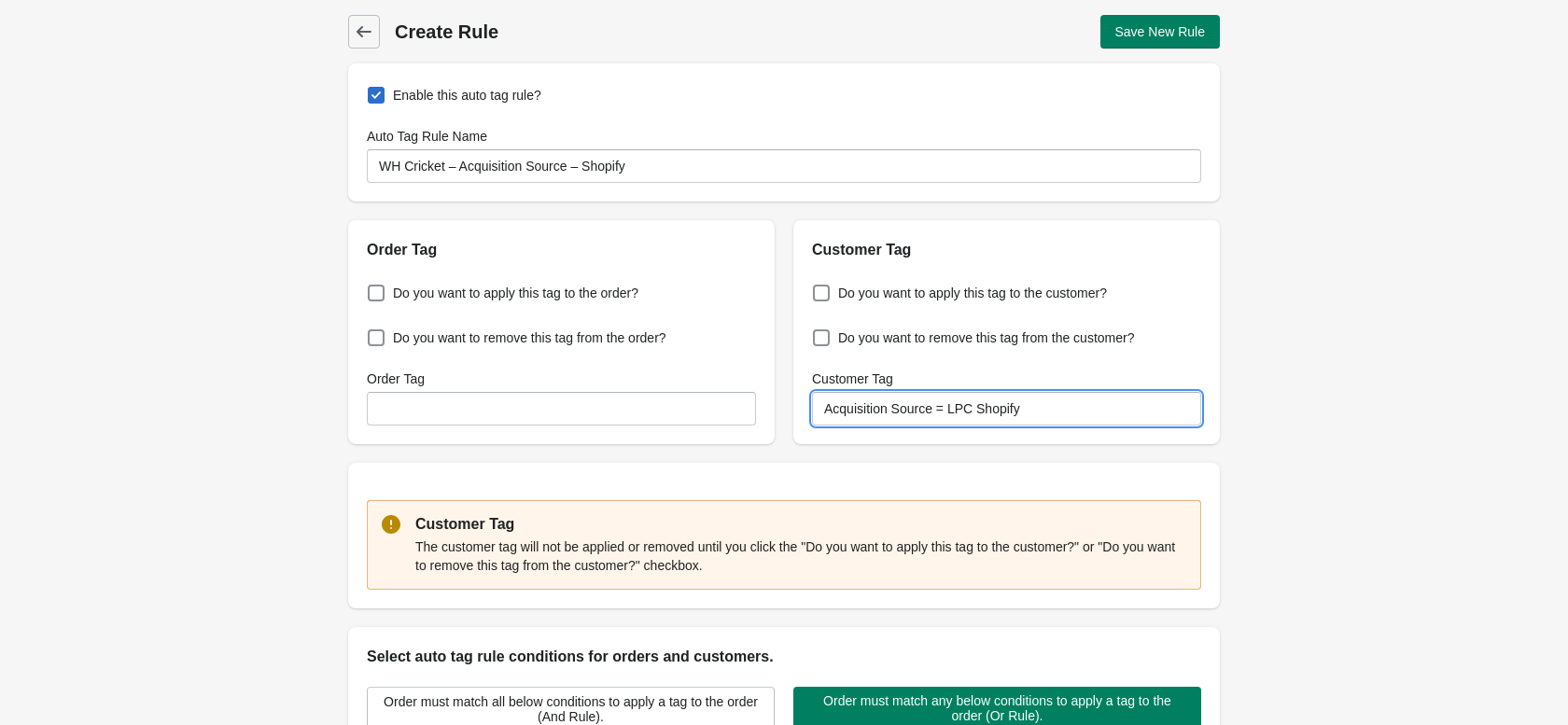 click on "Acquisition Source = LPC Shopify" at bounding box center [1006, 409] 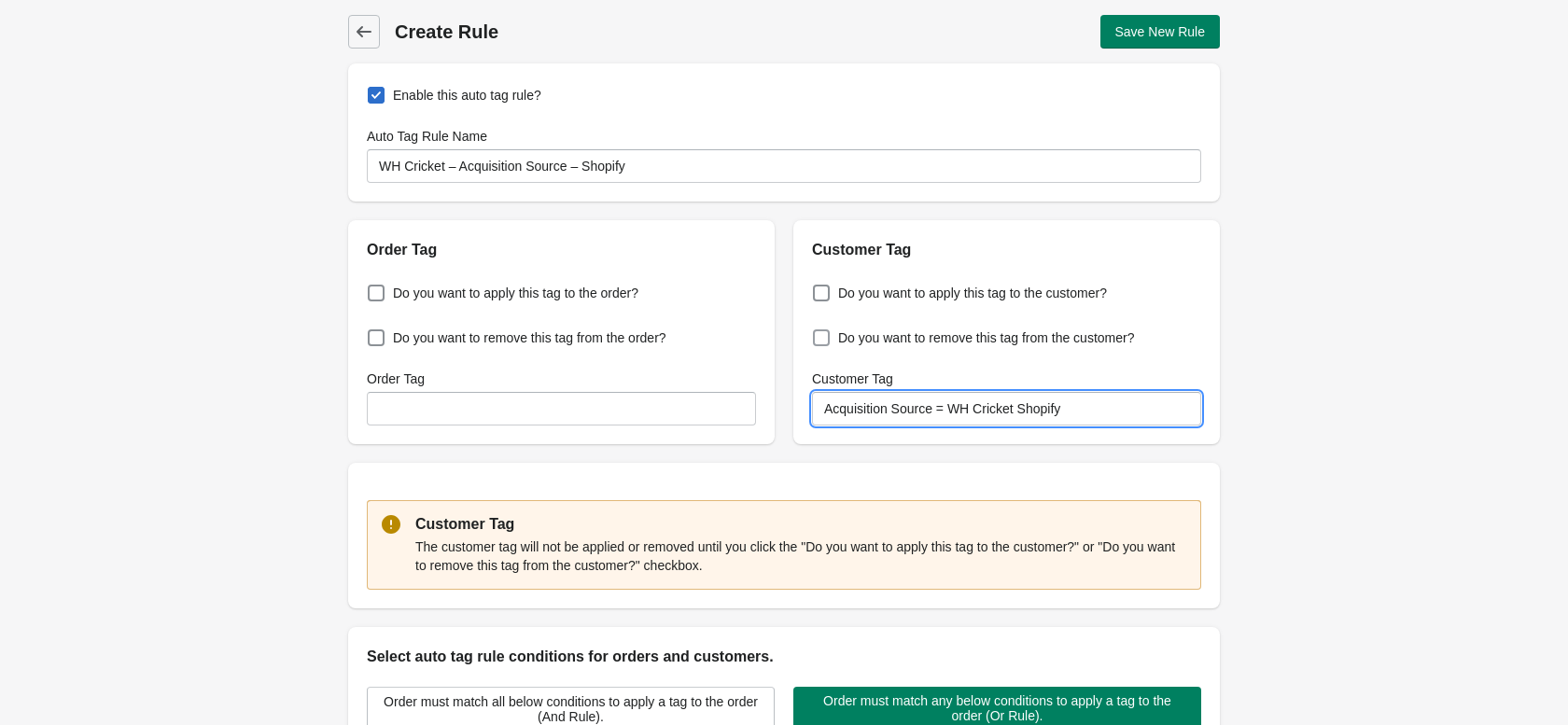 type on "Acquisition Source = WH Cricket Shopify" 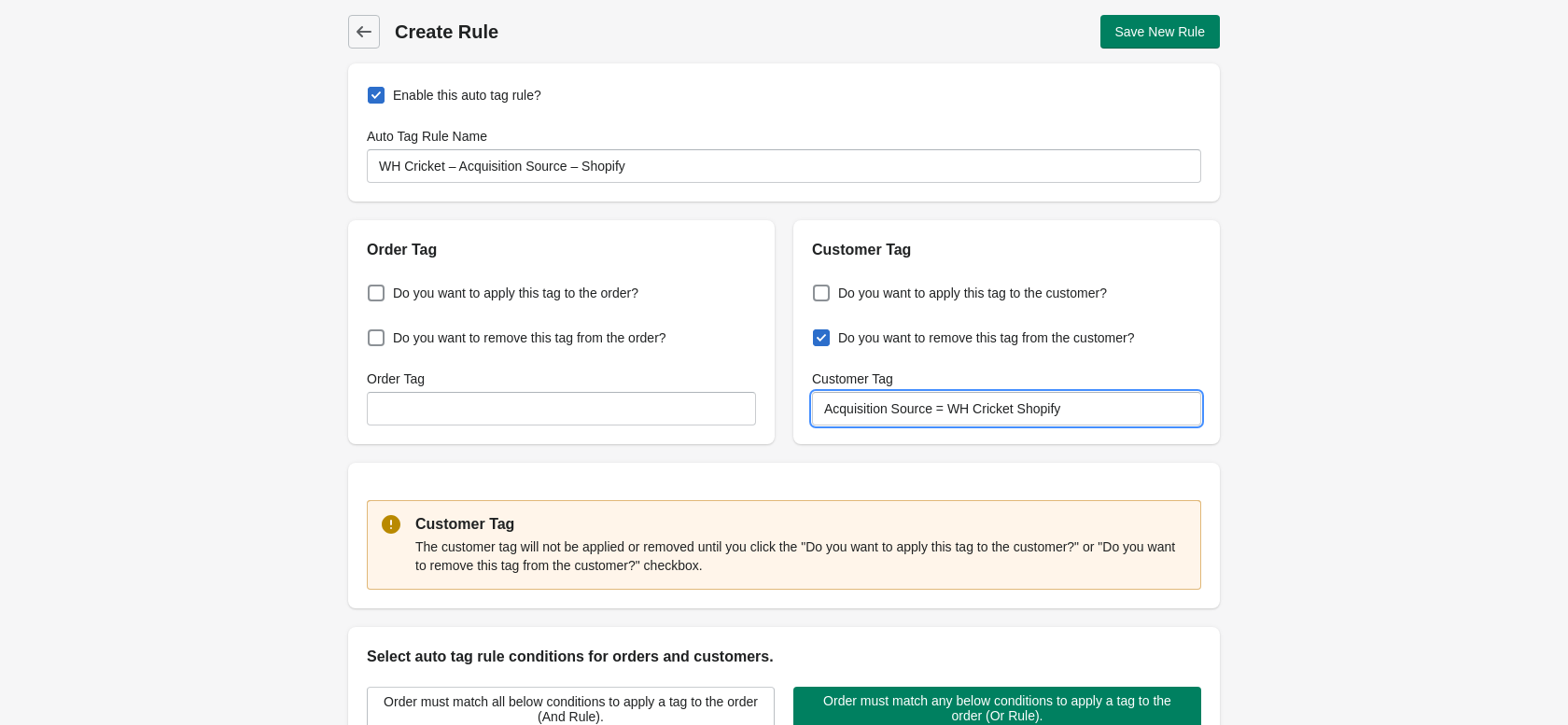 click on "Do you want to remove this tag from the customer?" at bounding box center [817, 332] 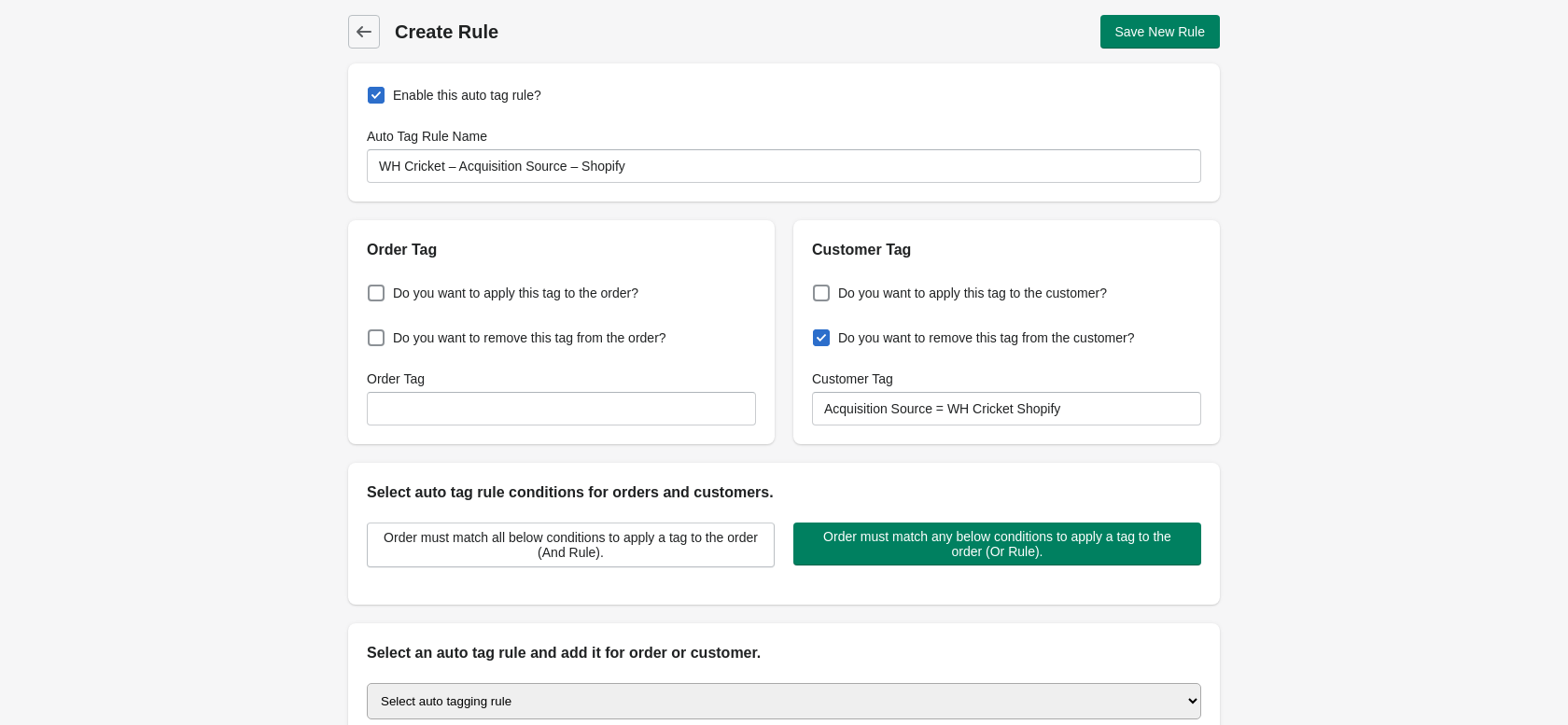 click at bounding box center [821, 338] 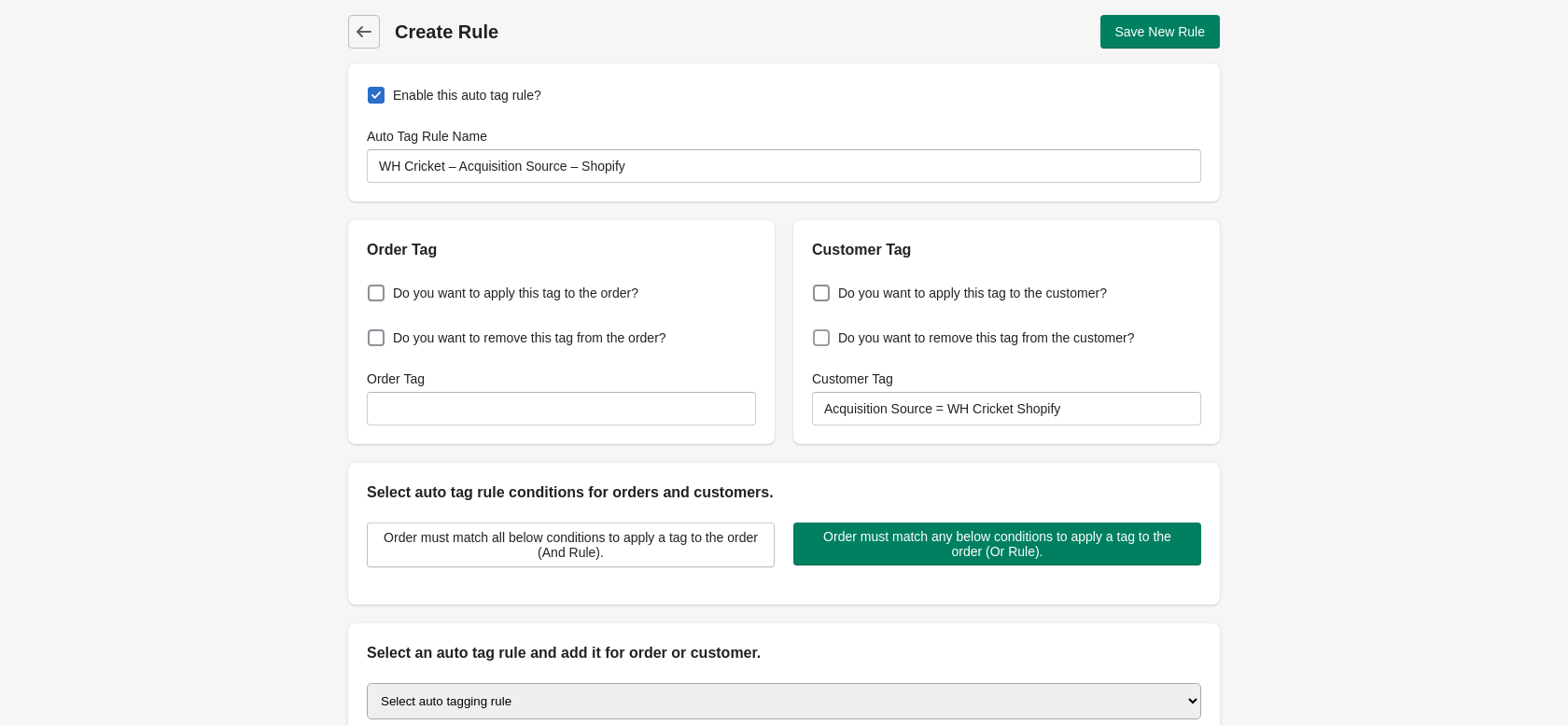 click on "Do you want to remove this tag from the customer?" at bounding box center (817, 332) 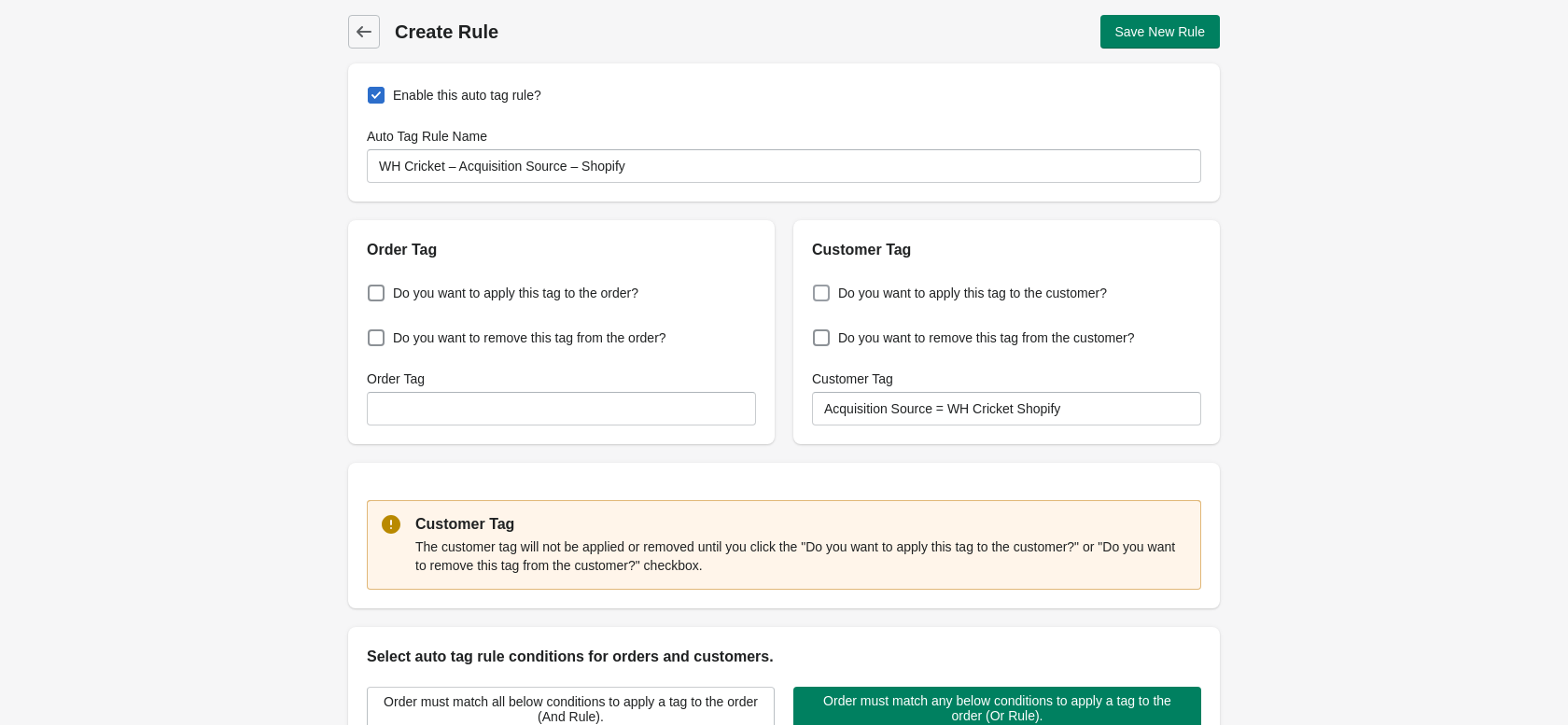 click at bounding box center (821, 293) 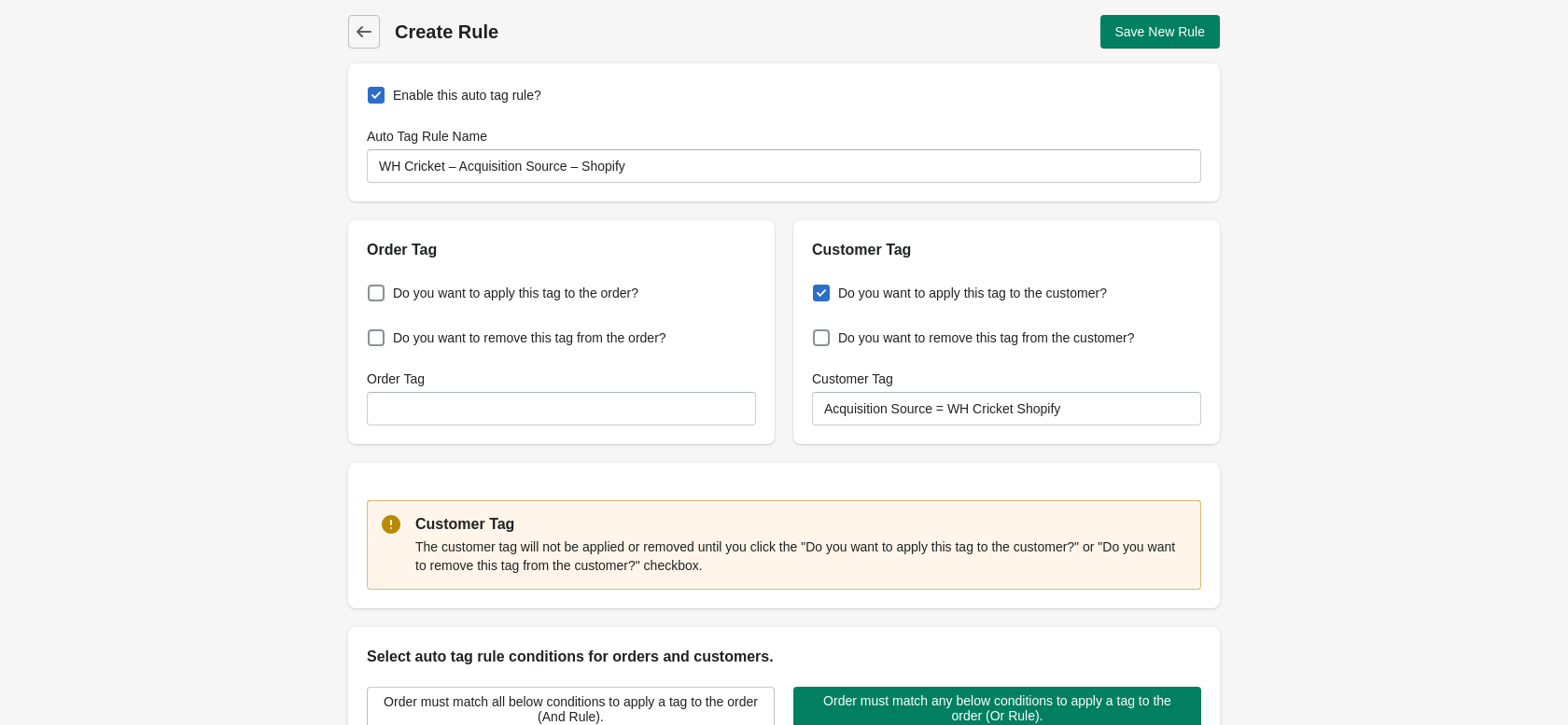 click on "Do you want to apply this tag to the customer?" at bounding box center (817, 287) 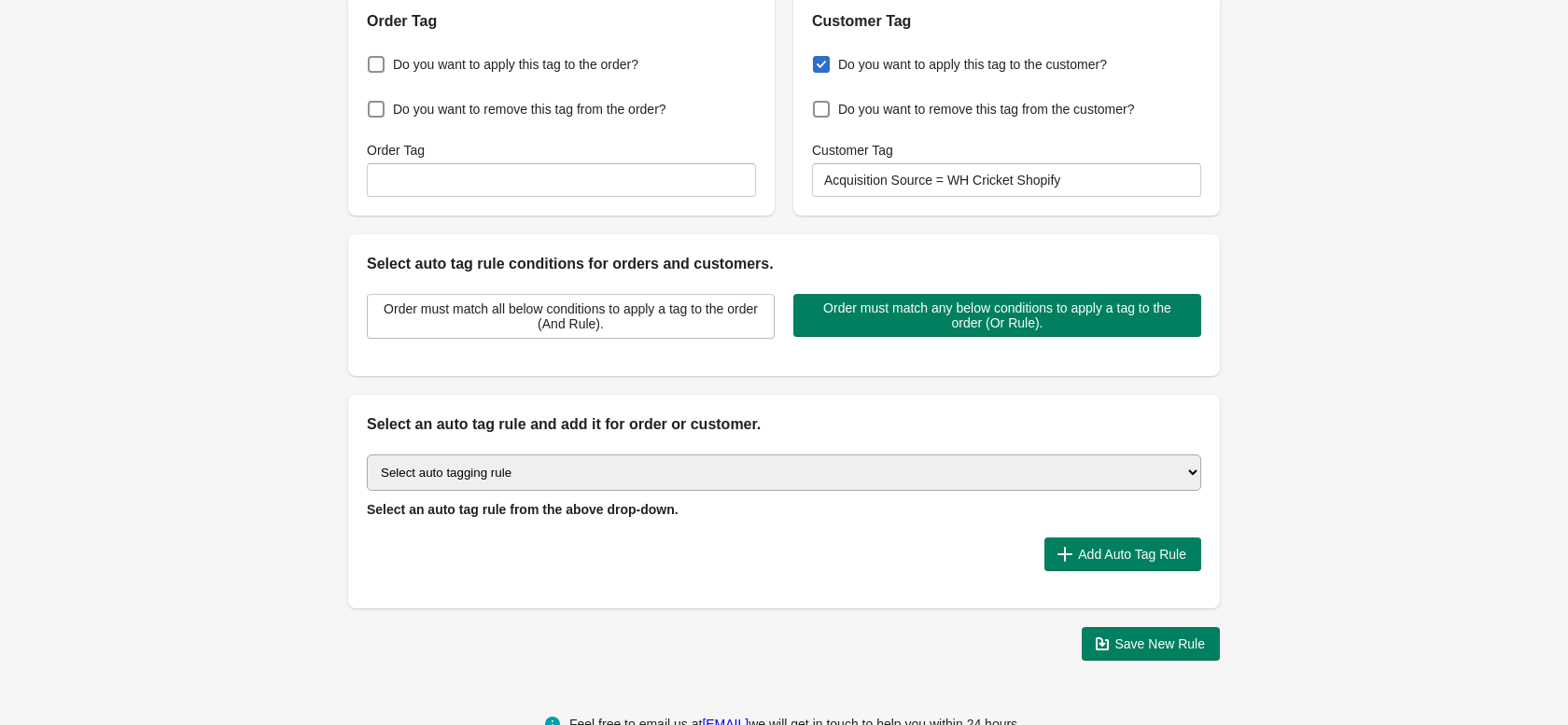 scroll, scrollTop: 261, scrollLeft: 0, axis: vertical 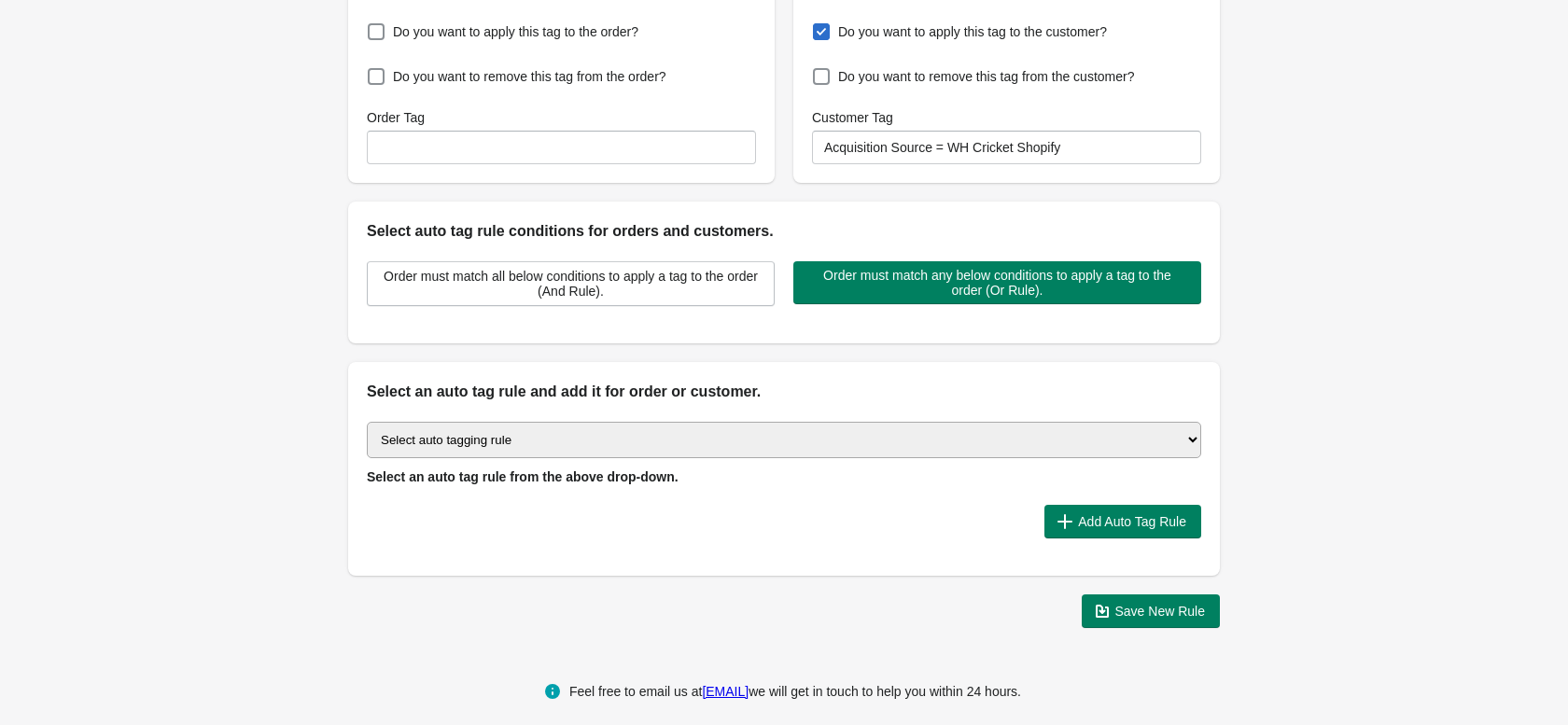 click on "Select auto tagging rule Tag by order amount Tag based on the order count (Volume) Tag by Discount Code Tag based on the Payment Method Tag based on the order additional details or additional attribute Tag based on payment status Tag based on fulfillment status Tag Based on the order source name Tag by order weight (weight is matched in grams) Tag based on the total order discount Use order additional fields value as a tag Add a tag based on the order creation date Add a tag based on the order note Add a tag based on the order tag Tag orders or customers based on the order's customer locale(language) Add a tag based on the order status Add a tag based on the order taxes status. Tag order or customer based on the order risk level. Use the order discount code as a tag. Tag based on the POS location id Tag based on the order tip (tipping) amount Tag based on the fulfilment location id Tag based on the order total item count Use order variant SKUs as a tag Use order note as a tag Tag by Collection" at bounding box center (784, 439) 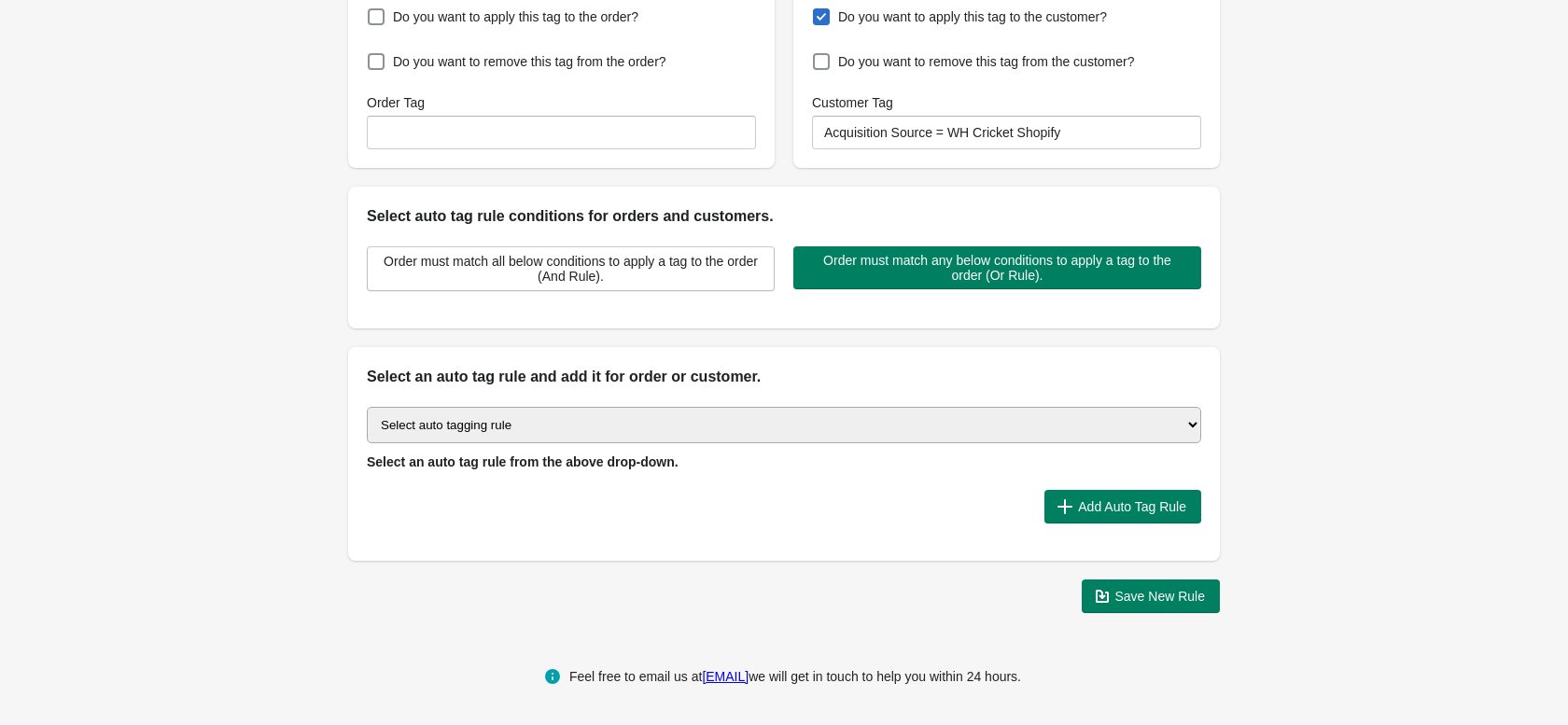 click on "Select auto tagging rule Tag by order amount Tag based on the order count (Volume) Tag by Discount Code Tag based on the Payment Method Tag based on the order additional details or additional attribute Tag based on payment status Tag based on fulfillment status Tag Based on the order source name Tag by order weight (weight is matched in grams) Tag based on the total order discount Use order additional fields value as a tag Add a tag based on the order creation date Add a tag based on the order note Add a tag based on the order tag Tag orders or customers based on the order's customer locale(language) Add a tag based on the order status Add a tag based on the order taxes status. Tag order or customer based on the order risk level. Use the order discount code as a tag. Tag based on the POS location id Tag based on the order tip (tipping) amount Tag based on the fulfilment location id Tag based on the order total item count Use order variant SKUs as a tag Use order note as a tag Tag by Collection" at bounding box center (784, 425) 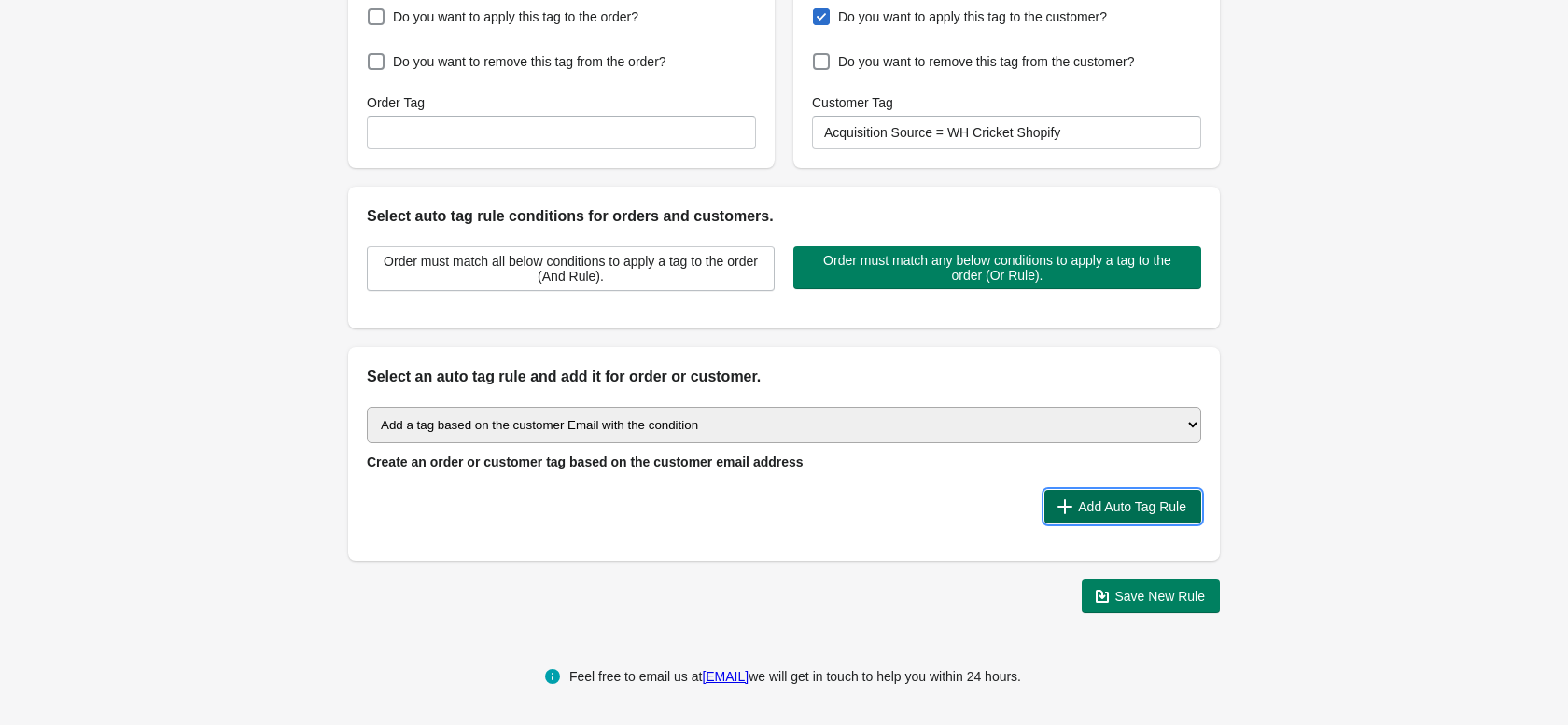 click on "Add Auto Tag Rule" at bounding box center [1132, 507] 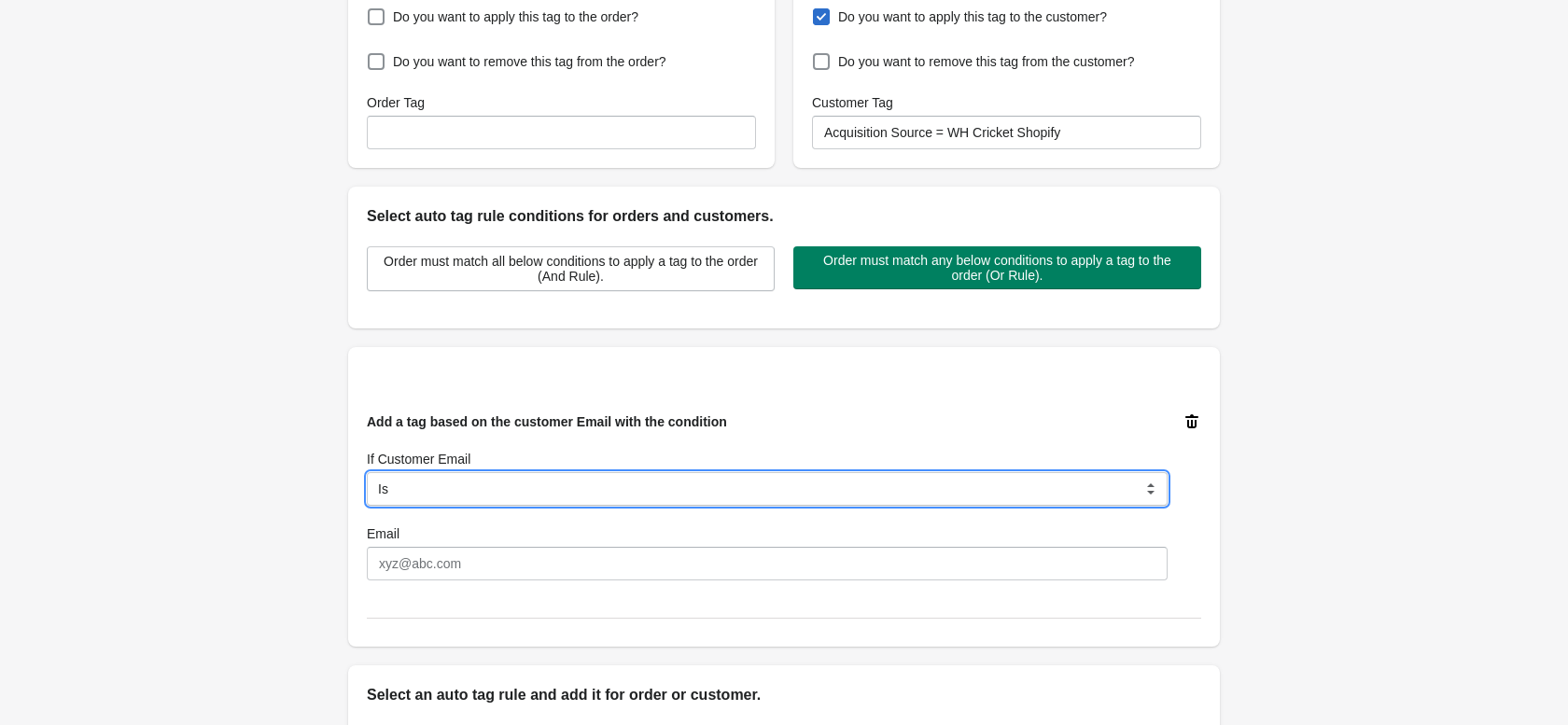click on "Is Contain Is Not Is Not Contain Start With" at bounding box center (767, 489) 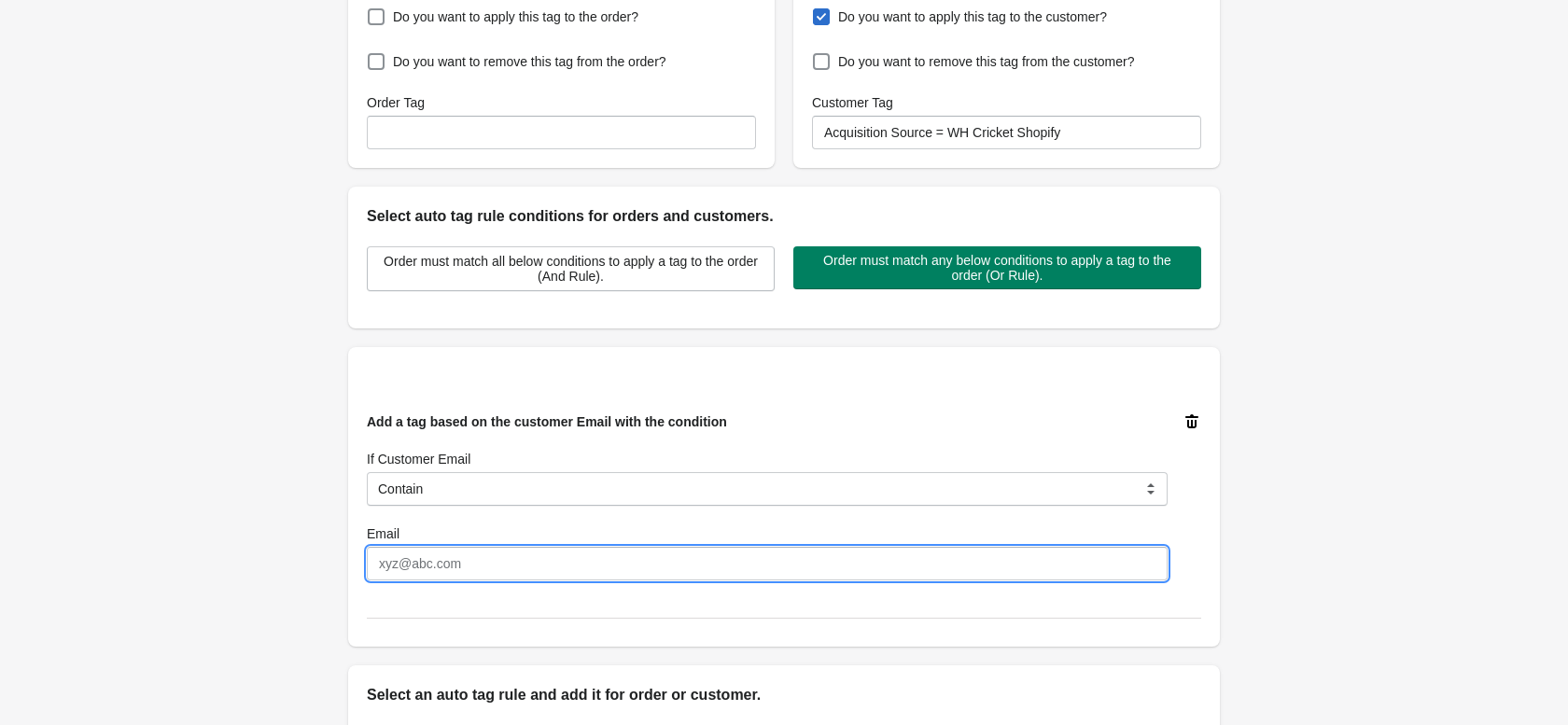 click on "Email" at bounding box center (767, 564) 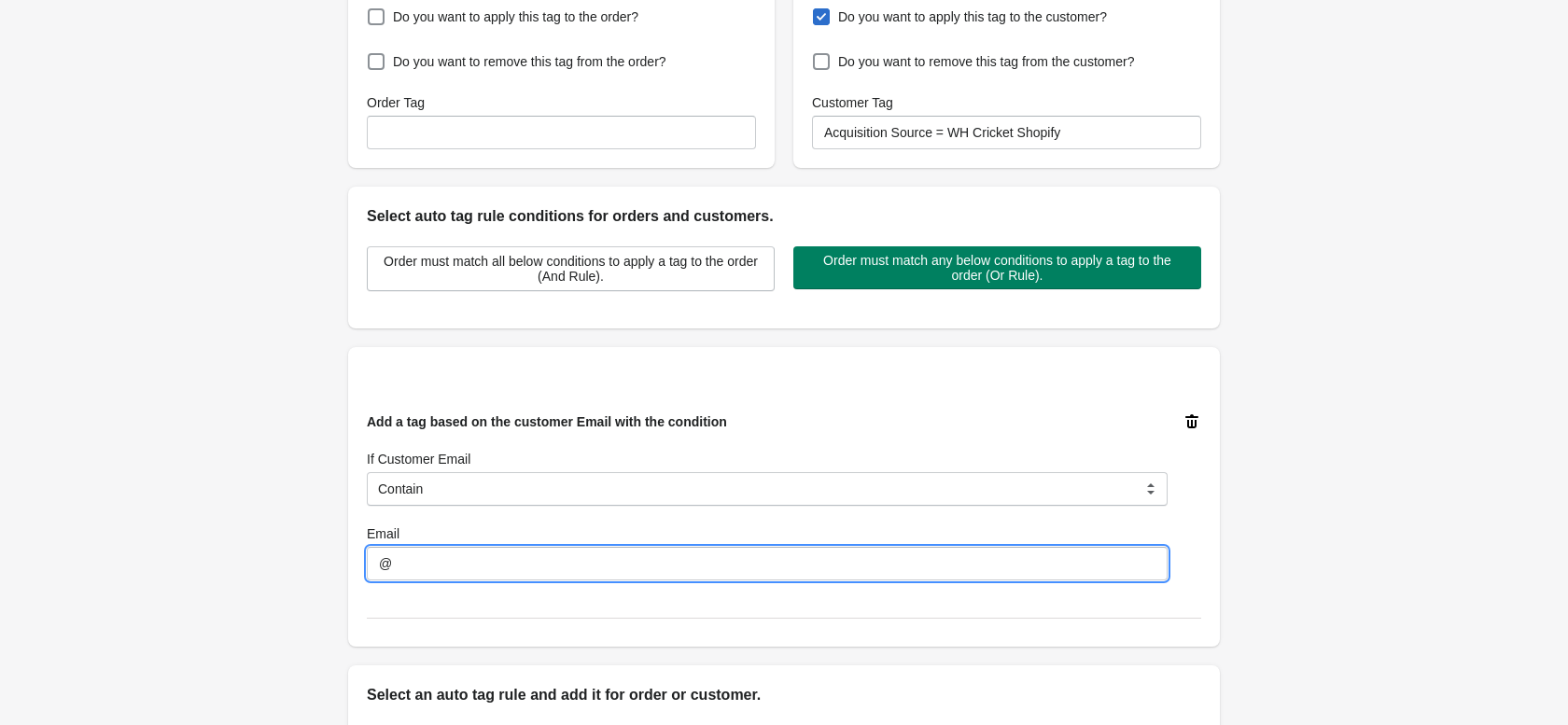 type on "@" 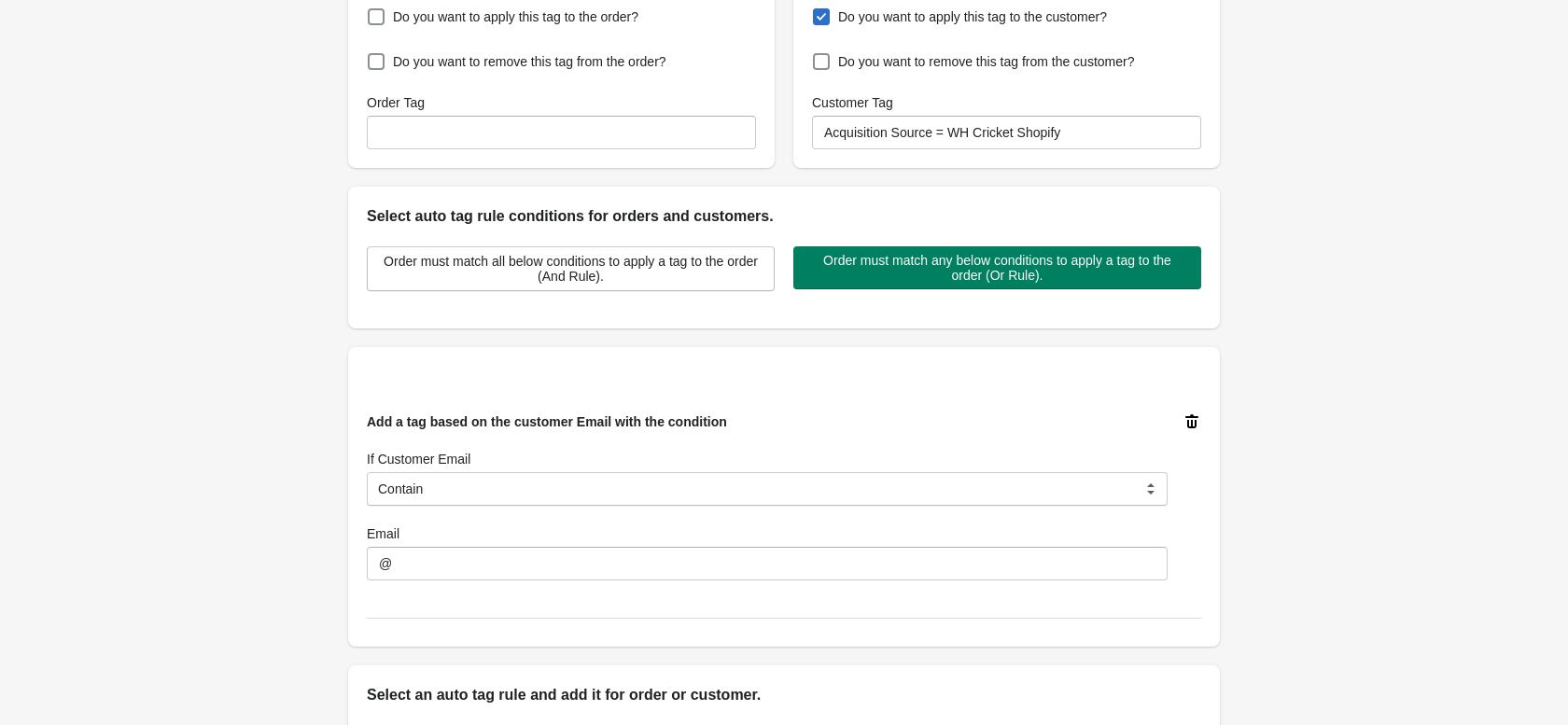 click on "Back Create Rule Save New Rule Enable this auto tag rule? Auto Tag Rule Name WH Cricket – Acquisition Source – Shopify Order Tag Do you want to apply this tag to the order? Do you want to remove this tag from the order? Order Tag Customer Tag Do you want to apply this tag to the customer? Do you want to remove this tag from the customer? Customer Tag Acquisition Source = WH Cricket Shopify Select auto tag rule conditions for orders and customers. Order must match all below conditions to apply a tag to the order (And Rule). Order must match any below conditions to apply a tag to the order (Or Rule). Add a tag based on the customer Email with the condition If Customer Email  Is Contain Is Not Is Not Contain Start With Contain Email @ Select an auto tag rule and add it for order or customer. Select auto tagging rule Tag by order amount Tag based on the order count (Volume) Tag by Discount Code Tag based on the Payment Method Tag based on the order additional details or additional attribute Tag by Collection" at bounding box center [784, 335] 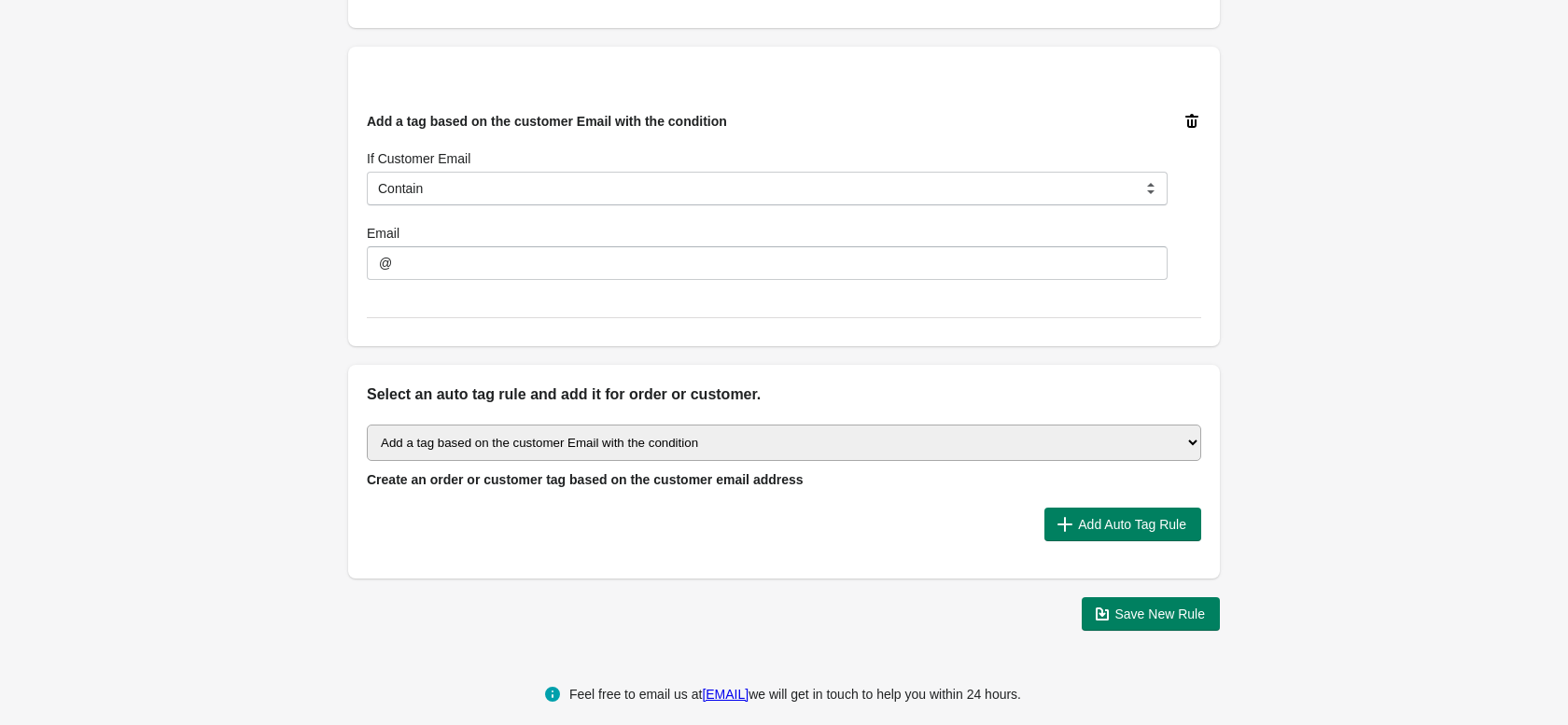 scroll, scrollTop: 594, scrollLeft: 0, axis: vertical 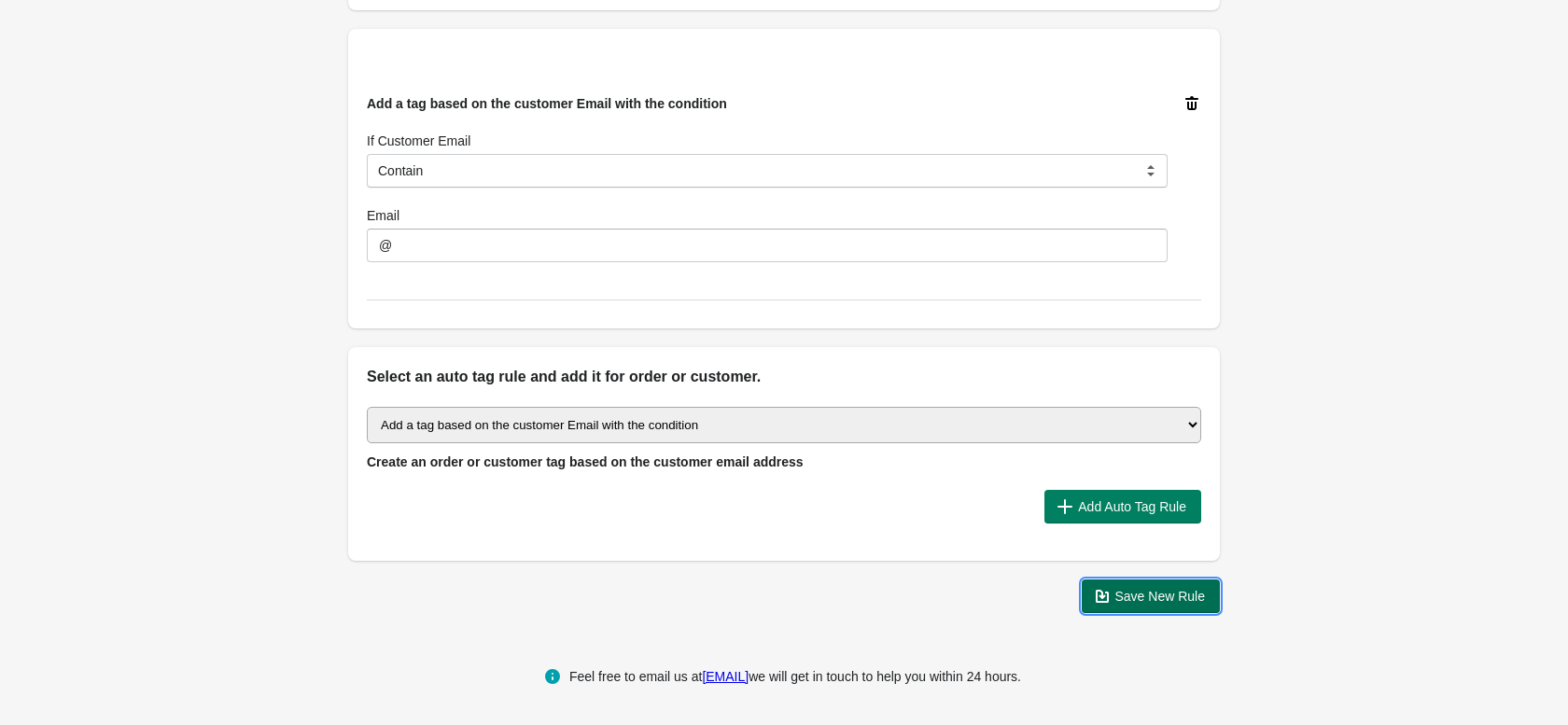 click on "Save New Rule" at bounding box center [1160, 596] 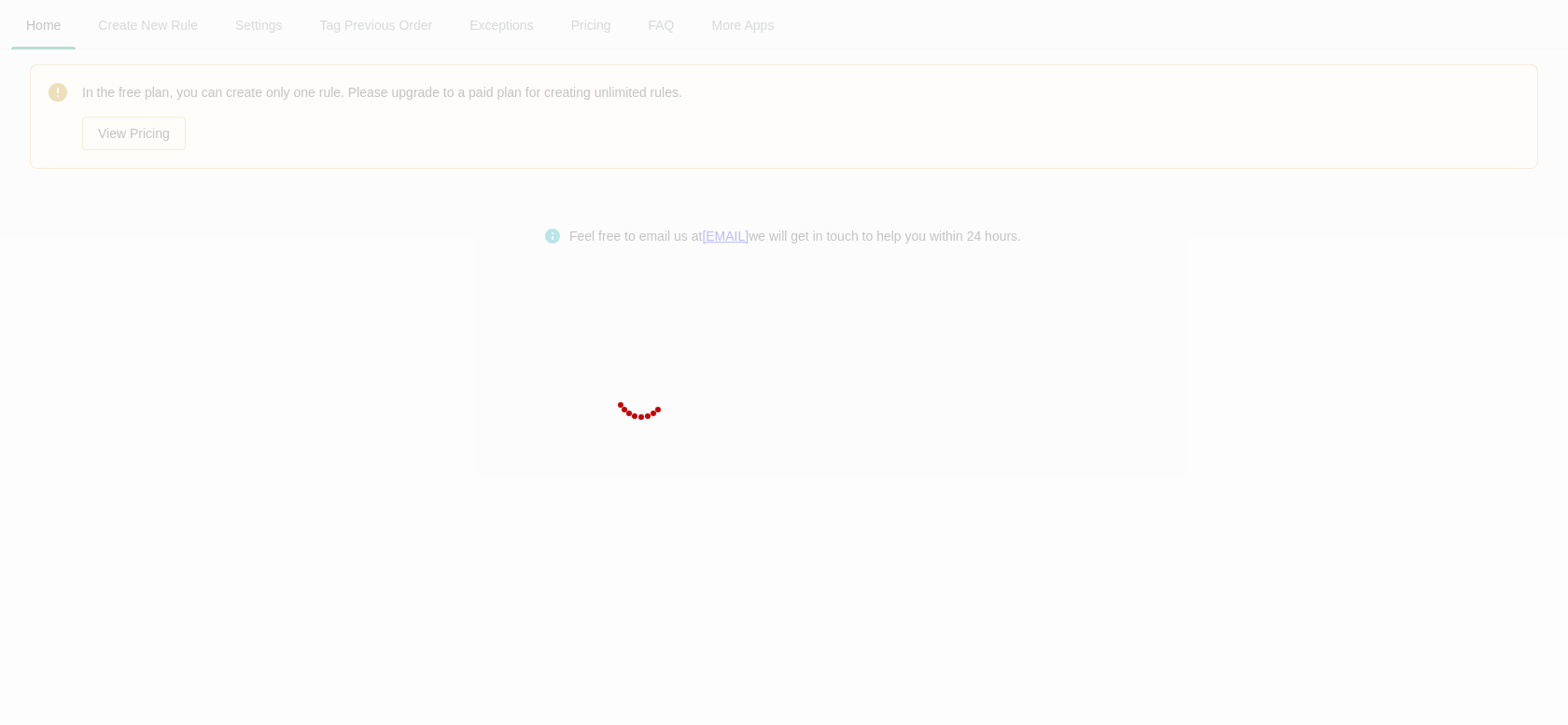 scroll, scrollTop: 0, scrollLeft: 0, axis: both 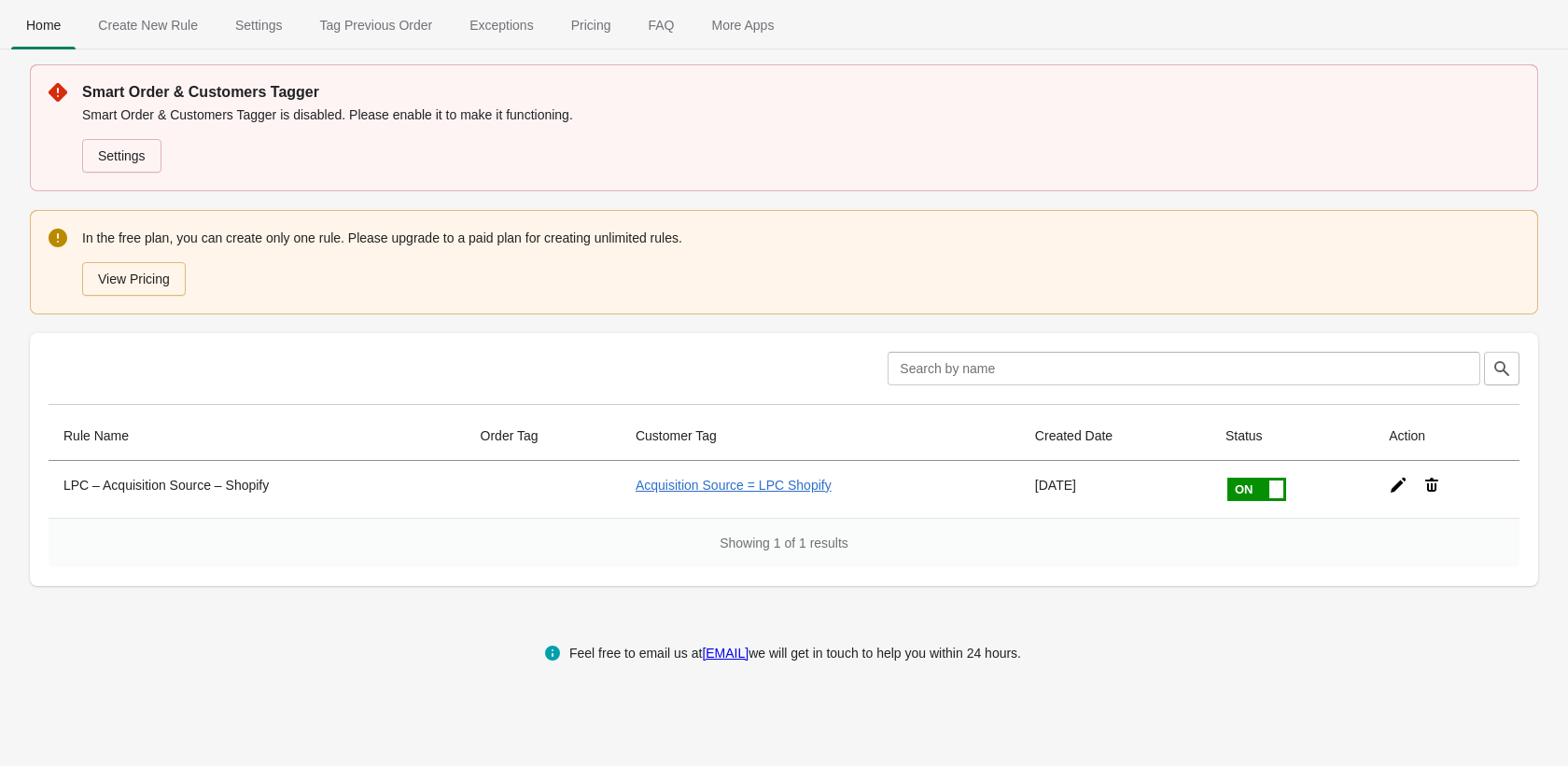 click on "Clear" at bounding box center [777, 361] 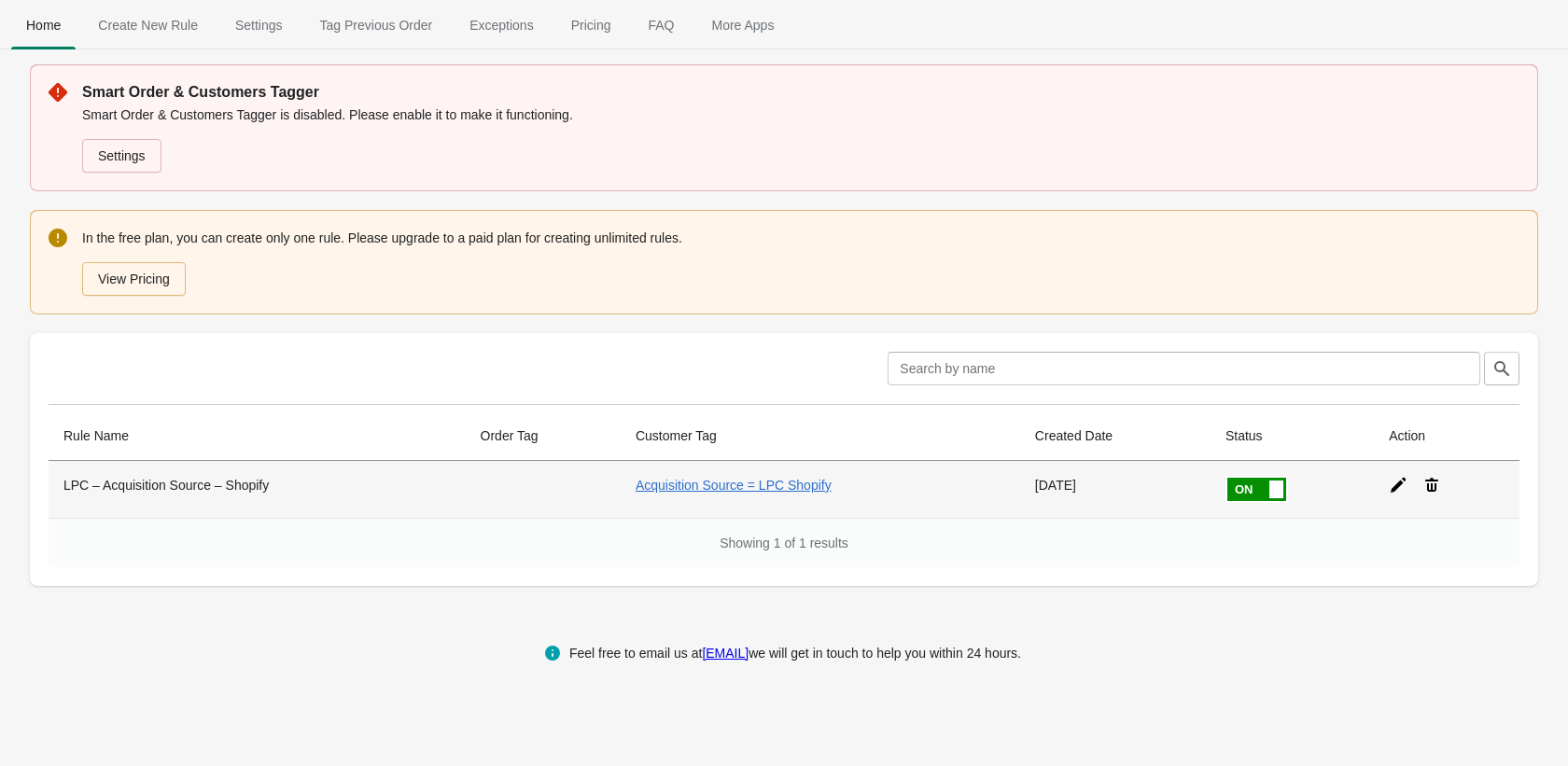 click on "LPC – Acquisition Source – Shopify" at bounding box center [257, 489] 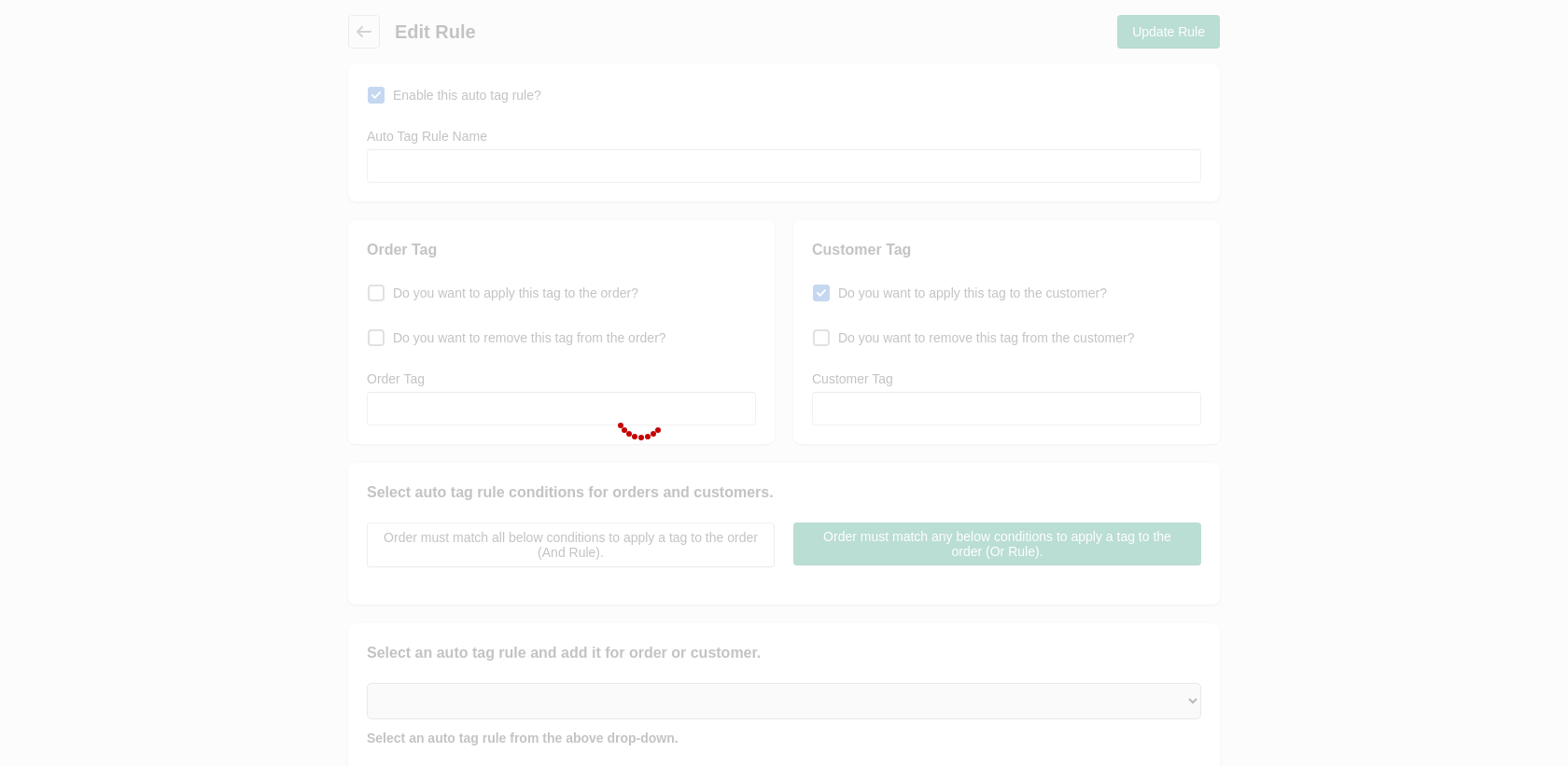 type on "LPC – Acquisition Source – Shopify" 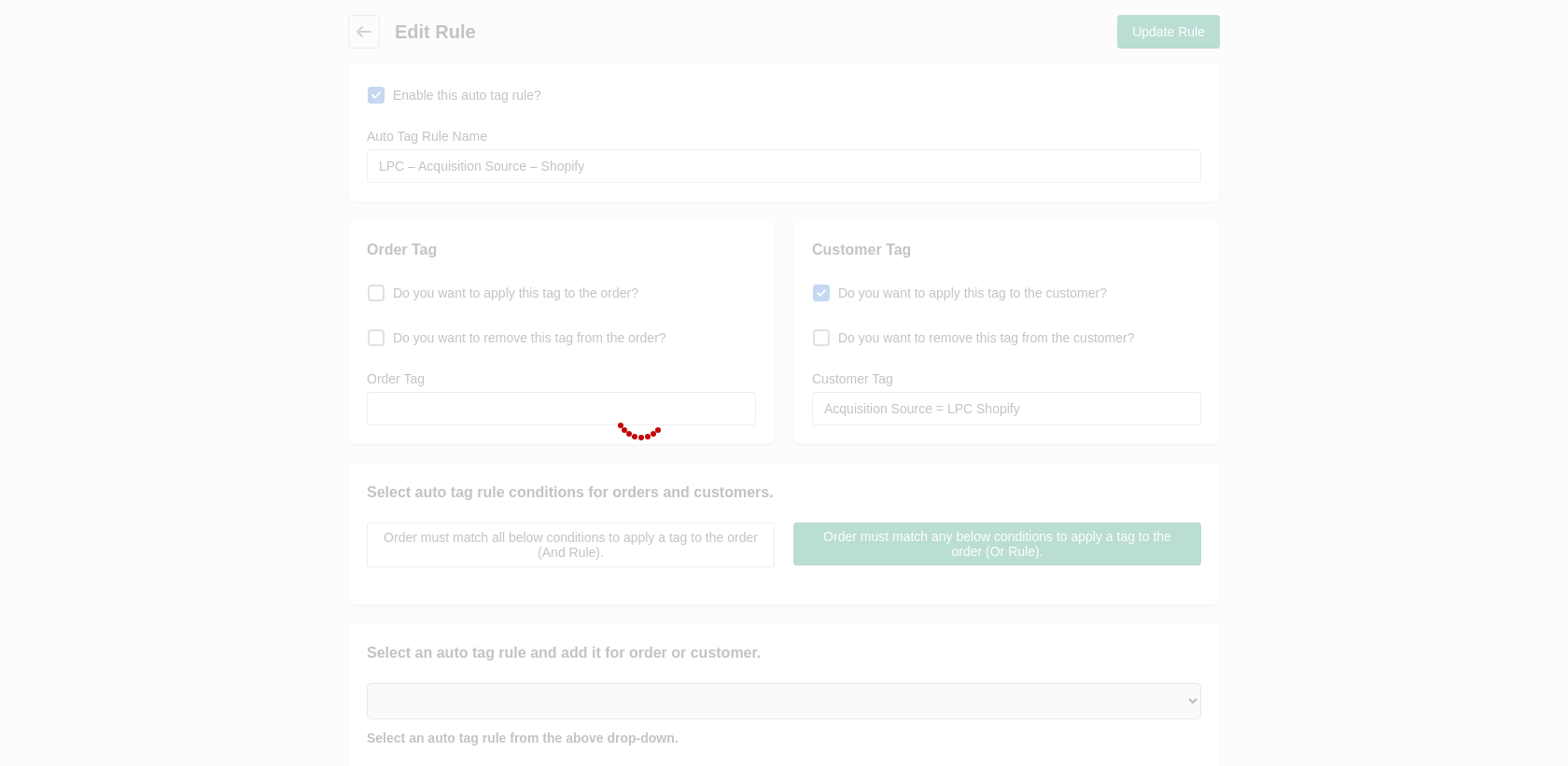 select on "5" 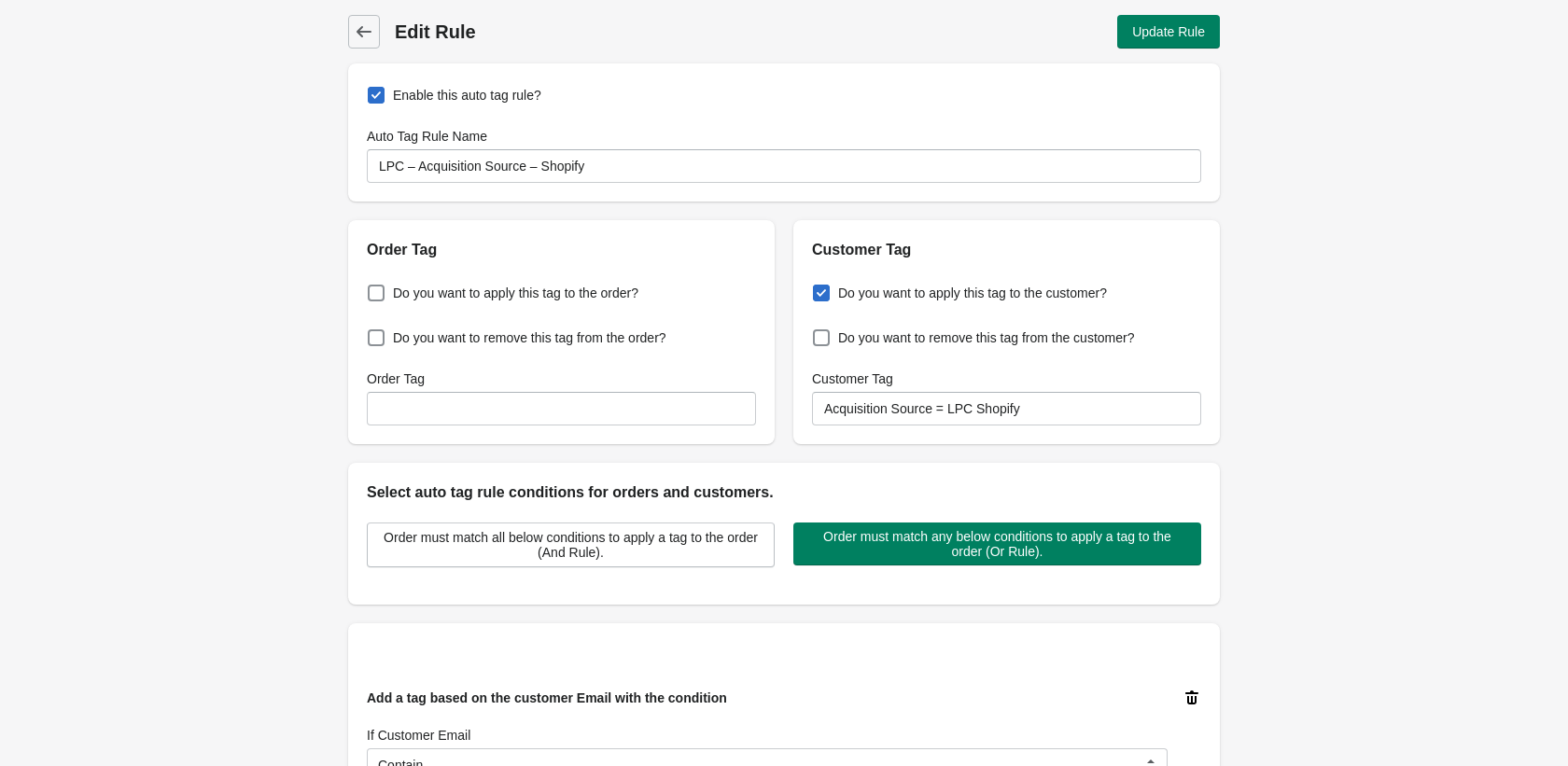 scroll, scrollTop: 36, scrollLeft: 0, axis: vertical 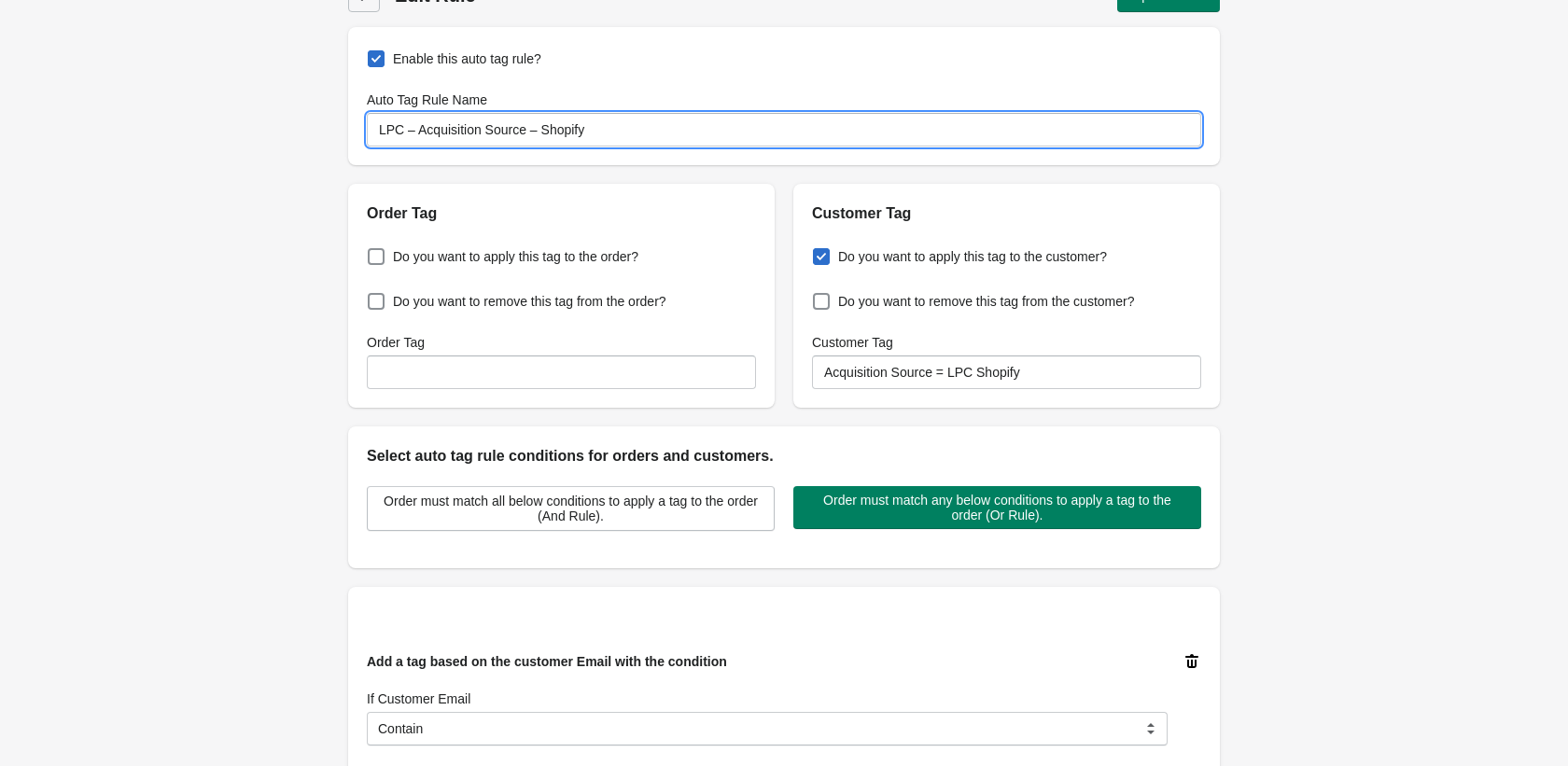 click on "LPC – Acquisition Source – Shopify" at bounding box center [784, 130] 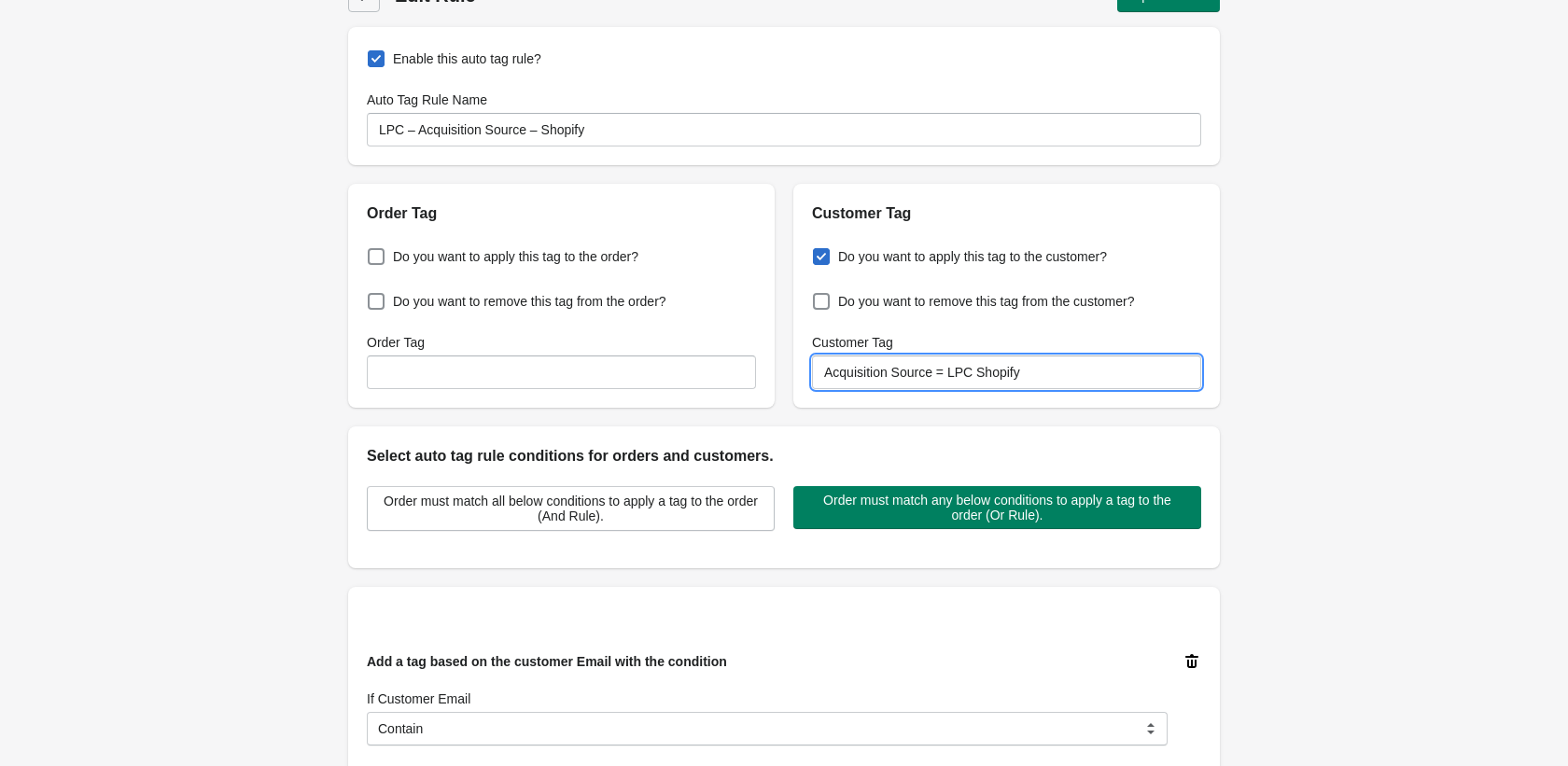 click on "Acquisition Source = LPC Shopify" at bounding box center (1006, 372) 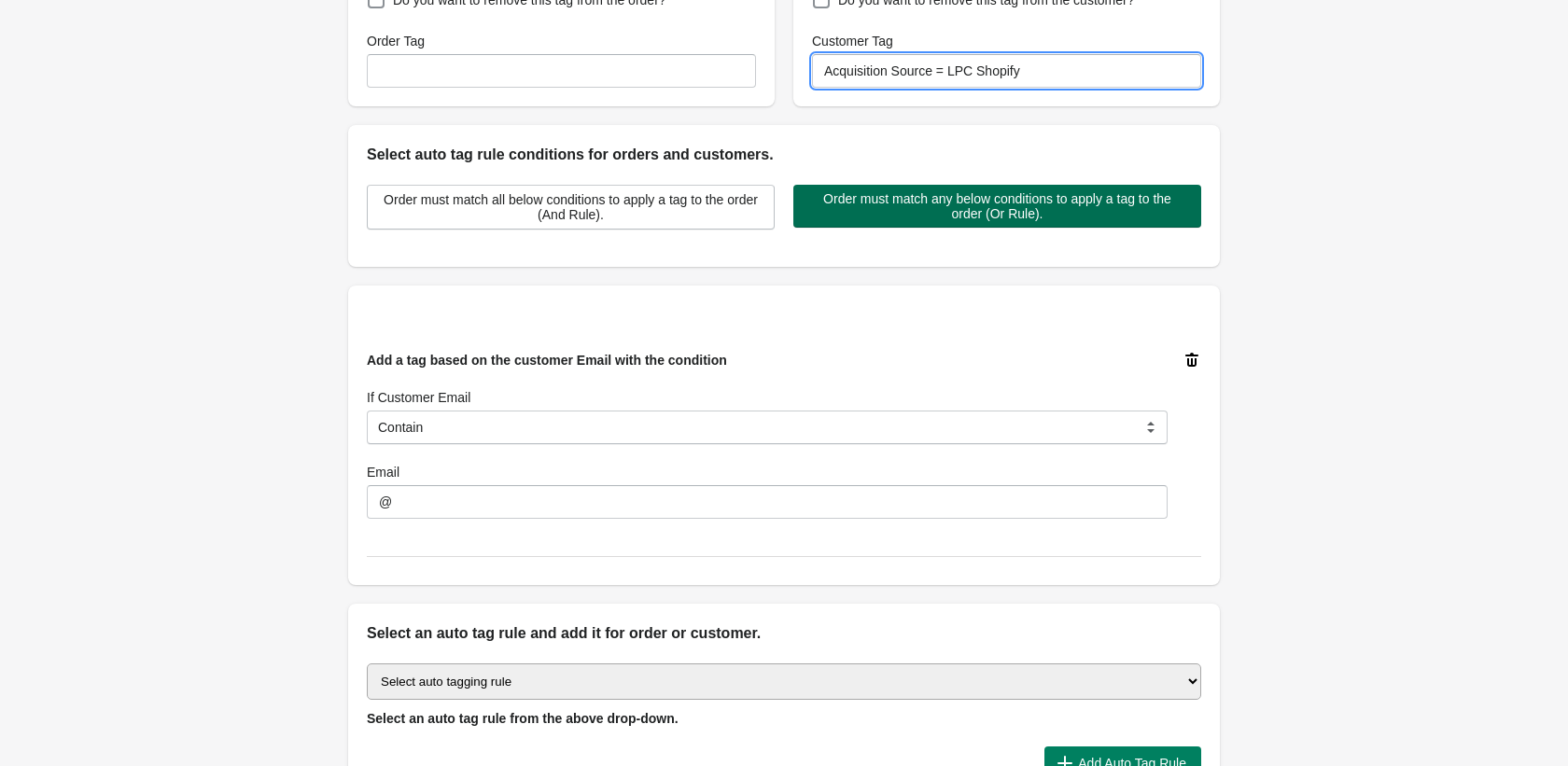 scroll, scrollTop: 325, scrollLeft: 0, axis: vertical 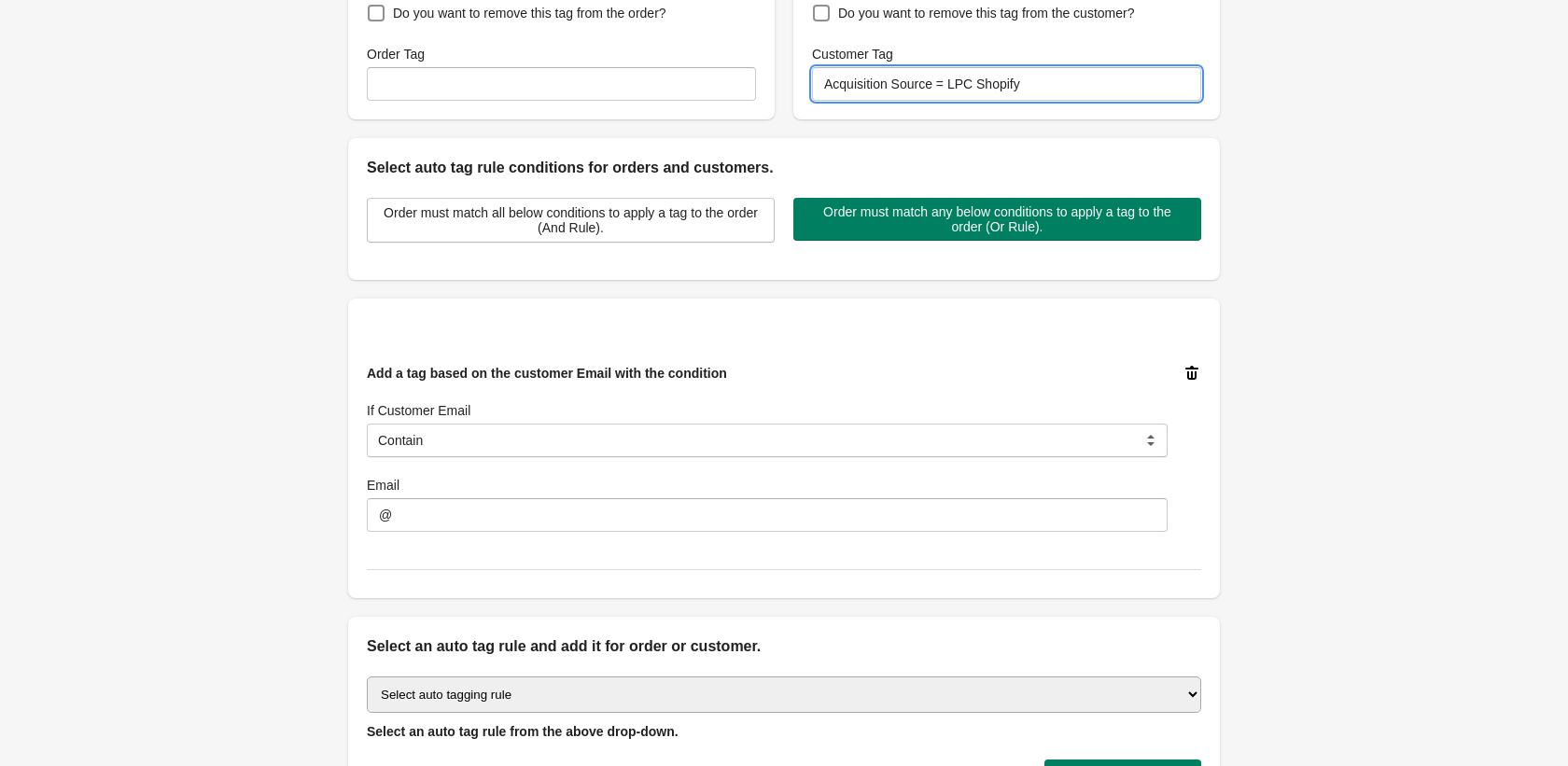 click on "Back Edit Rule Update Rule Enable this auto tag rule? Auto Tag Rule Name LPC – Acquisition Source – Shopify Order Tag Do you want to apply this tag to the order? Do you want to remove this tag from the order? Order Tag Customer Tag Do you want to apply this tag to the customer? Do you want to remove this tag from the customer? Customer Tag Acquisition Source = LPC Shopify Select auto tag rule conditions for orders and customers. Order must match all below conditions to apply a tag to the order (And Rule). Order must match any below conditions to apply a tag to the order (Or Rule). Add a tag based on the customer Email with the condition If Customer Email  Is Contain Is Not Is Not Contain Start With Contain Email @ Select an auto tag rule and add it for order or customer. Select auto tagging rule Tag by order amount Tag based on the order count (Volume) Tag by Discount Code Tag based on the Payment Method Tag based on the order additional details or additional attribute Tag based on payment status" at bounding box center [784, 286] 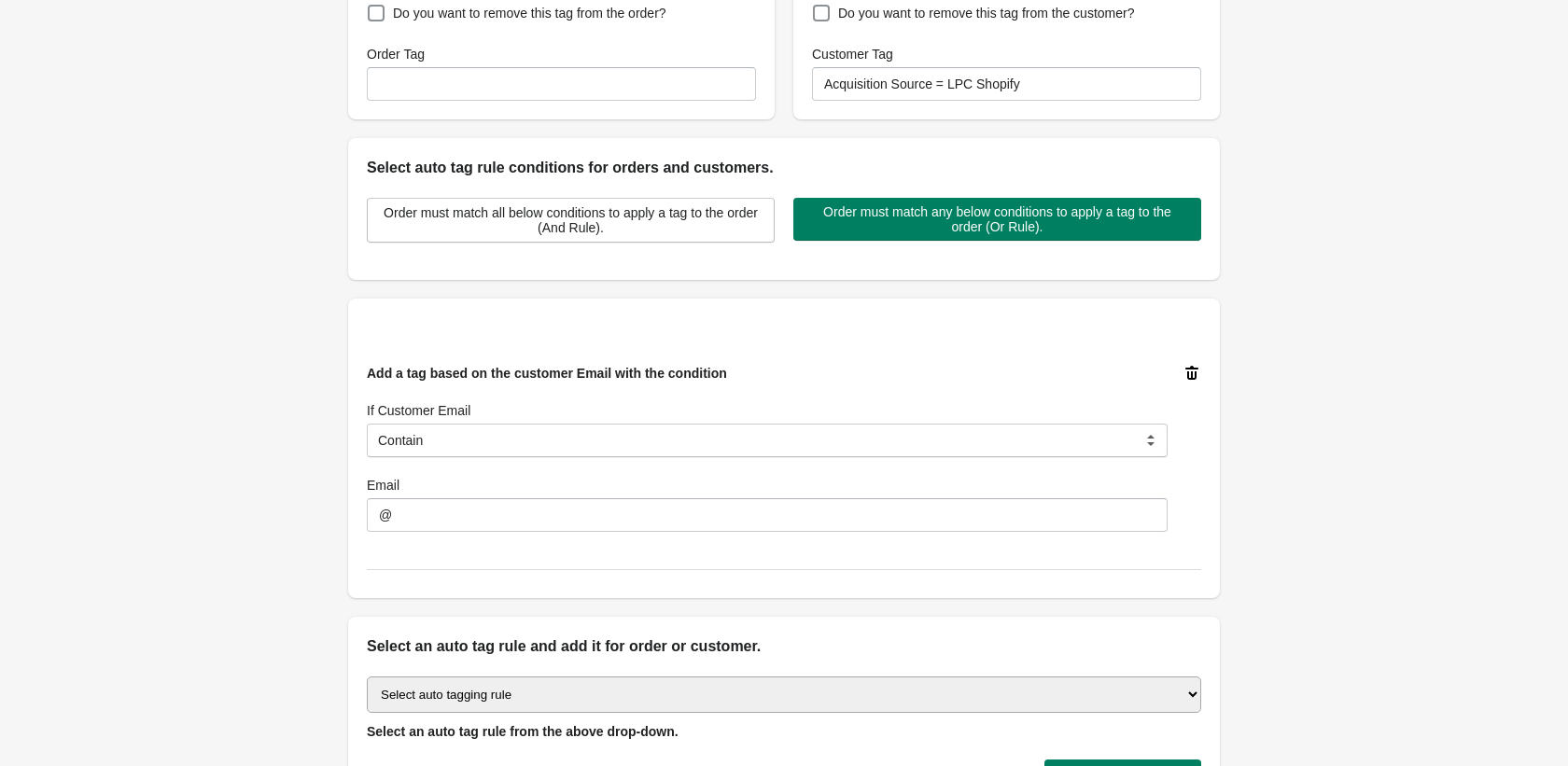scroll, scrollTop: 553, scrollLeft: 0, axis: vertical 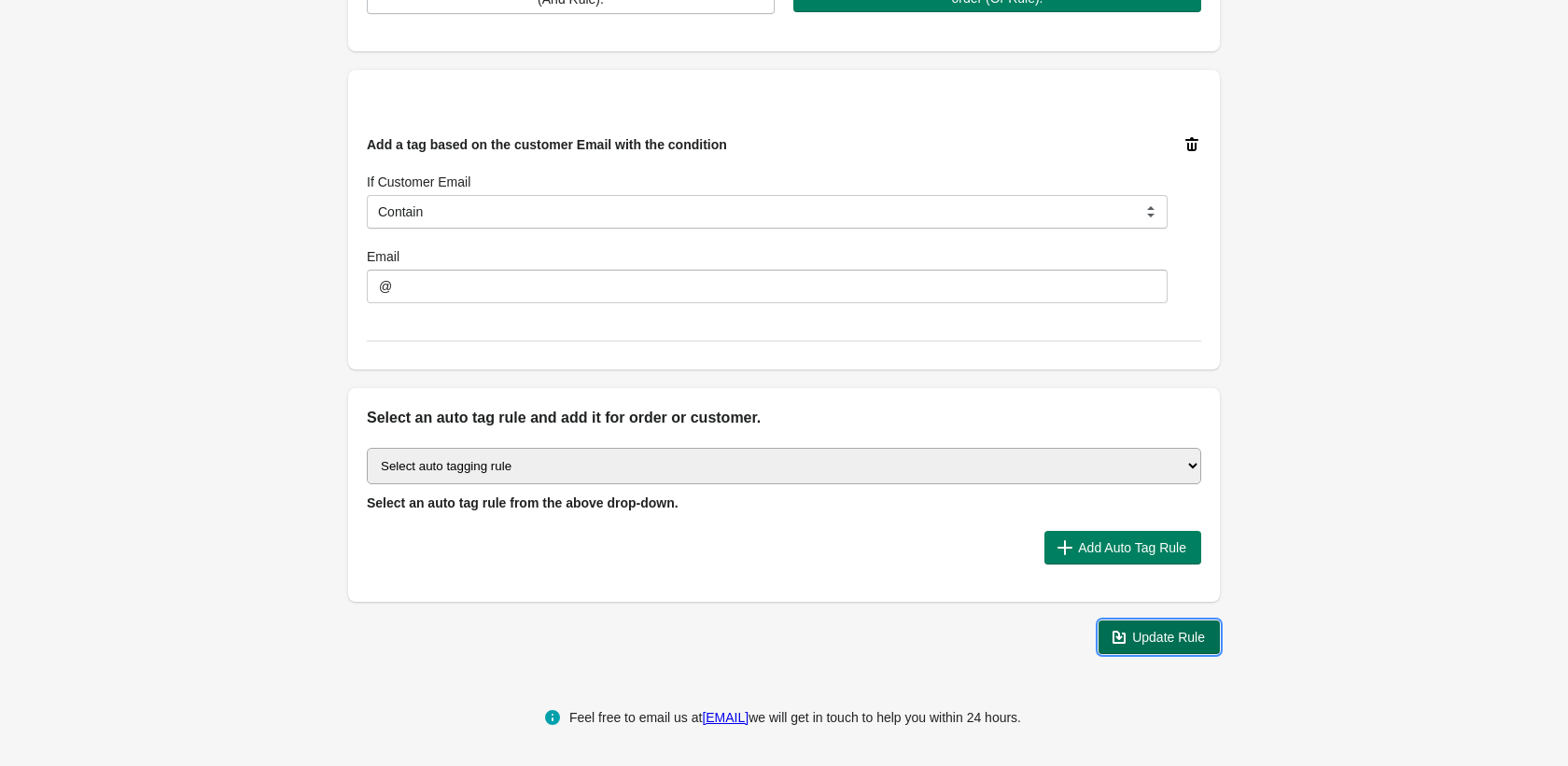 click on "Update Rule" at bounding box center (1169, 637) 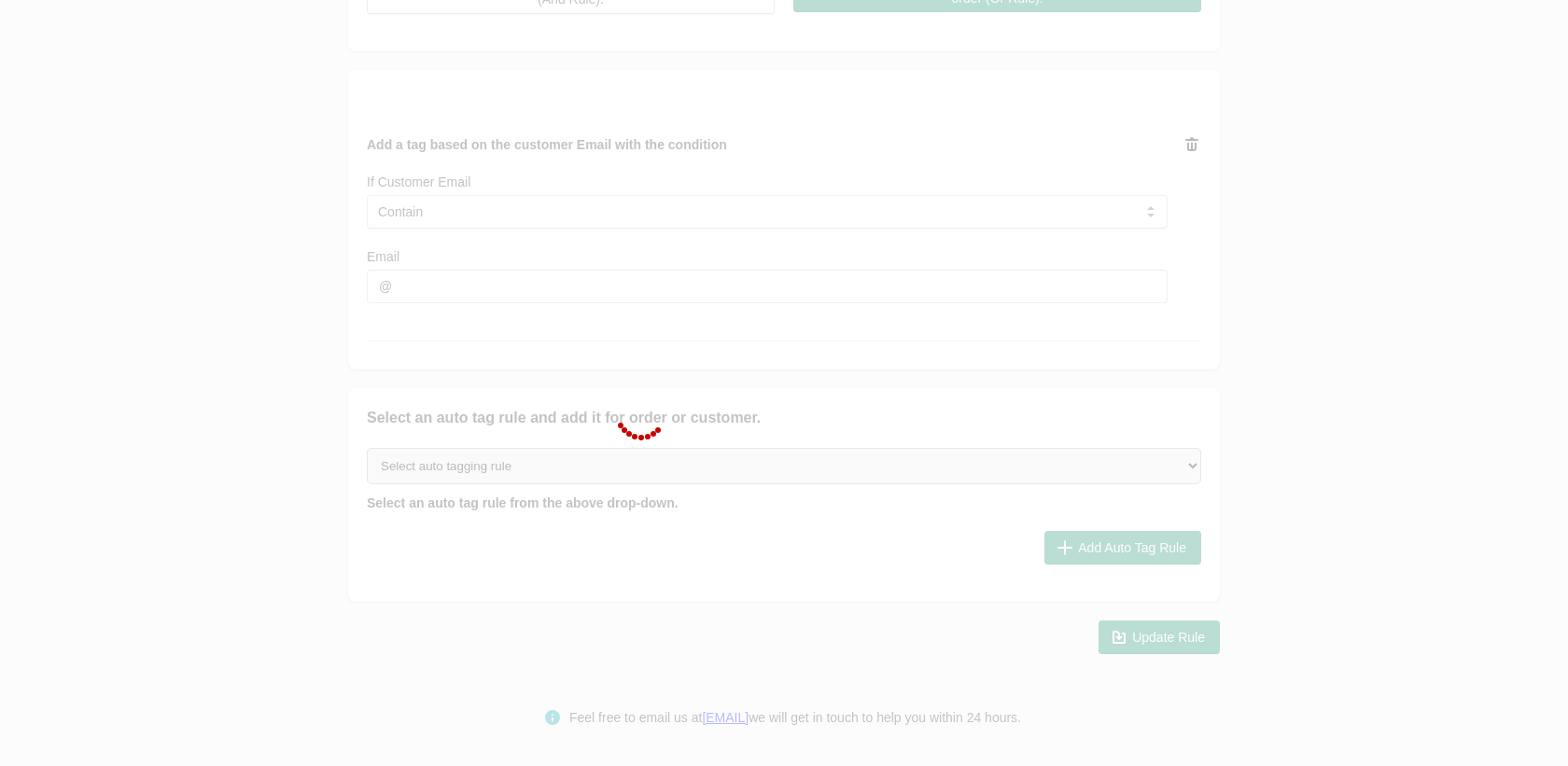 scroll, scrollTop: 0, scrollLeft: 0, axis: both 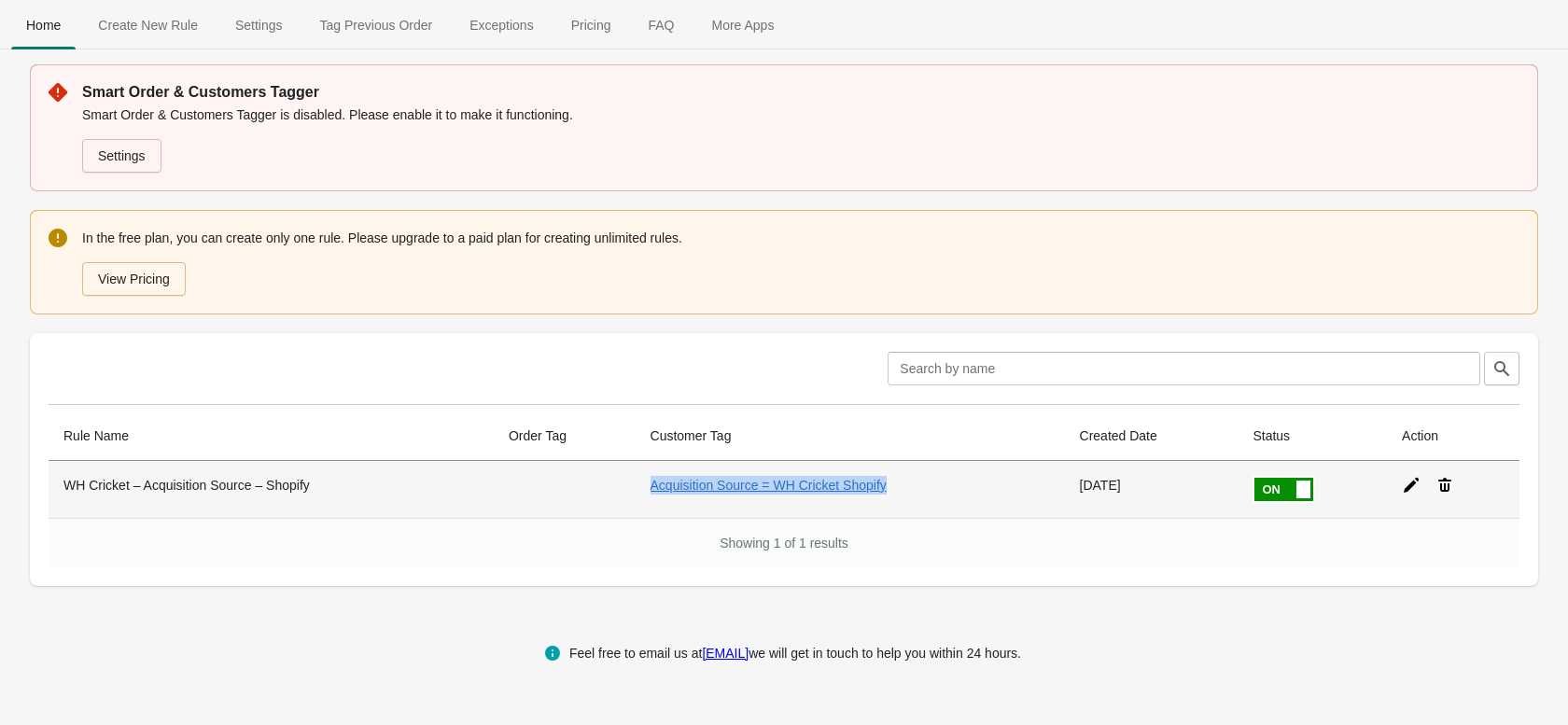 drag, startPoint x: 561, startPoint y: 481, endPoint x: 943, endPoint y: 478, distance: 382.01178 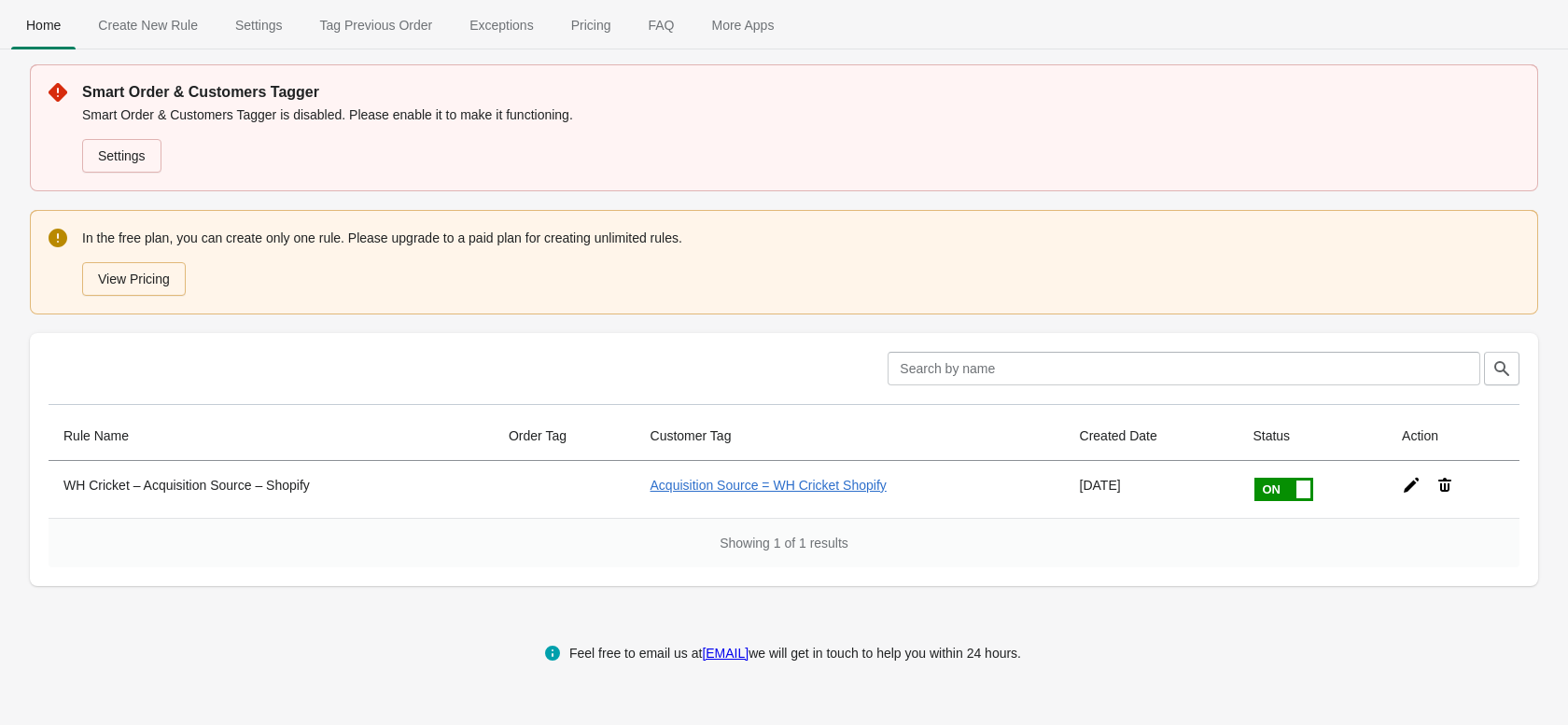 click on "Home Create New Rule Settings Tag Previous Order Exceptions Pricing FAQ More Apps More views Home Create New Rule Settings Tag Previous Order Exceptions Pricing FAQ More Apps More views Smart Order & Customers Tagger Smart Order & Customers Tagger is disabled. Please enable it to make it functioning. Settings In the free plan, you can create only one rule. Please upgrade to a paid plan for creating unlimited rules. View Pricing Clear Rule Name Order Tag Customer Tag Created Date Status Action WH Cricket – Acquisition Source – Shopify   Acquisition Source = WH Cricket Shopify [DATE] Showing 1 of 1 results    Feel free to email us at  [EMAIL]  we will get in touch to help you within 24 hours." at bounding box center [784, 362] 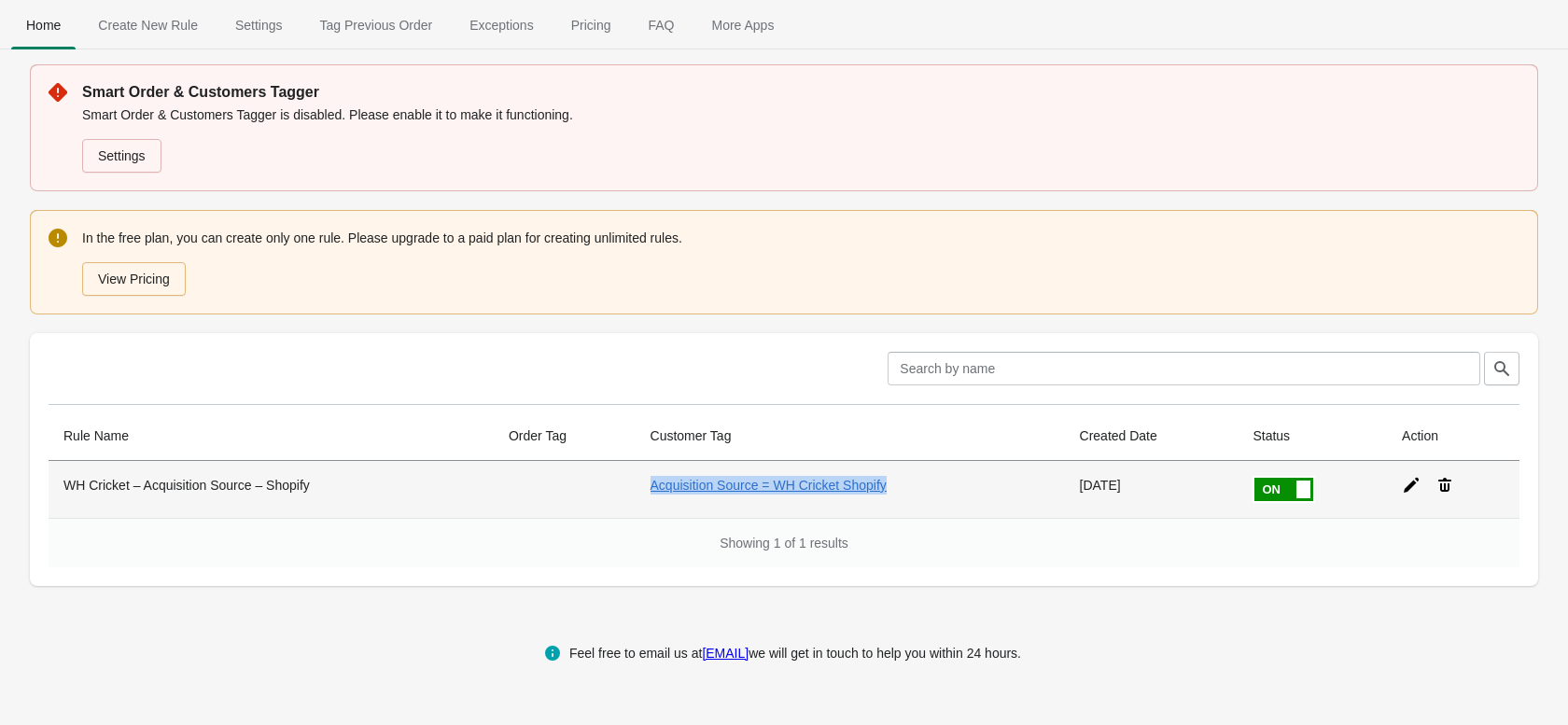 drag, startPoint x: 613, startPoint y: 479, endPoint x: 905, endPoint y: 498, distance: 292.6175 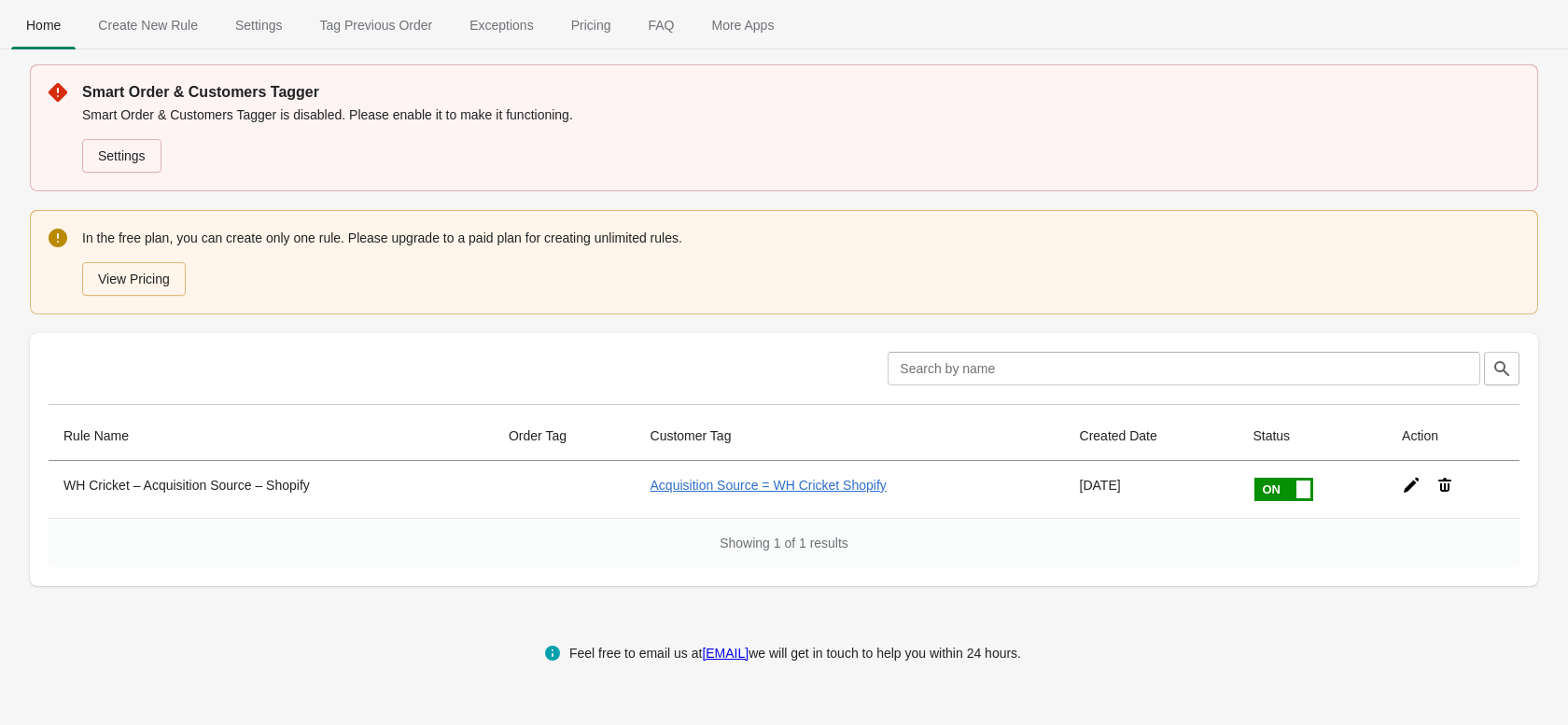 click on "Smart Order & Customers Tagger Smart Order & Customers Tagger is disabled. Please enable it to make it functioning. Settings In the free plan, you can create only one rule. Please upgrade to a paid plan for creating unlimited rules. View Pricing Clear Rule Name Order Tag Customer Tag Created Date Status Action WH Cricket – Acquisition Source – Shopify   Acquisition Source = WH Cricket Shopify [DATE] Showing 1 of 1 results" at bounding box center [784, 325] 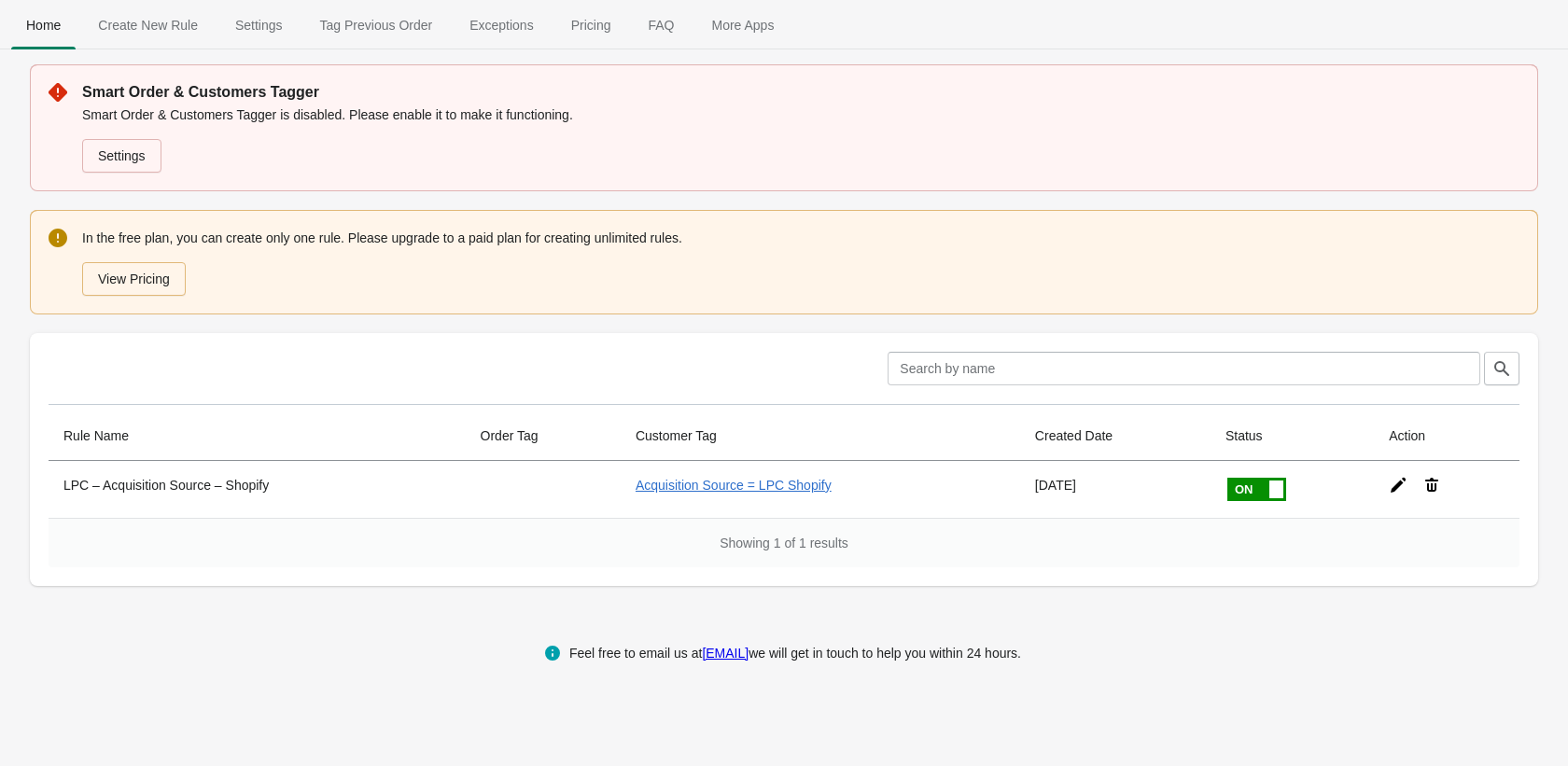 scroll, scrollTop: 0, scrollLeft: 0, axis: both 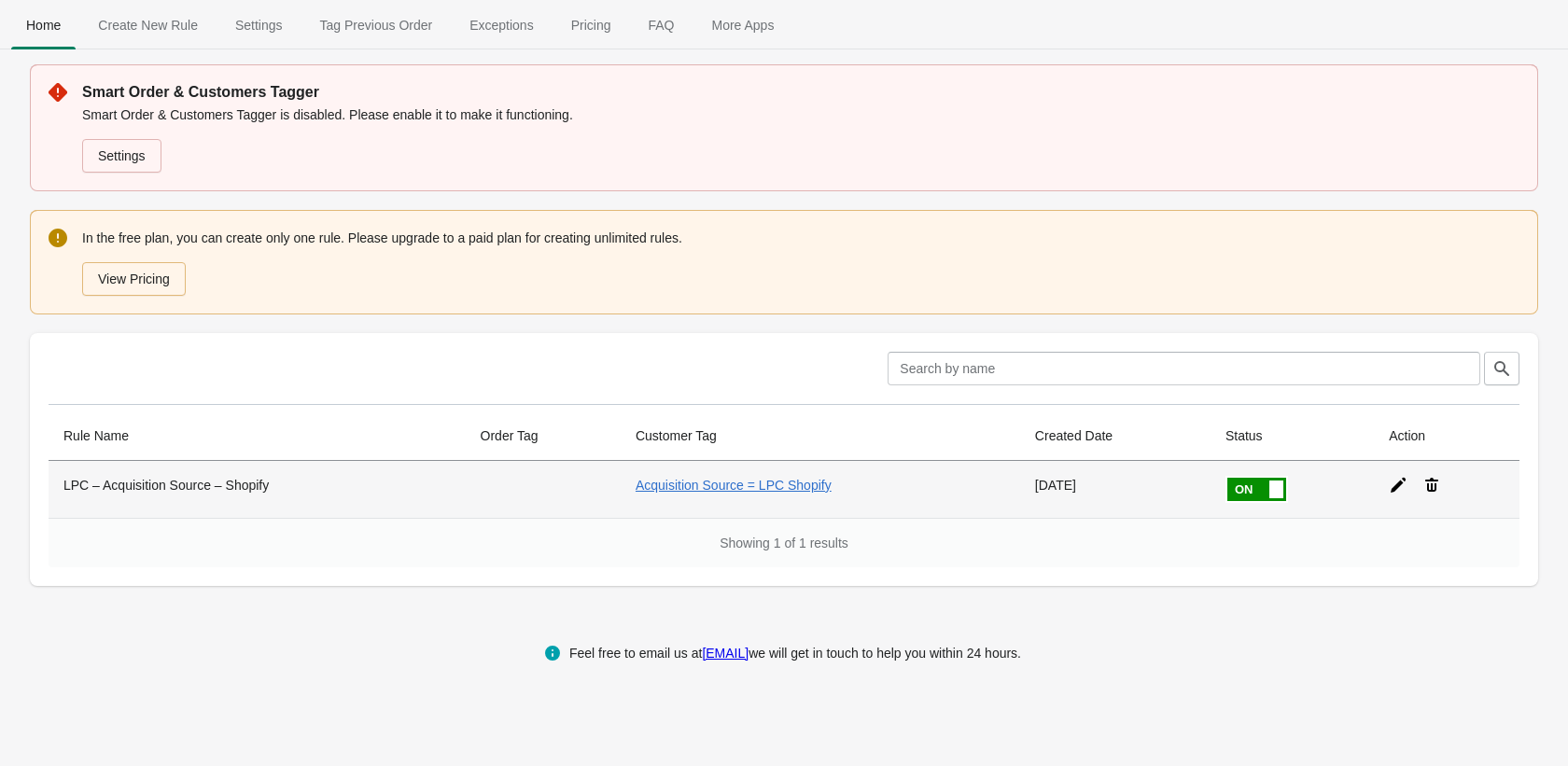 click 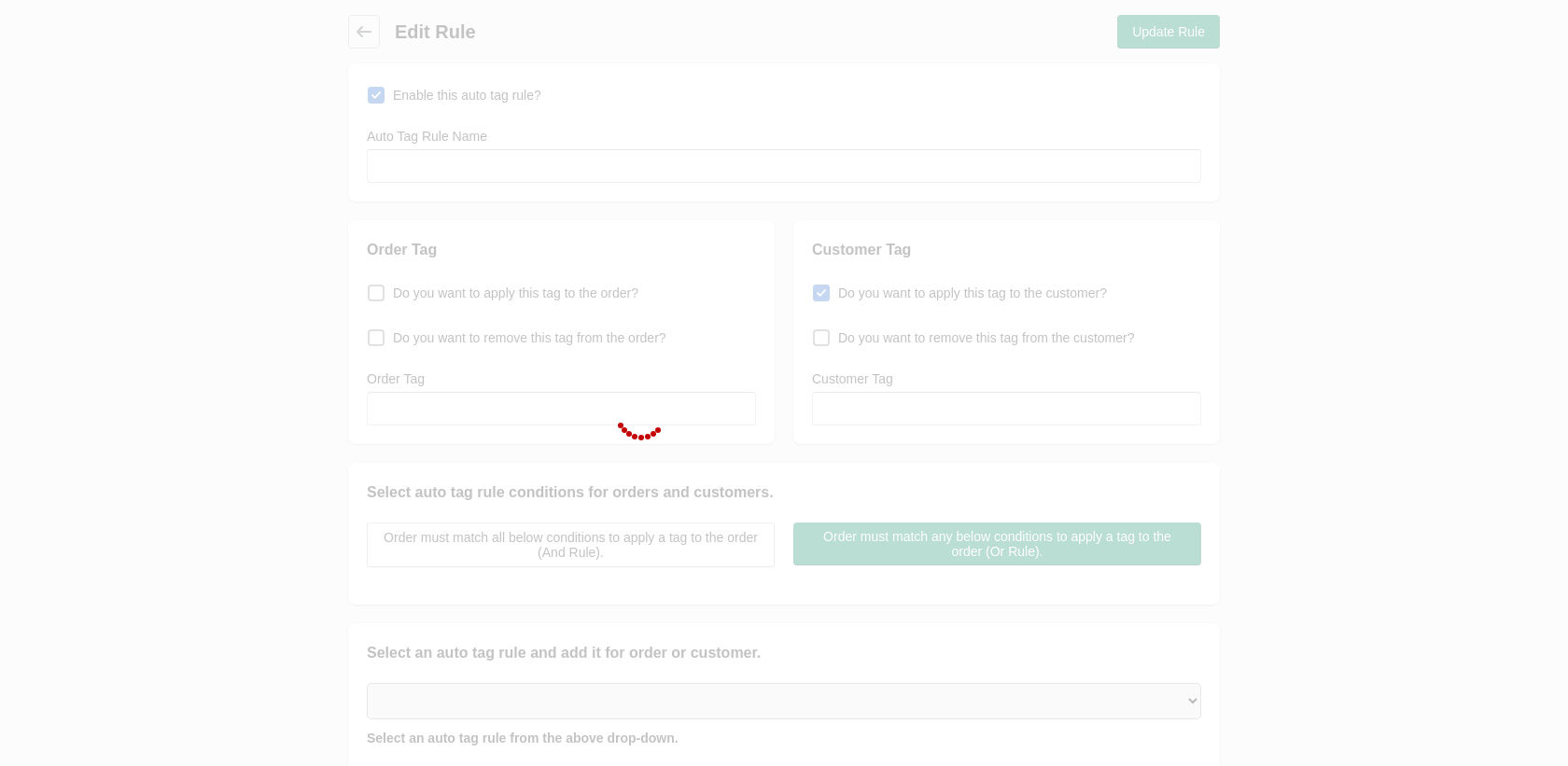 type on "LPC – Acquisition Source – Shopify" 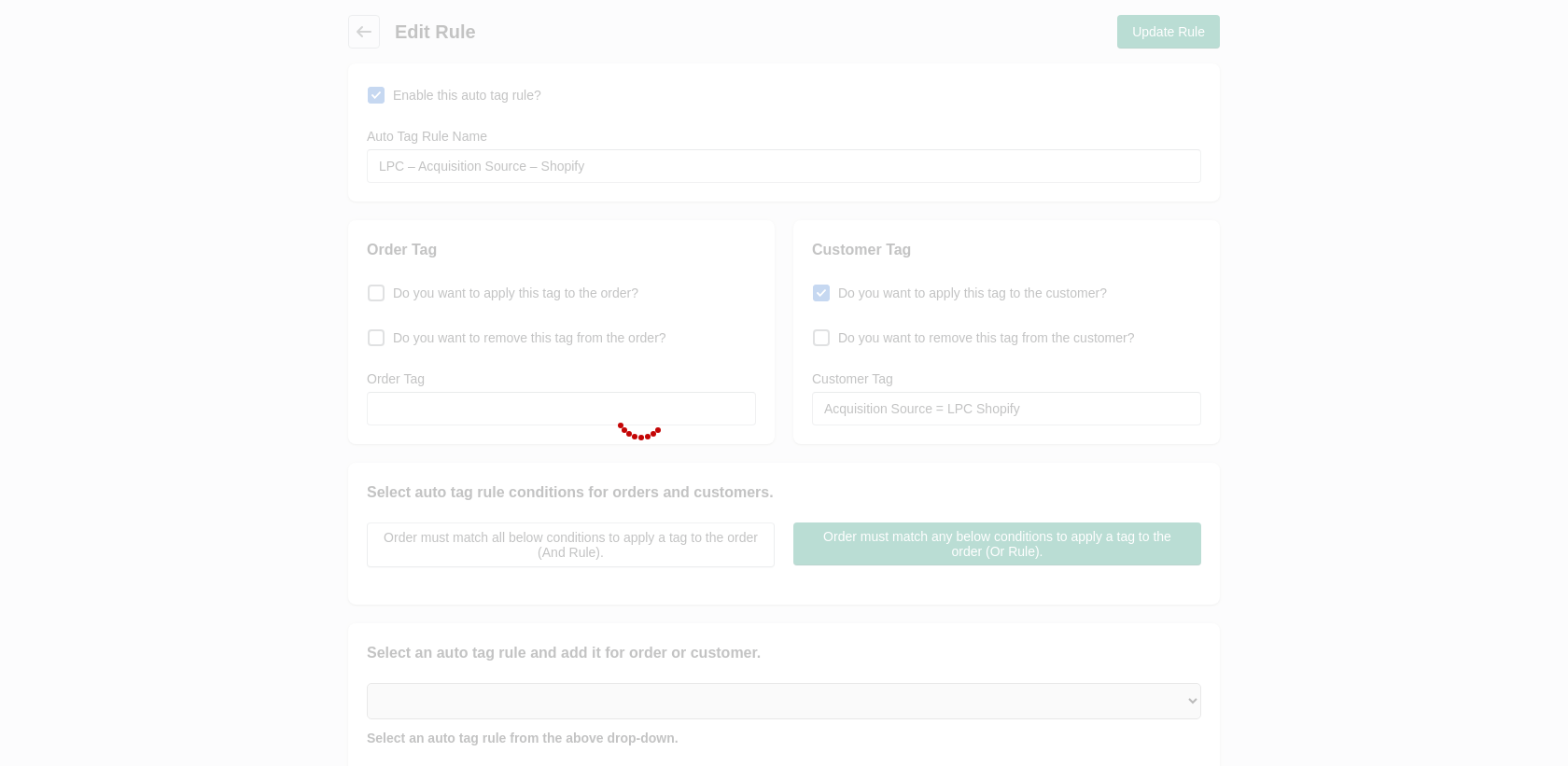 select on "5" 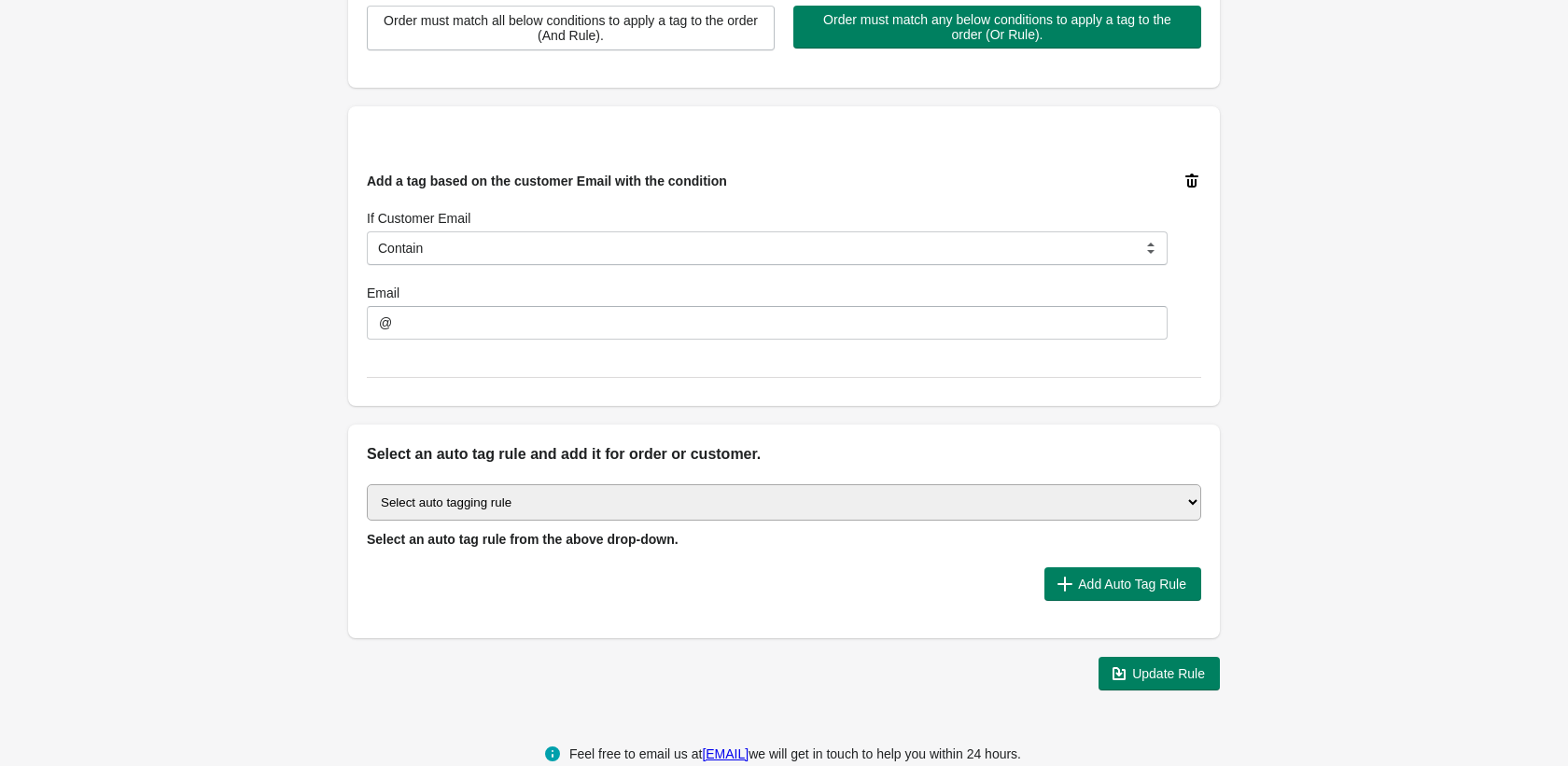 scroll, scrollTop: 539, scrollLeft: 0, axis: vertical 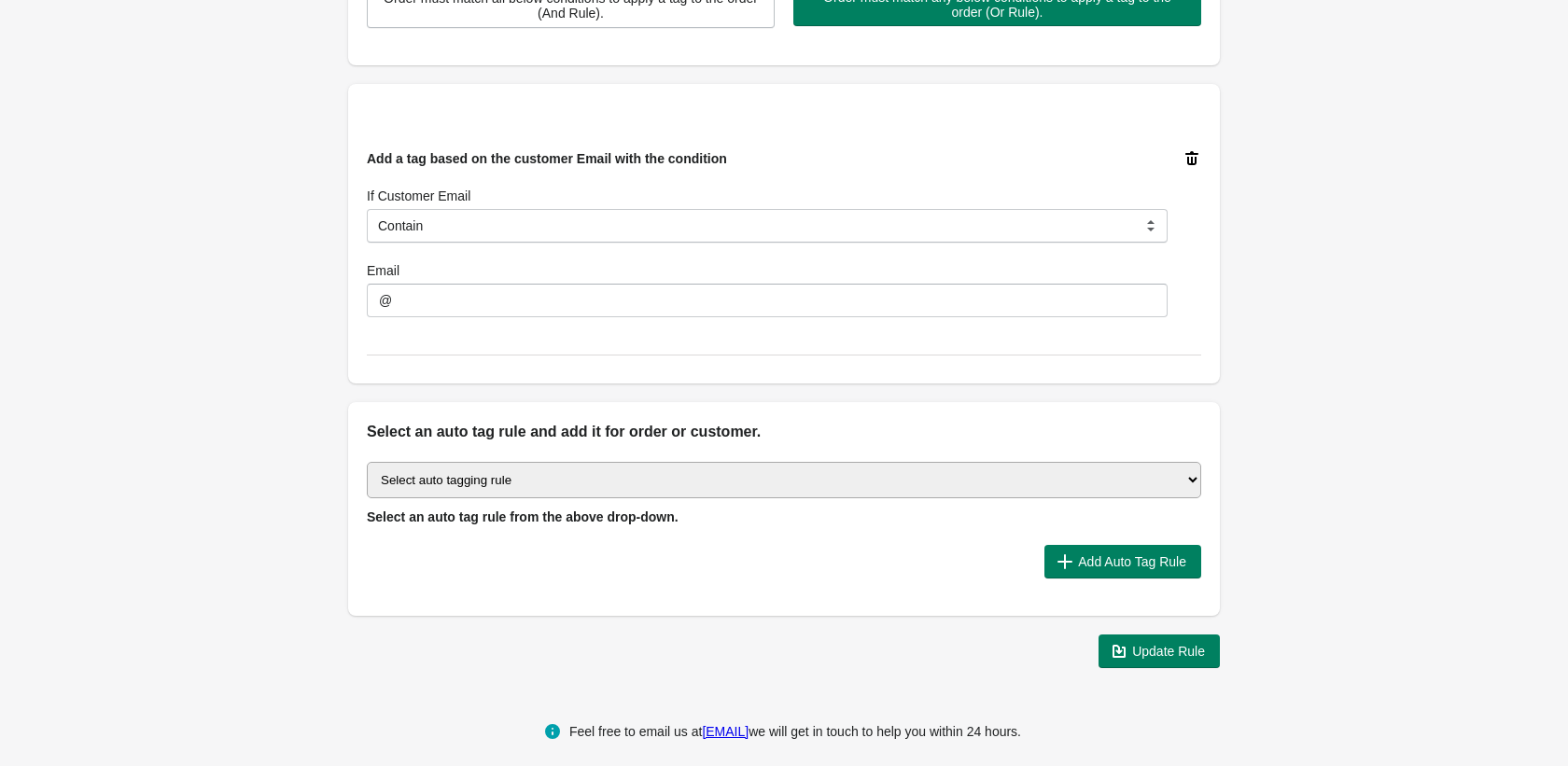 click on "Select auto tagging rule Tag by order amount Tag based on the order count (Volume) Tag by Discount Code Tag based on the Payment Method Tag based on the order additional details or additional attribute Tag based on payment status Tag based on fulfillment status Tag Based on the order source name Tag by order weight (weight is matched in grams) Tag based on the total order discount Use order additional fields value as a tag Add a tag based on the order creation date Add a tag based on the order note Add a tag based on the order tag Tag orders or customers based on the order's customer locale(language) Add a tag based on the order status Add a tag based on the order taxes status. Tag order or customer based on the order risk level. Use the order discount code as a tag. Tag based on the POS location id Tag based on the order tip (tipping) amount Tag based on the fulfilment location id Tag based on the order total item count Use order variant SKUs as a tag Use order note as a tag Tag by Collection" at bounding box center (784, 480) 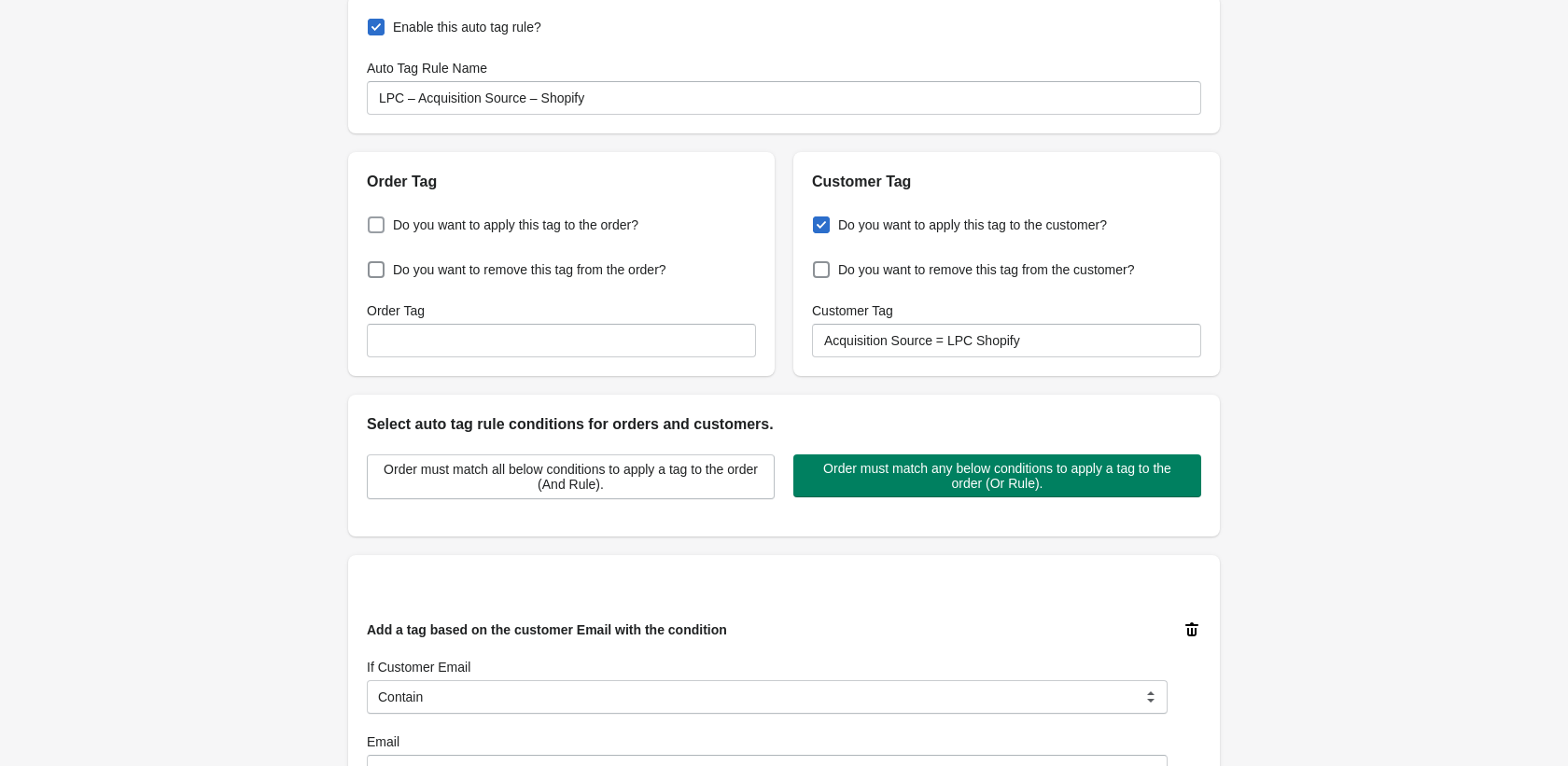 scroll, scrollTop: 0, scrollLeft: 0, axis: both 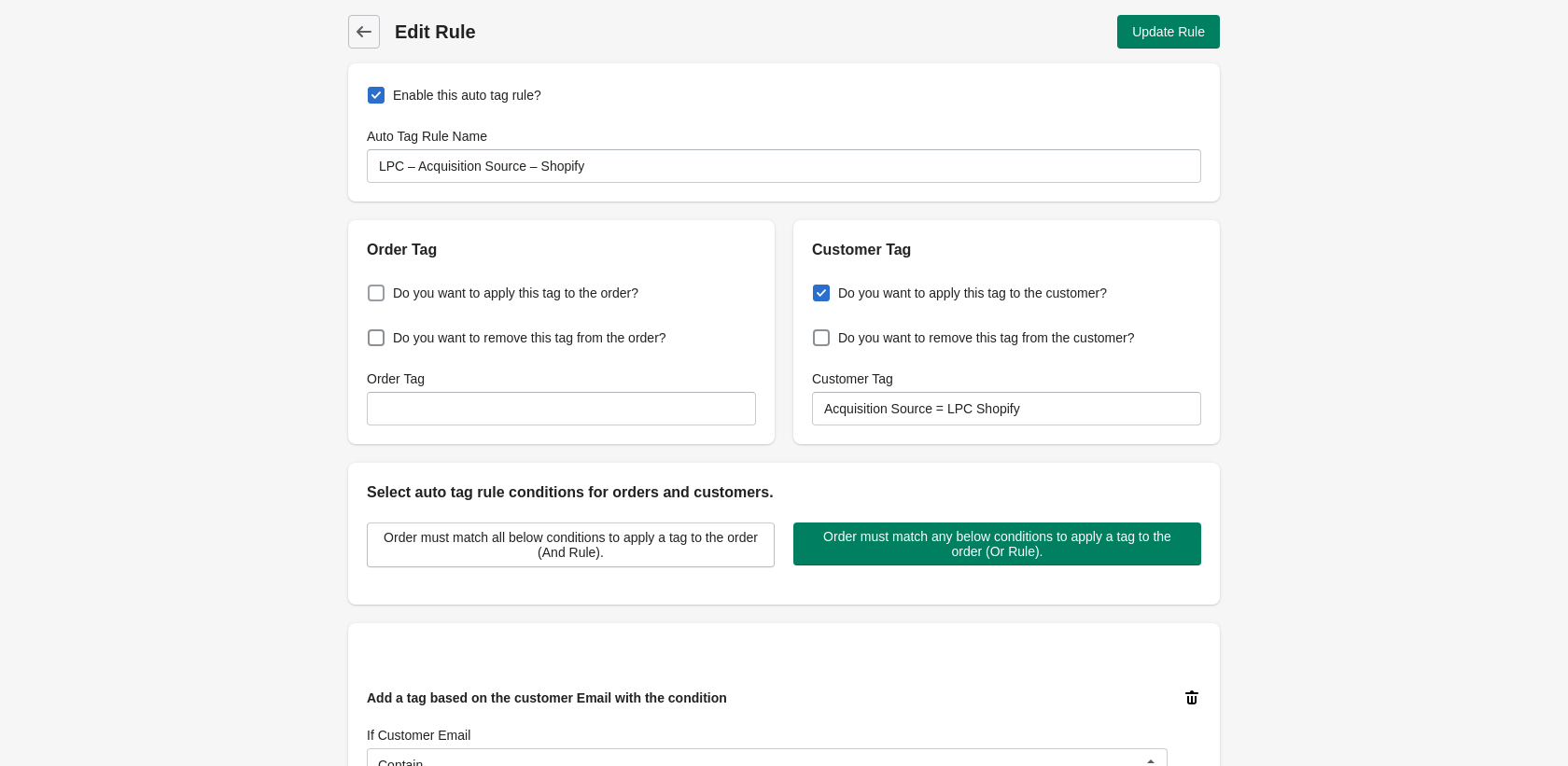 click on "Do you want to apply this tag to the order?" at bounding box center [515, 293] 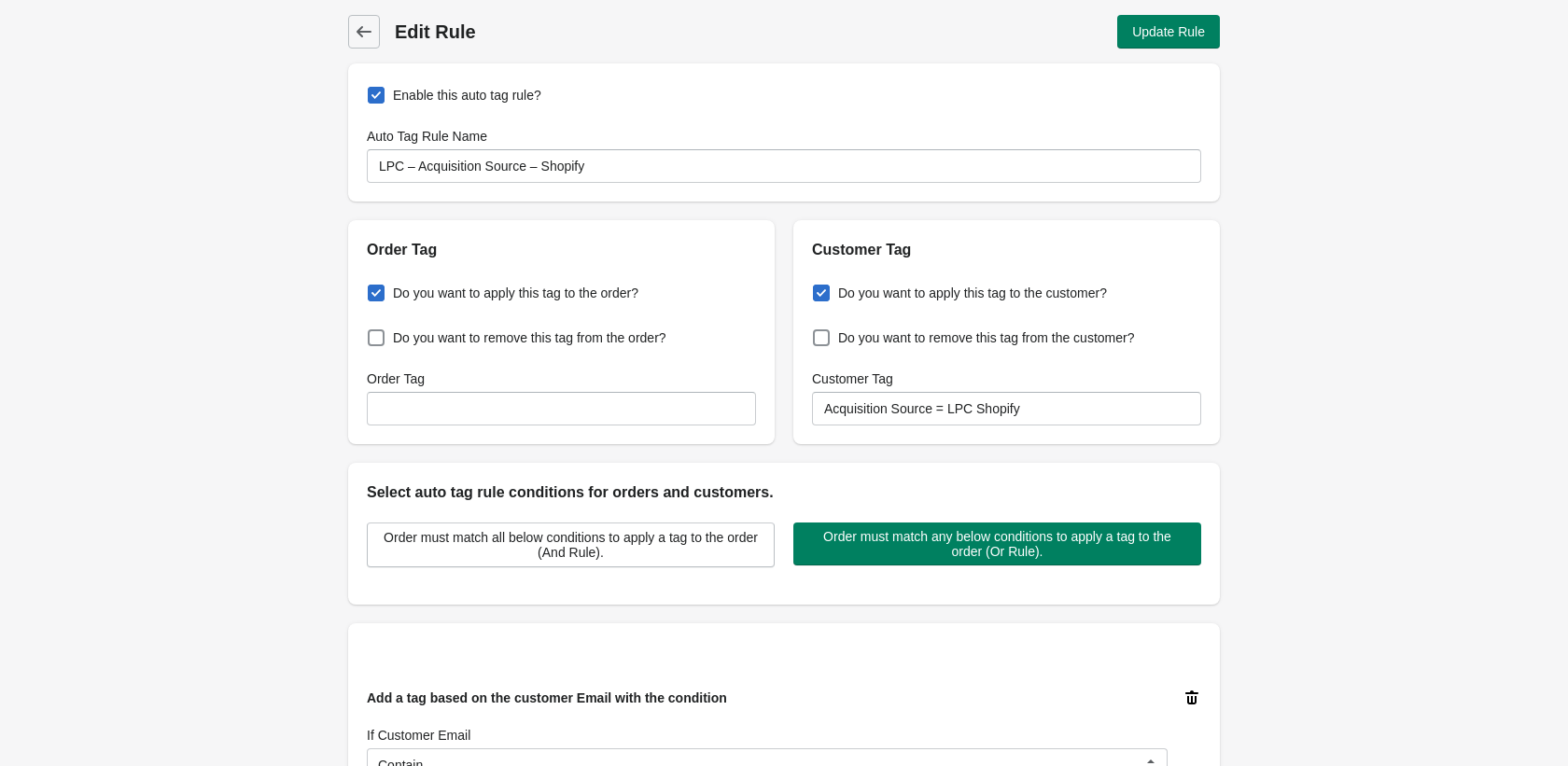 click on "Do you want to apply this tag to the order?" at bounding box center (371, 287) 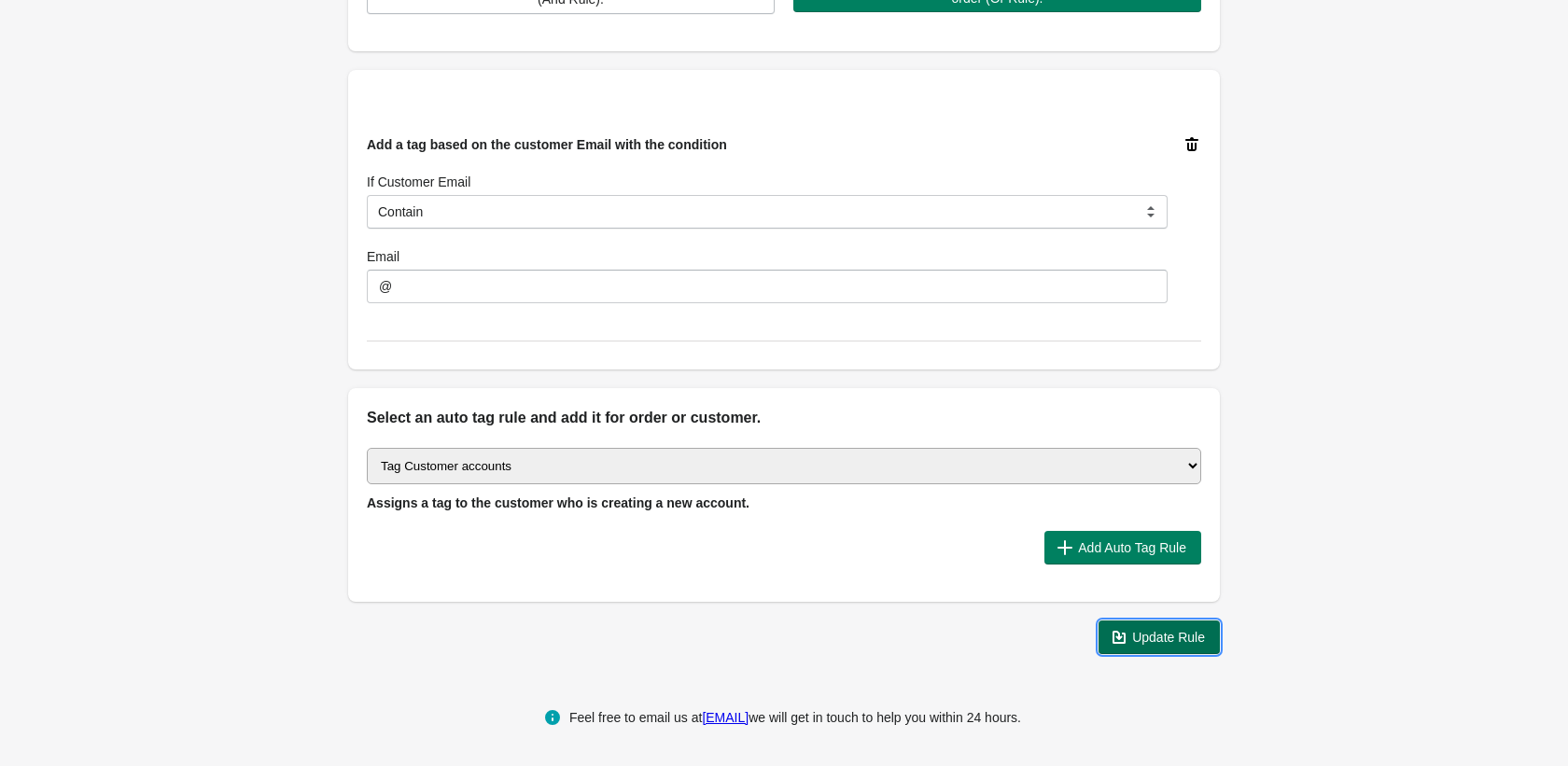 click on "Update Rule" at bounding box center [1169, 637] 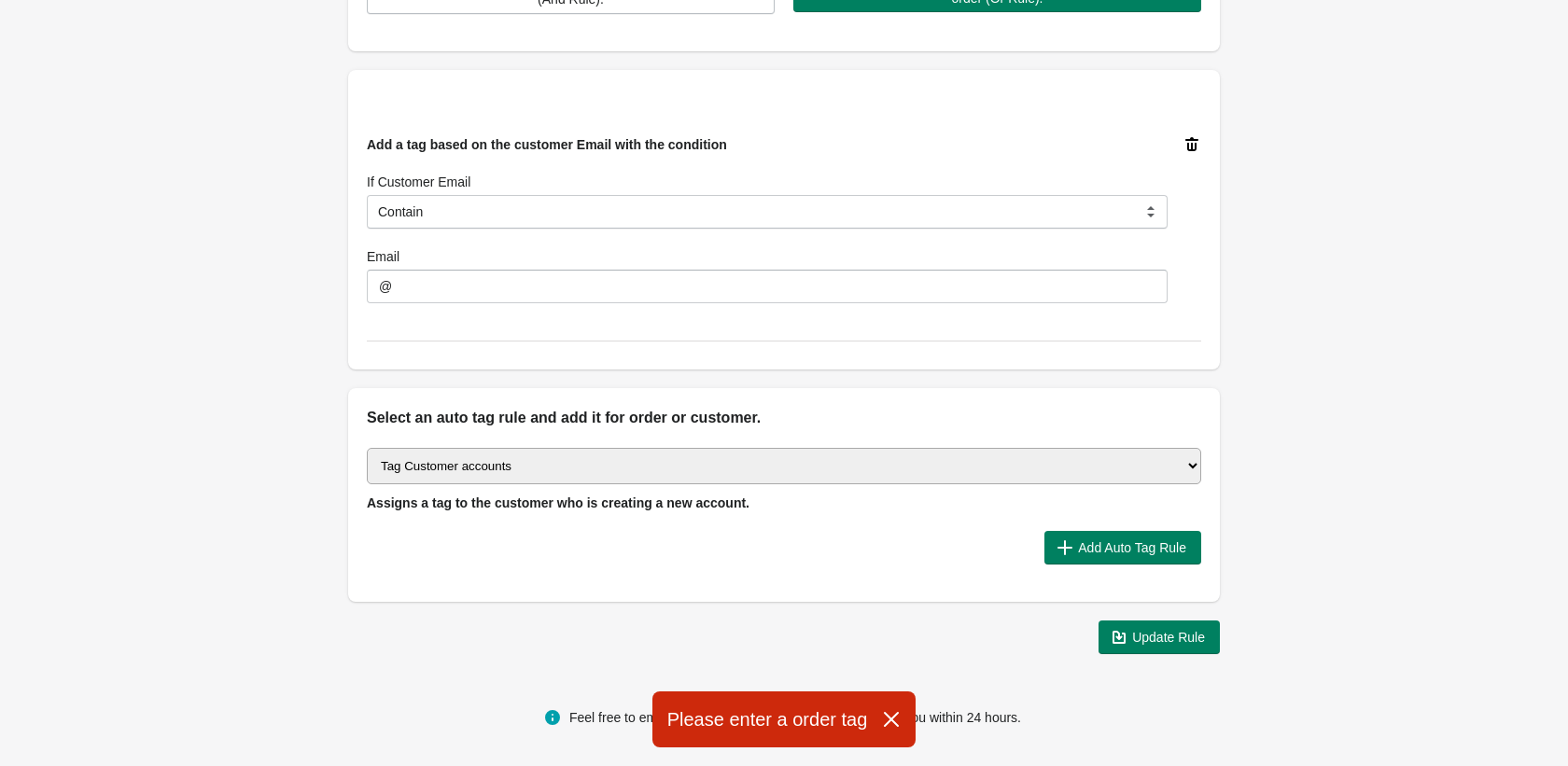 click 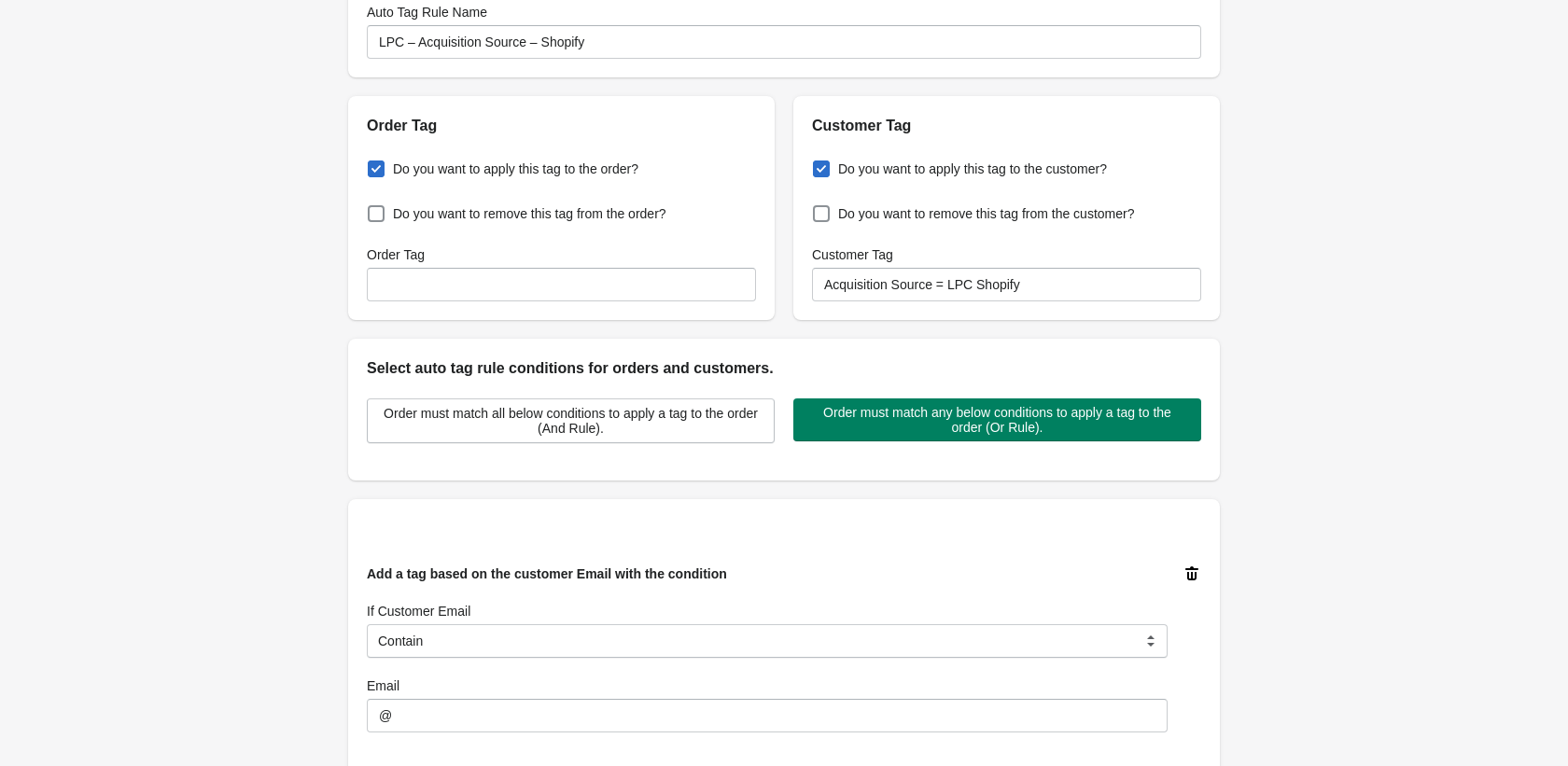 scroll, scrollTop: 0, scrollLeft: 0, axis: both 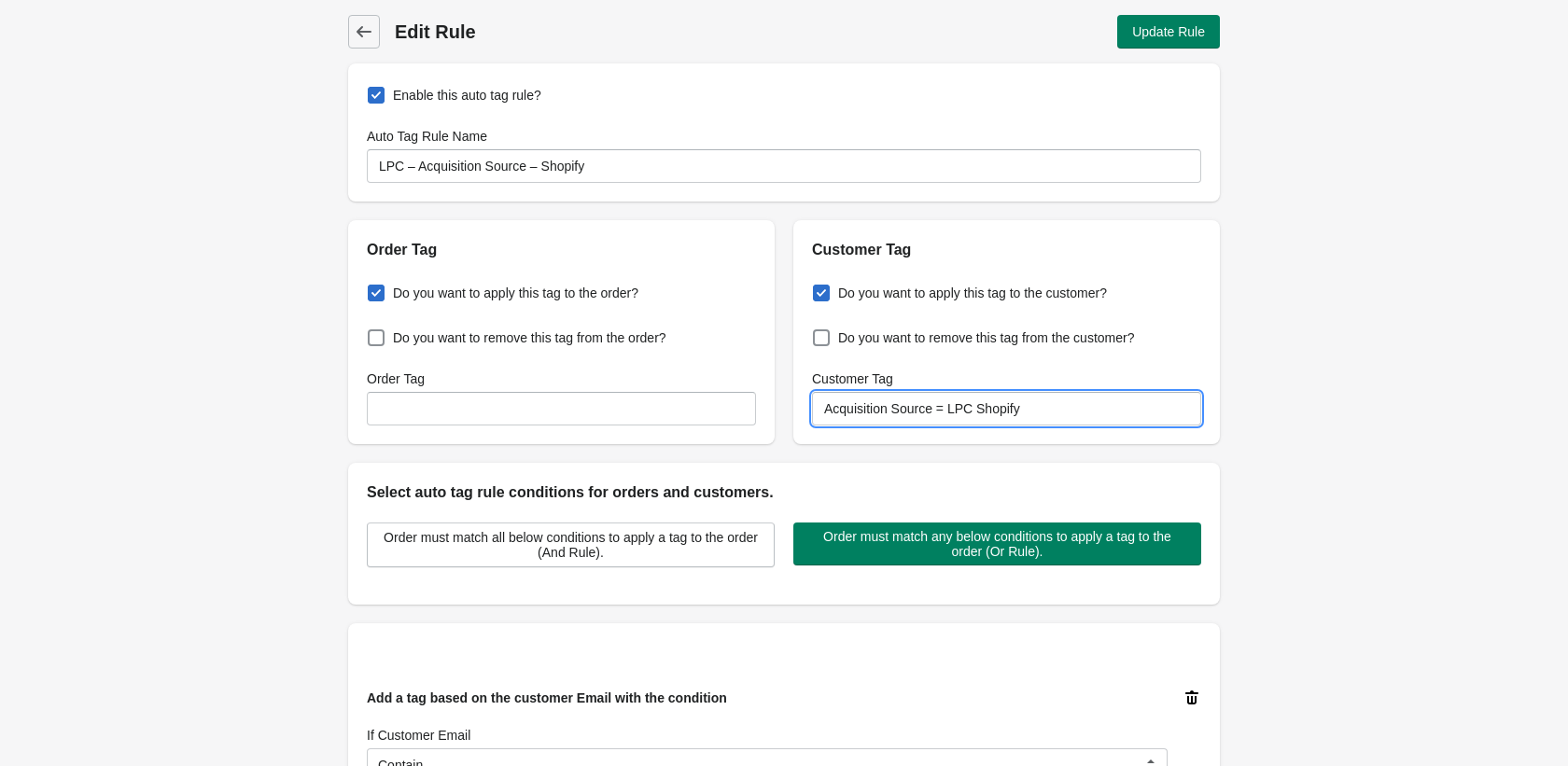 click on "Acquisition Source = LPC Shopify" at bounding box center [1006, 409] 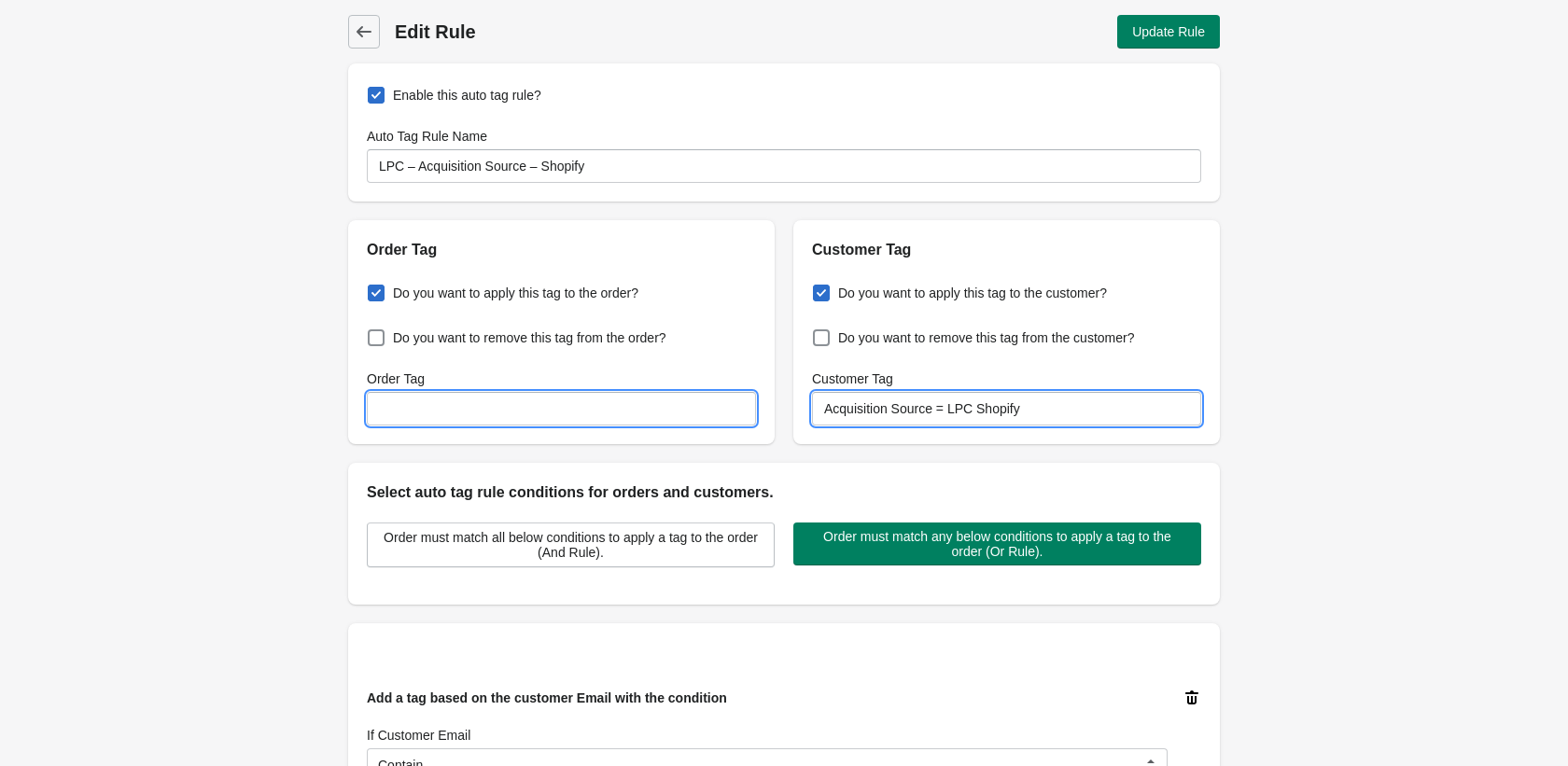 click on "Order Tag" at bounding box center [561, 409] 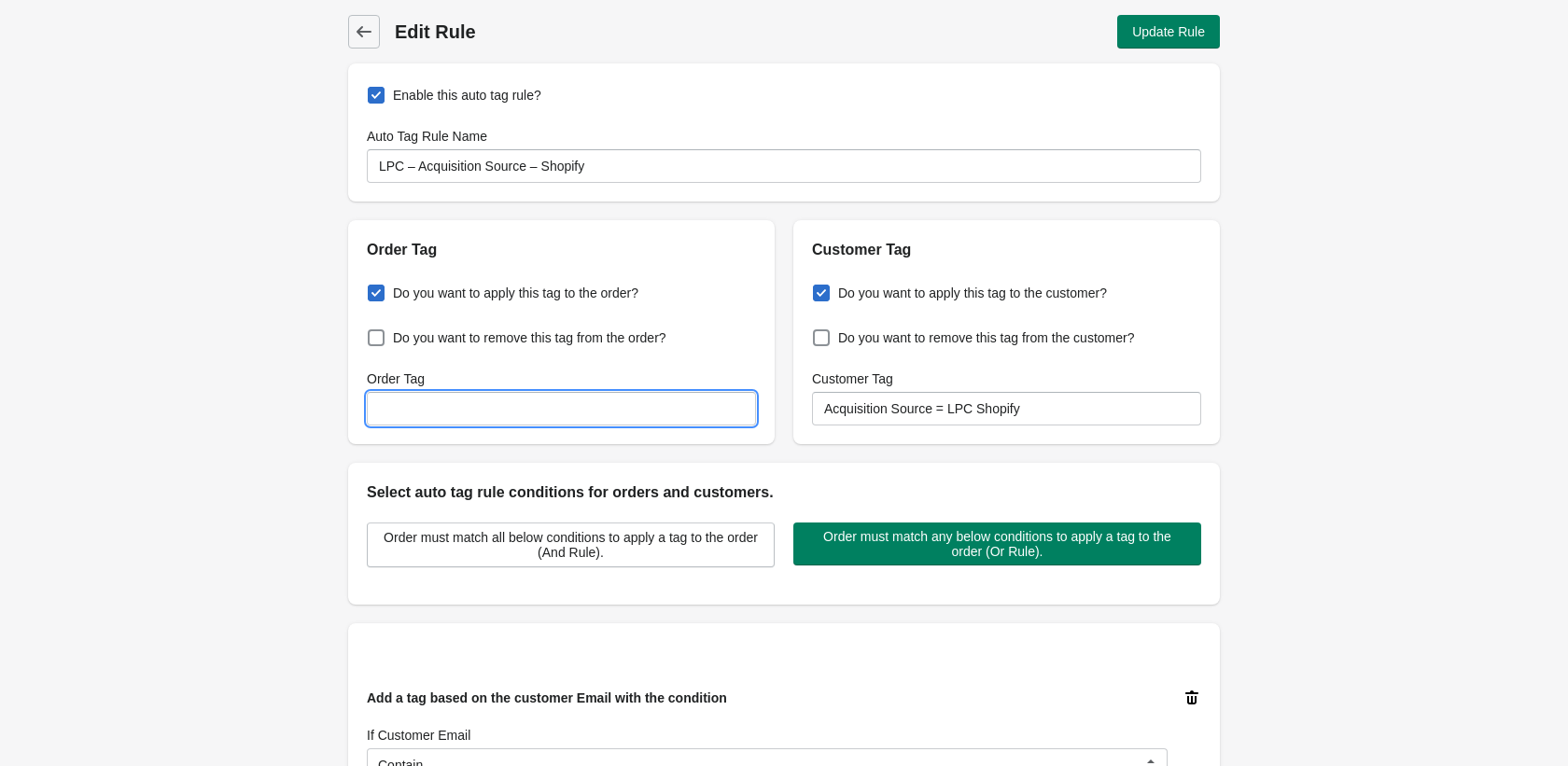 paste on "Acquisition Source = LPC Shopify" 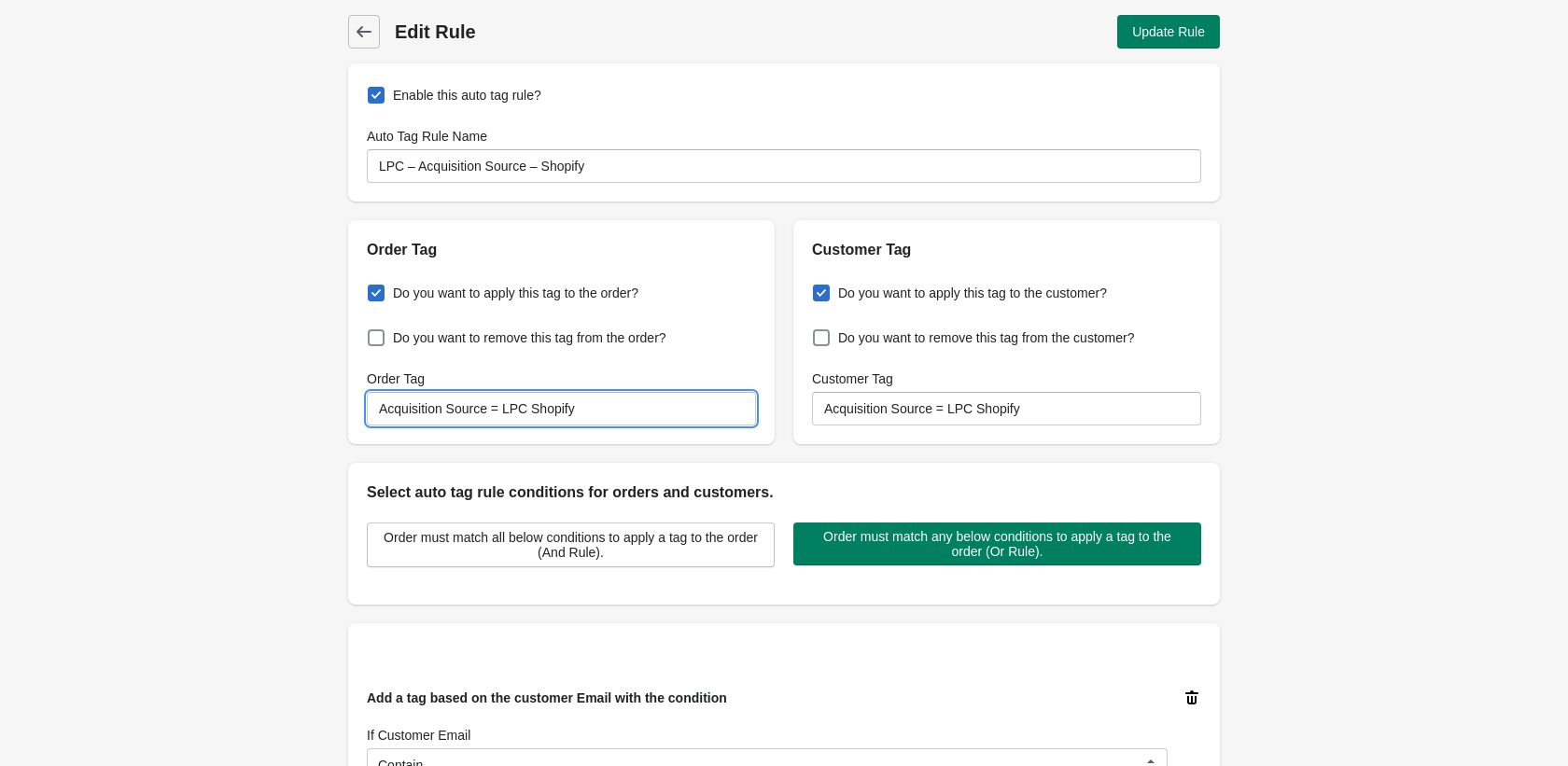 type on "Acquisition Source = LPC Shopify" 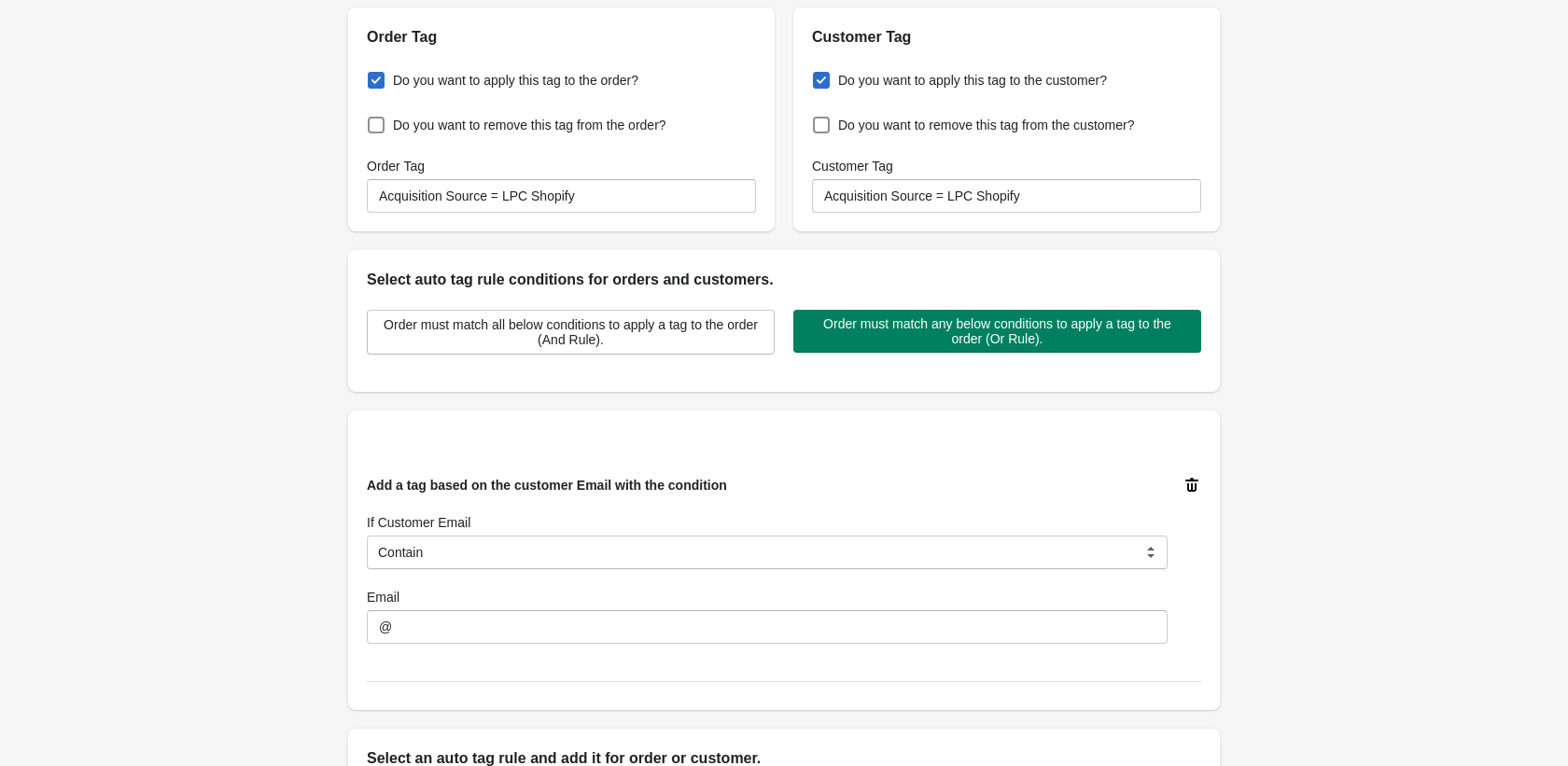 scroll, scrollTop: 553, scrollLeft: 0, axis: vertical 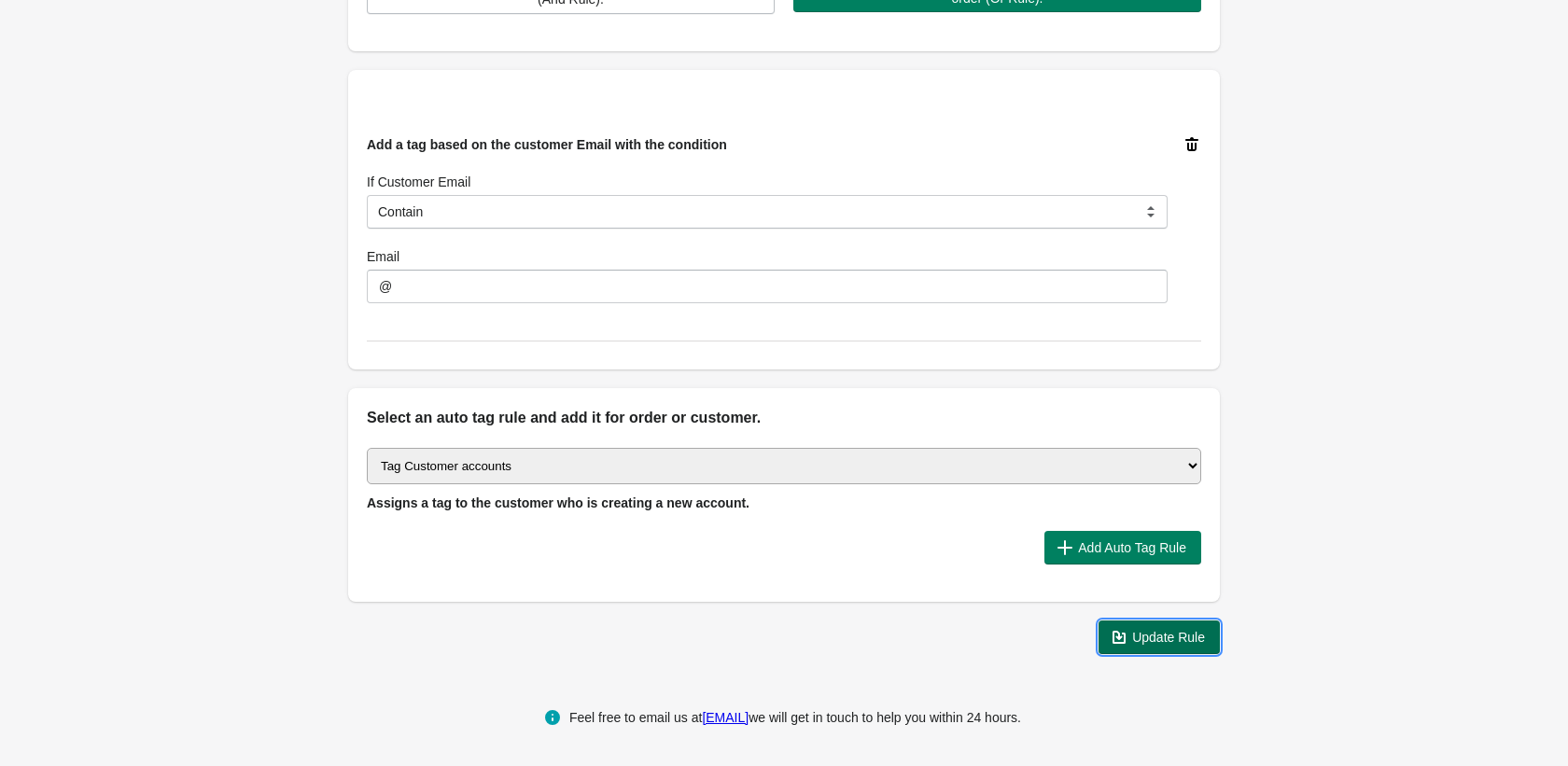 click on "Update Rule" at bounding box center [1169, 637] 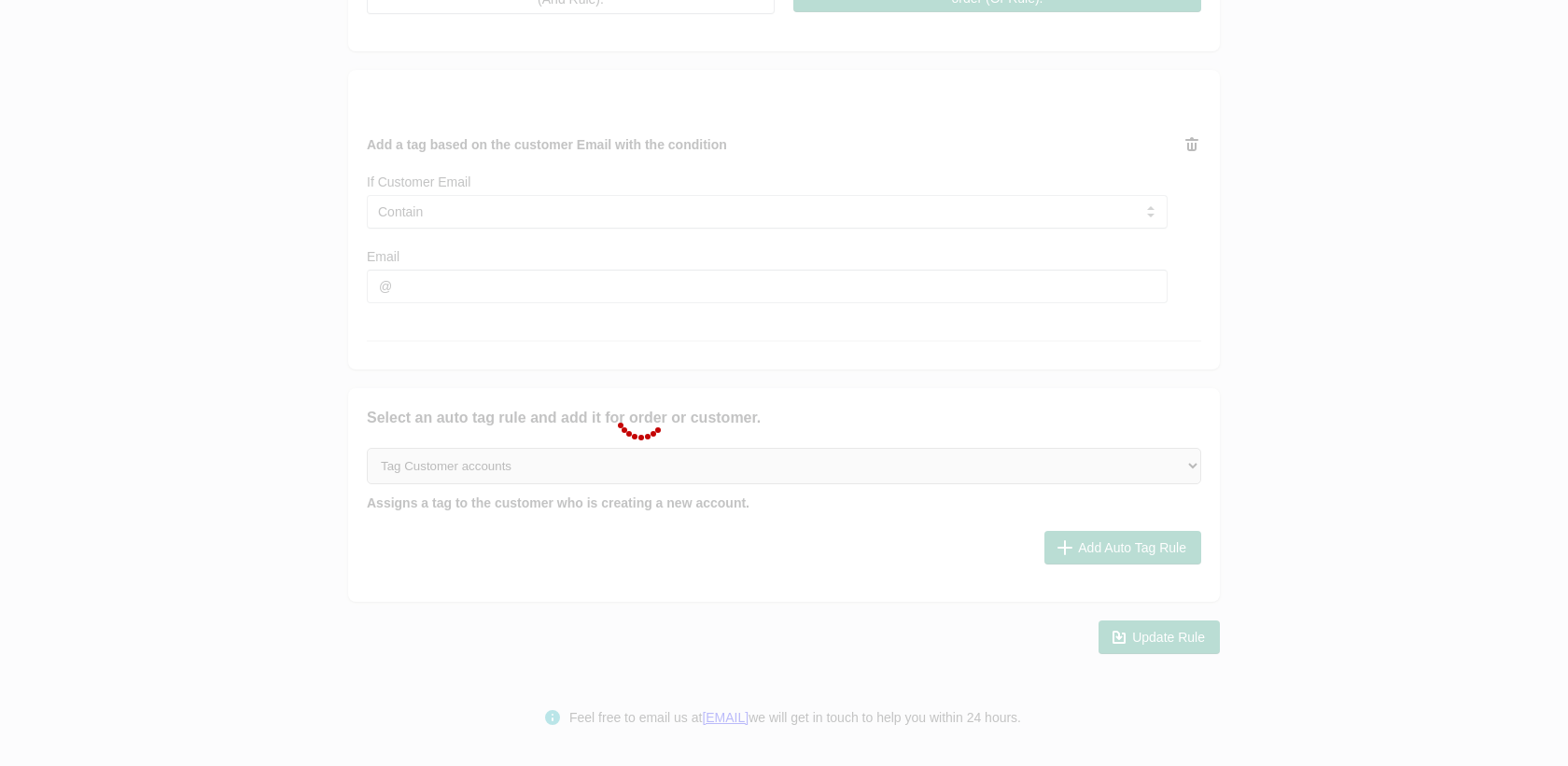 scroll, scrollTop: 0, scrollLeft: 0, axis: both 